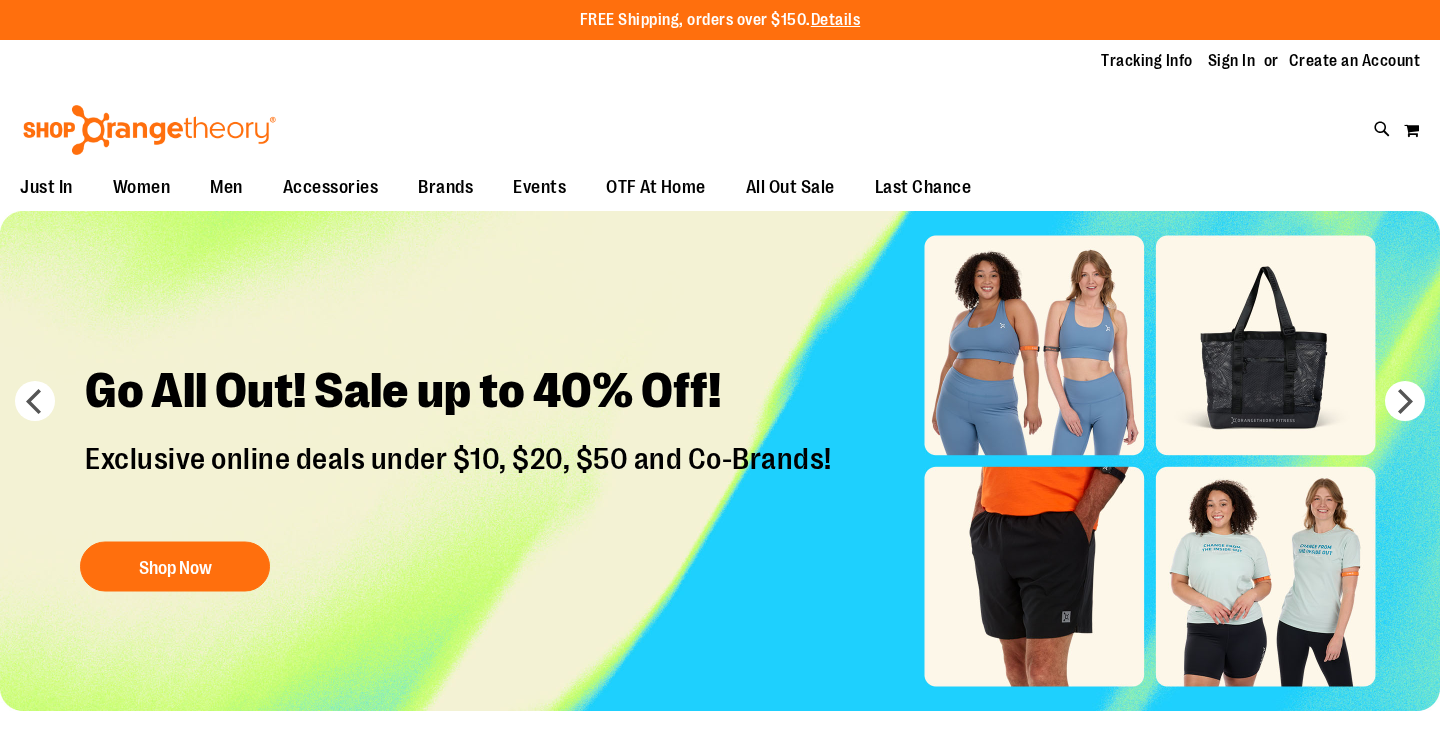 scroll, scrollTop: 0, scrollLeft: 0, axis: both 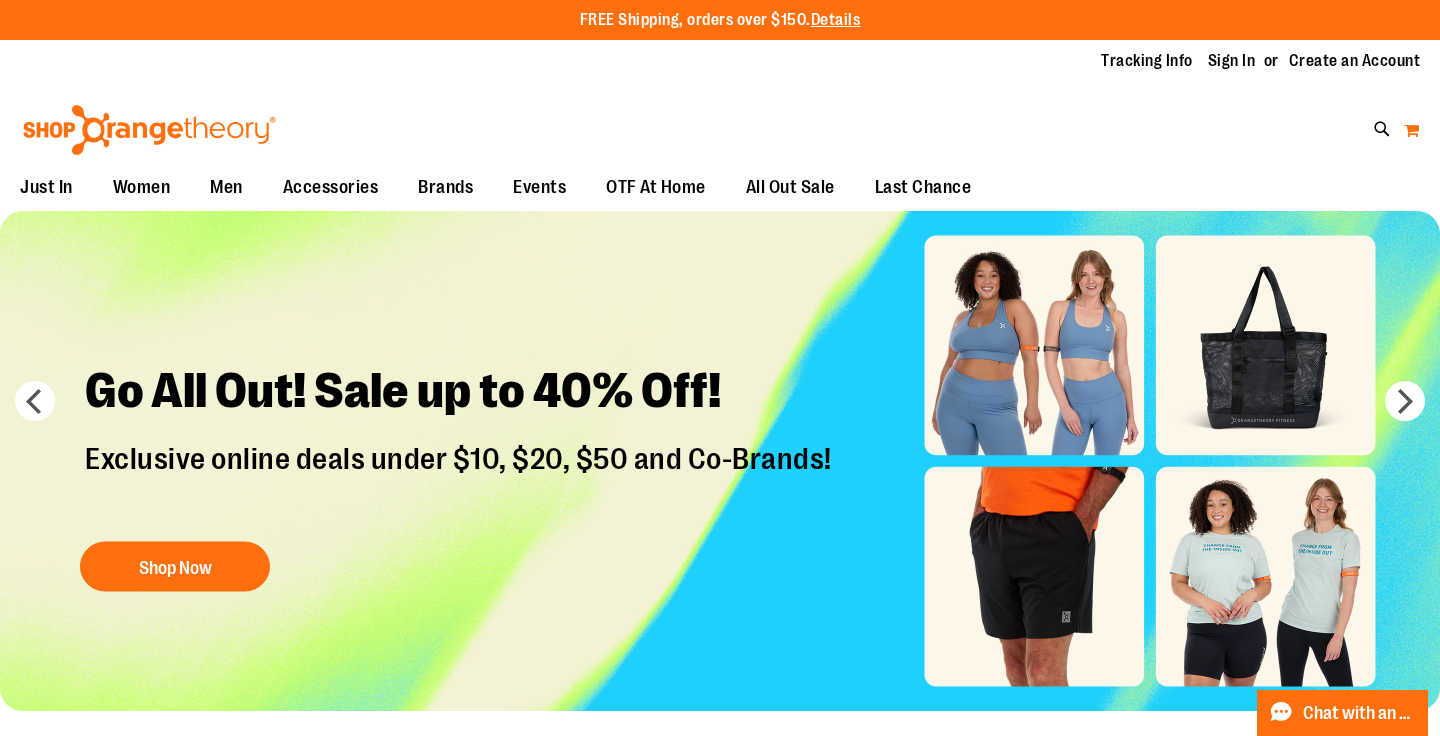 type on "**********" 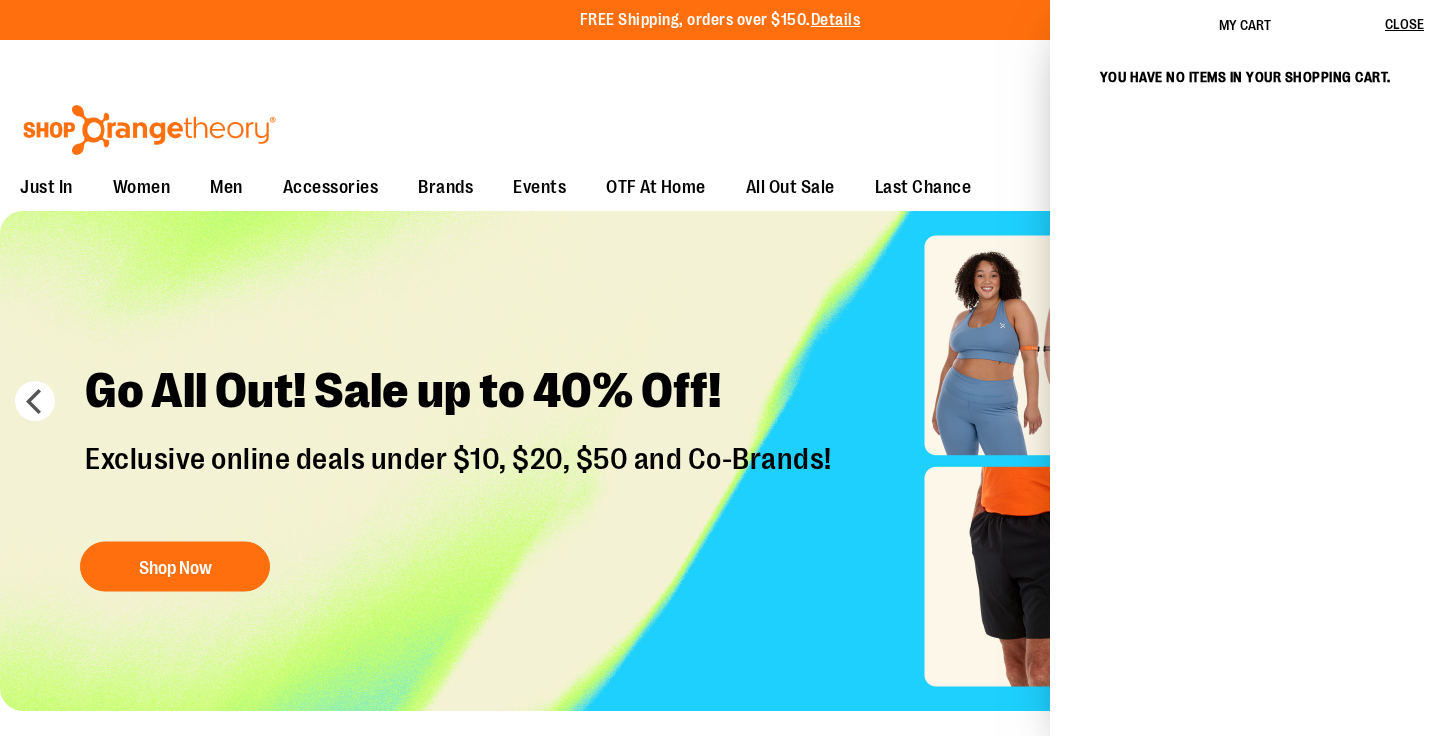 click on "Toggle Nav
Search
Popular Suggestions
Advanced Search" at bounding box center (720, 124) 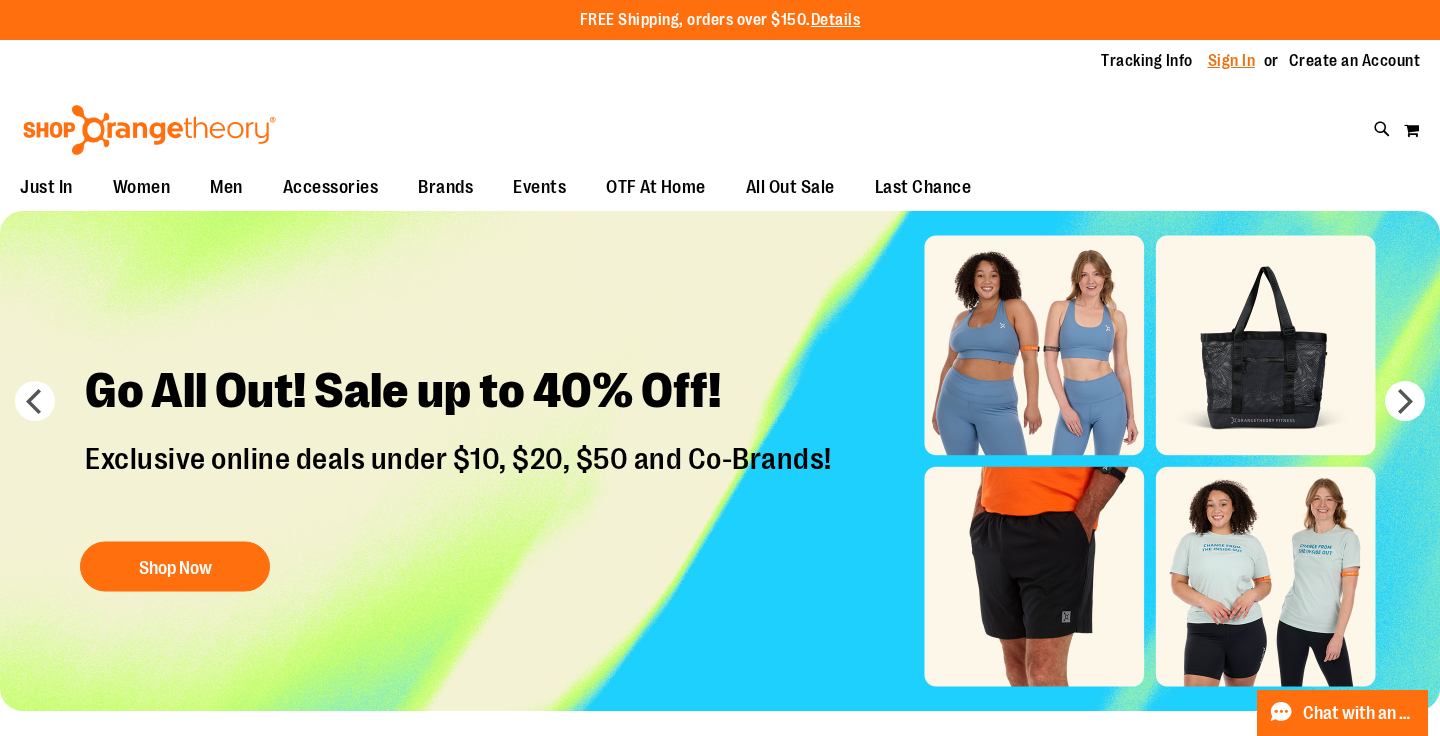click on "Sign In" at bounding box center [1232, 61] 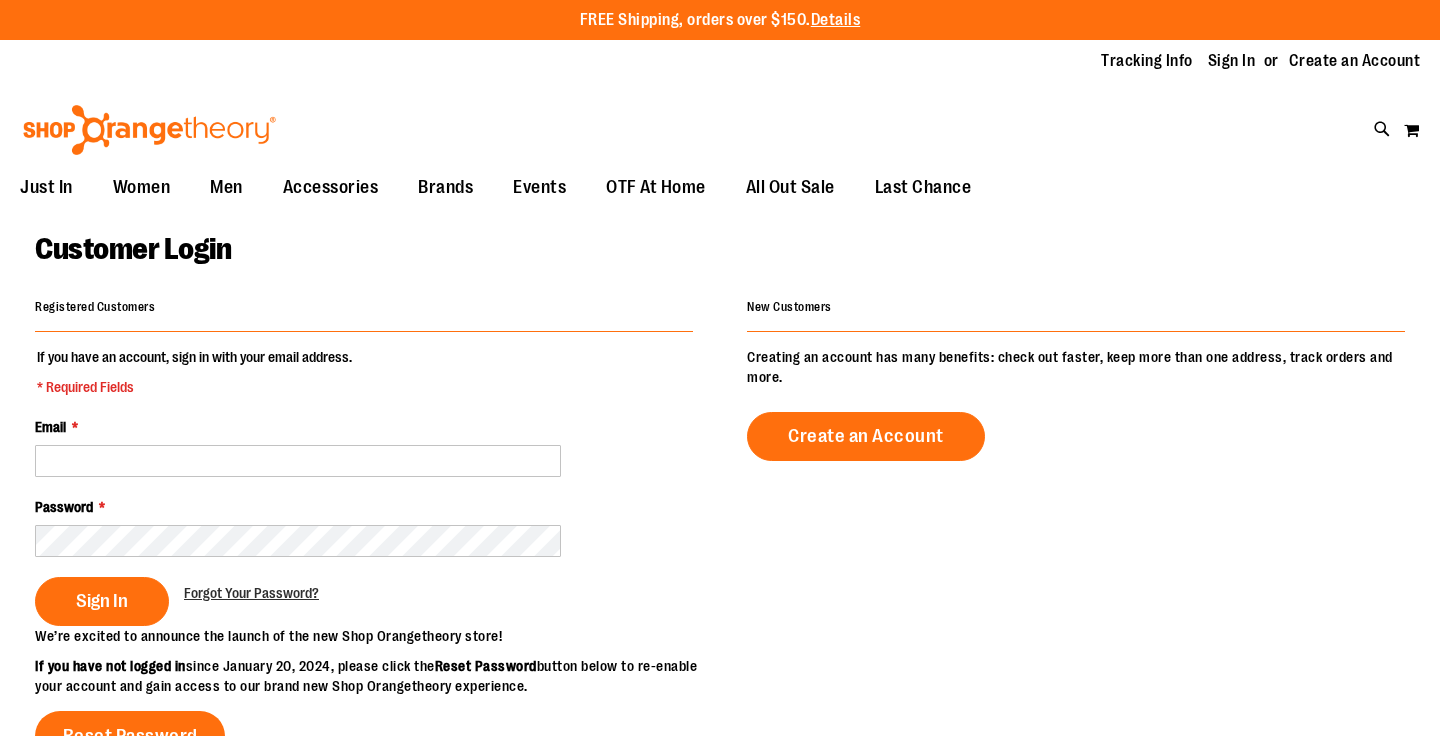 scroll, scrollTop: 0, scrollLeft: 0, axis: both 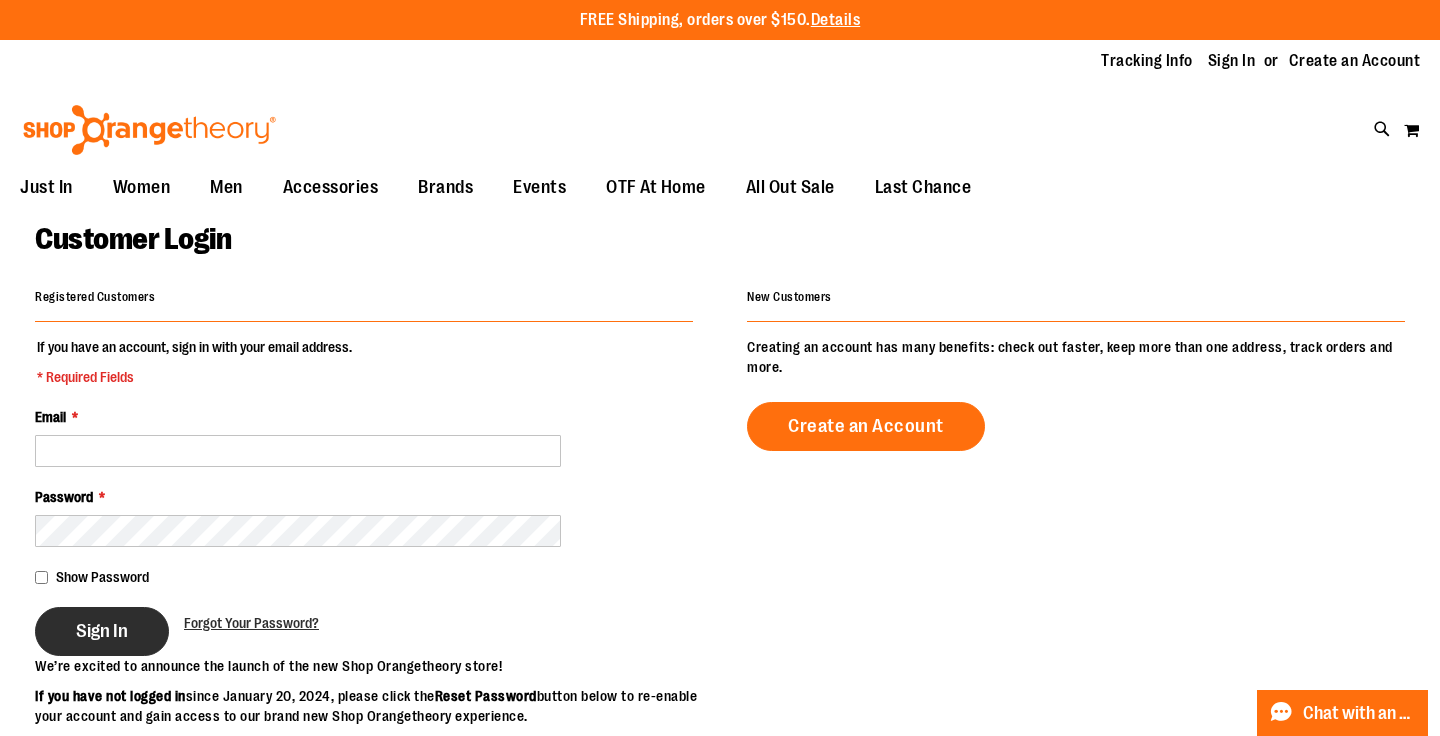 type on "**********" 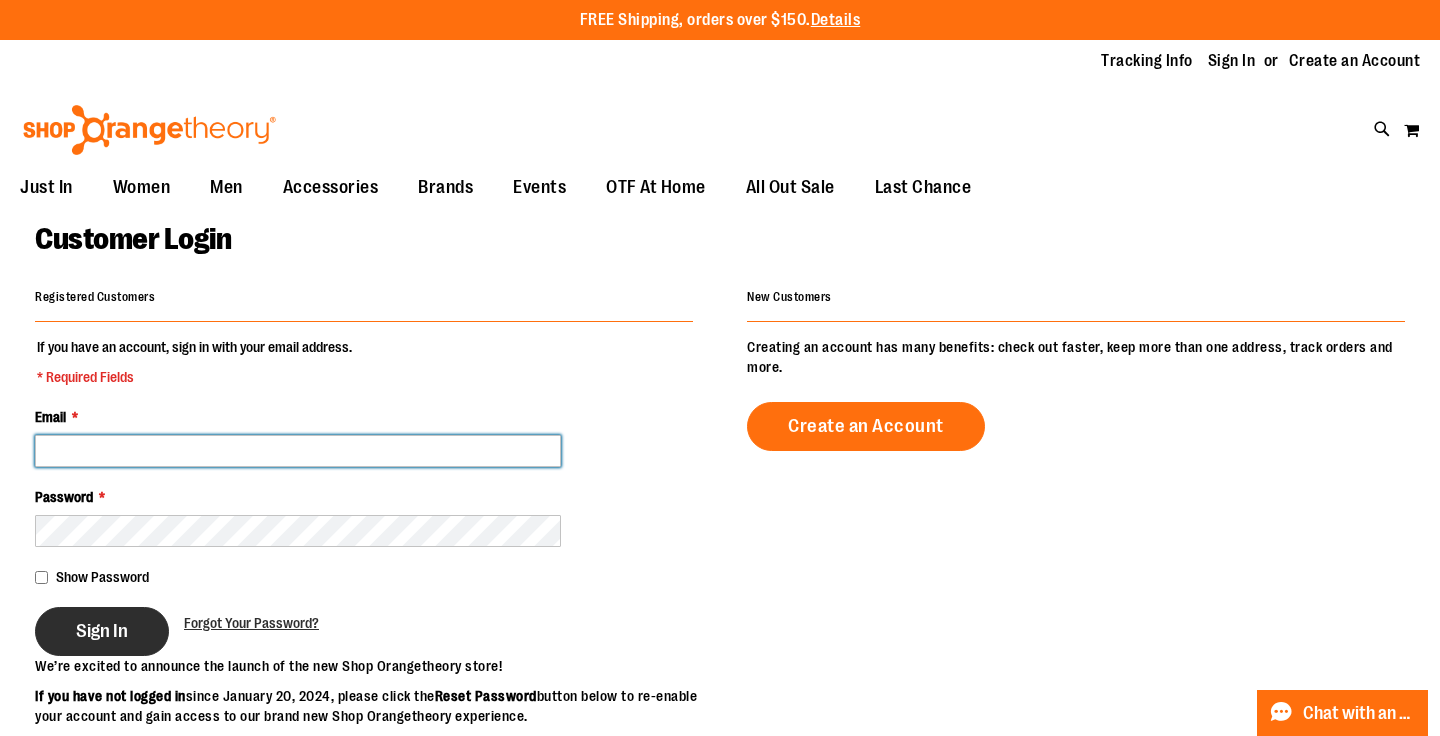 type on "**********" 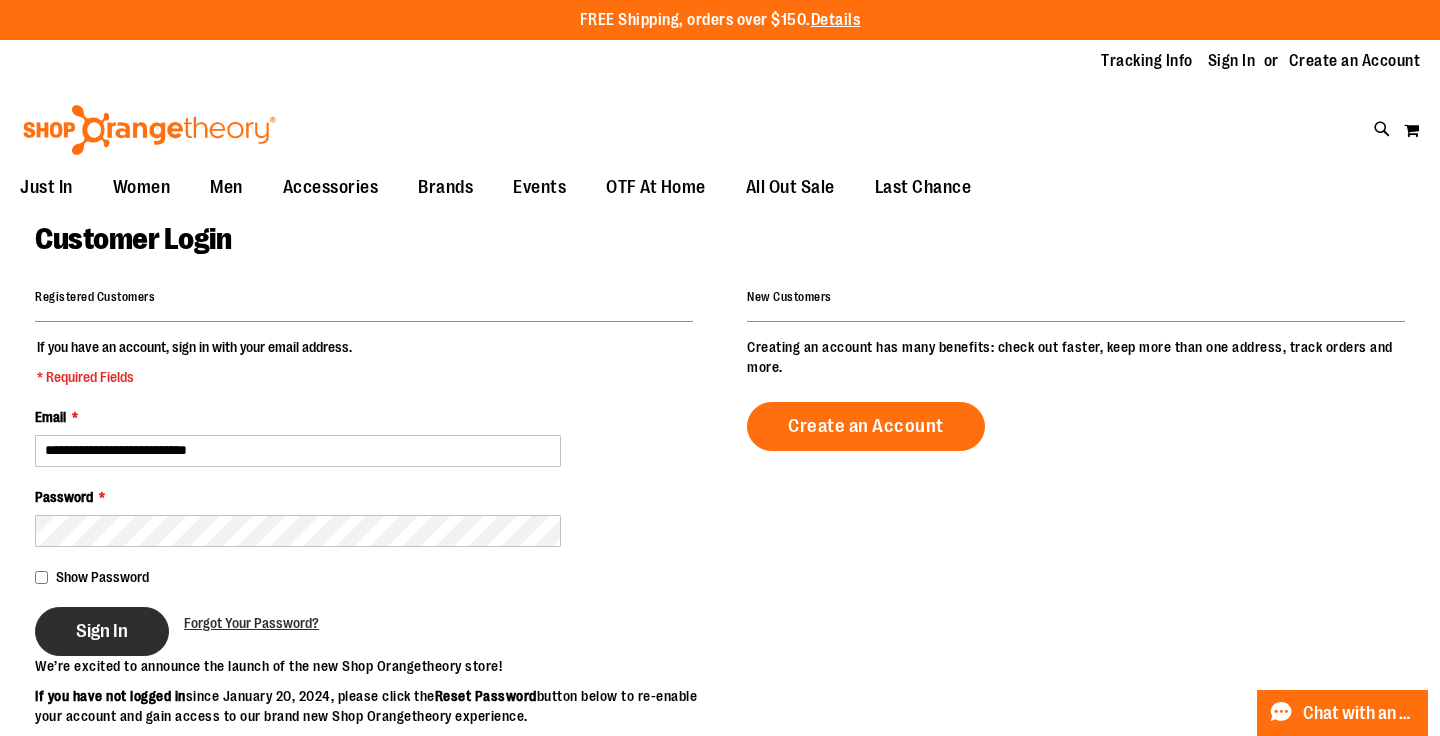 click on "Sign In" at bounding box center (102, 631) 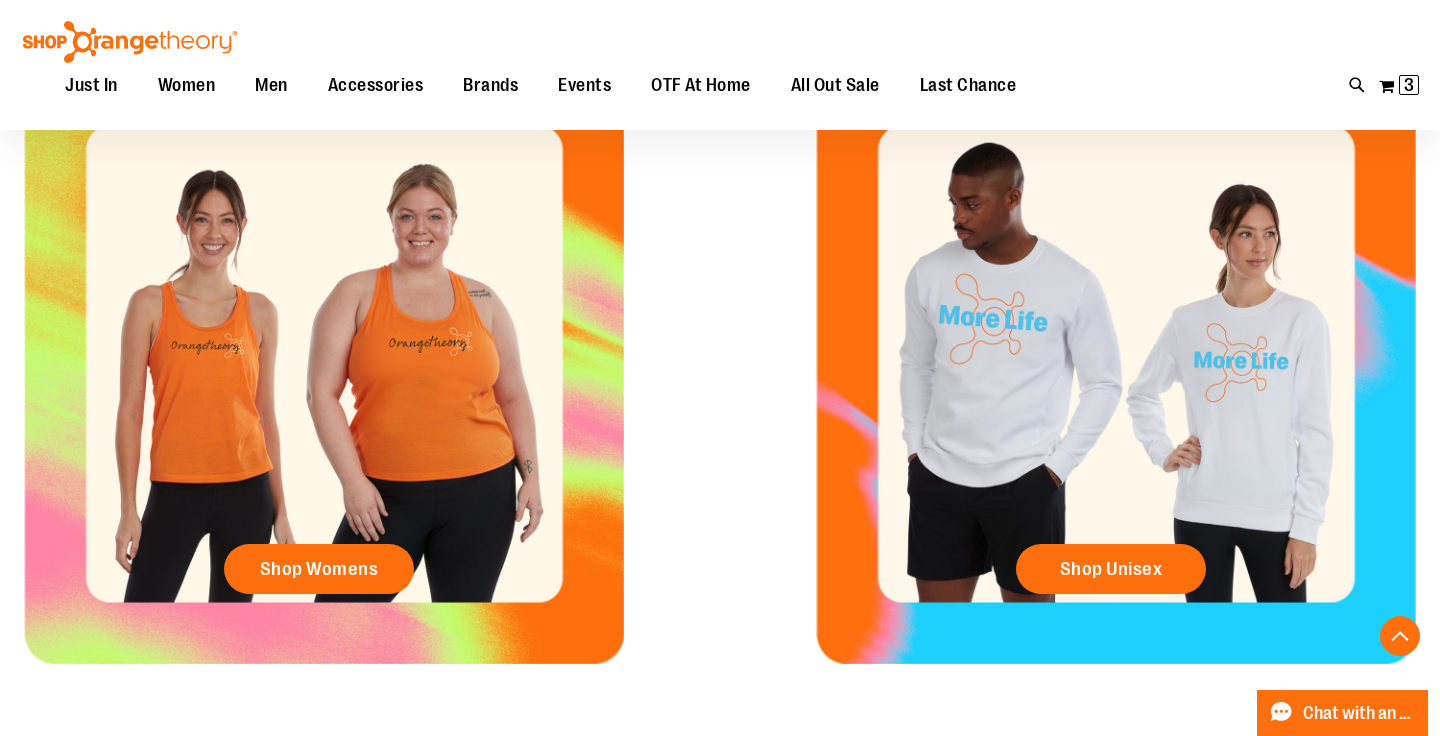 scroll, scrollTop: 832, scrollLeft: 0, axis: vertical 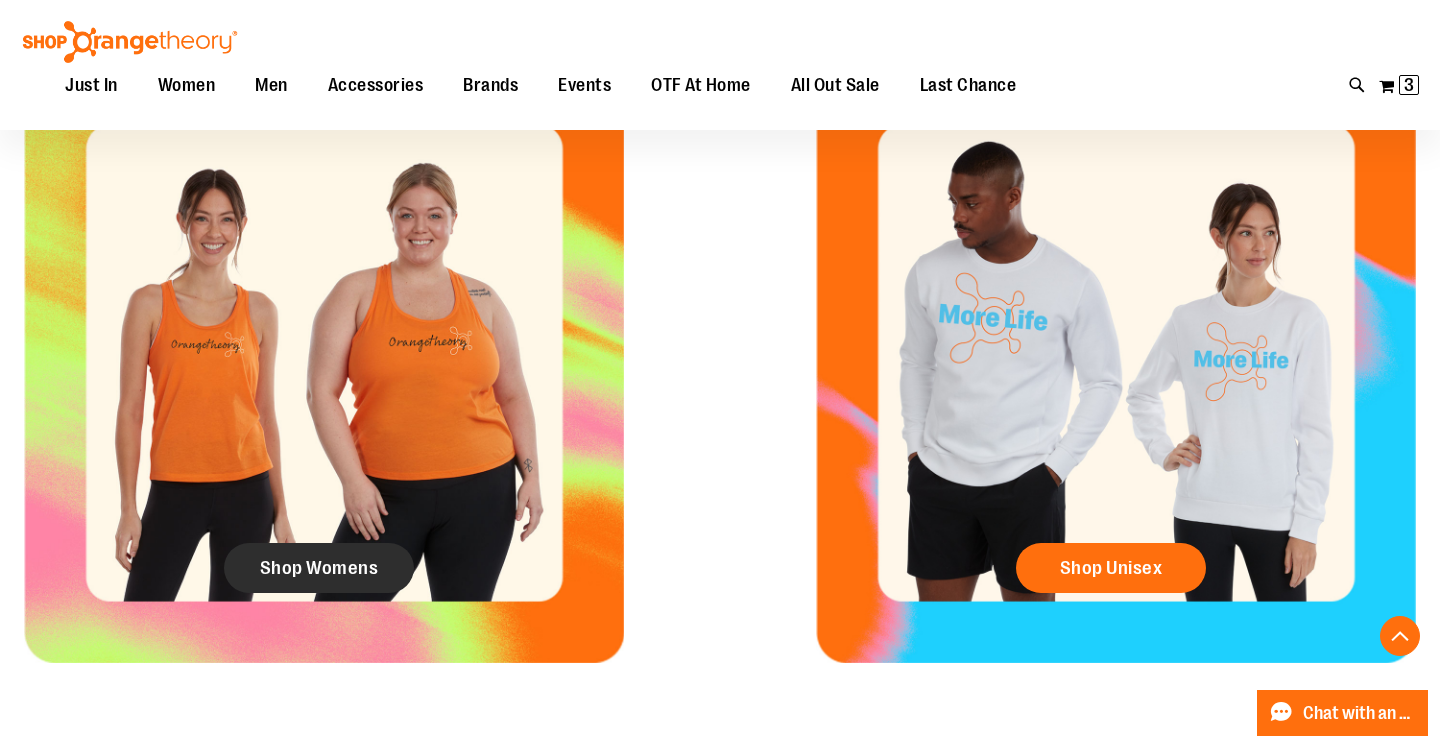 type on "**********" 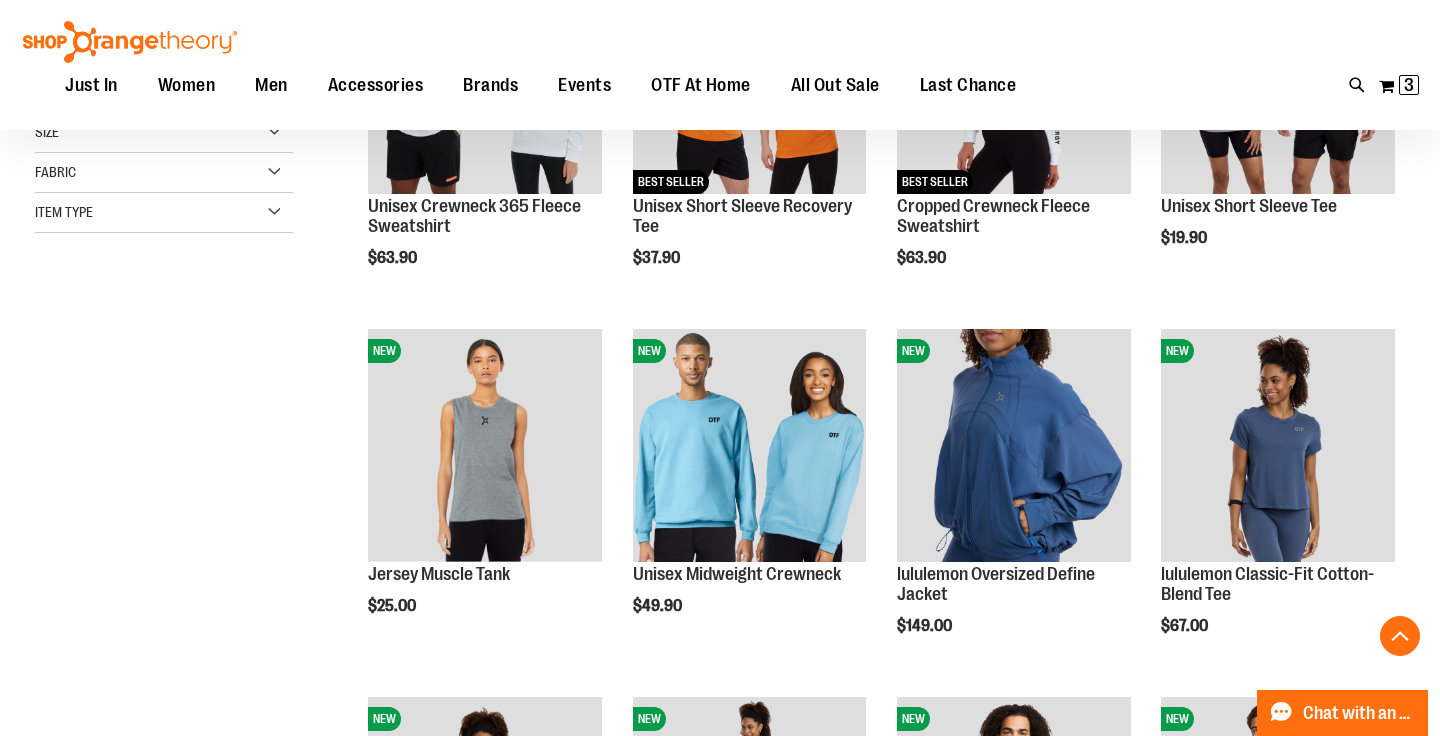 scroll, scrollTop: 431, scrollLeft: 0, axis: vertical 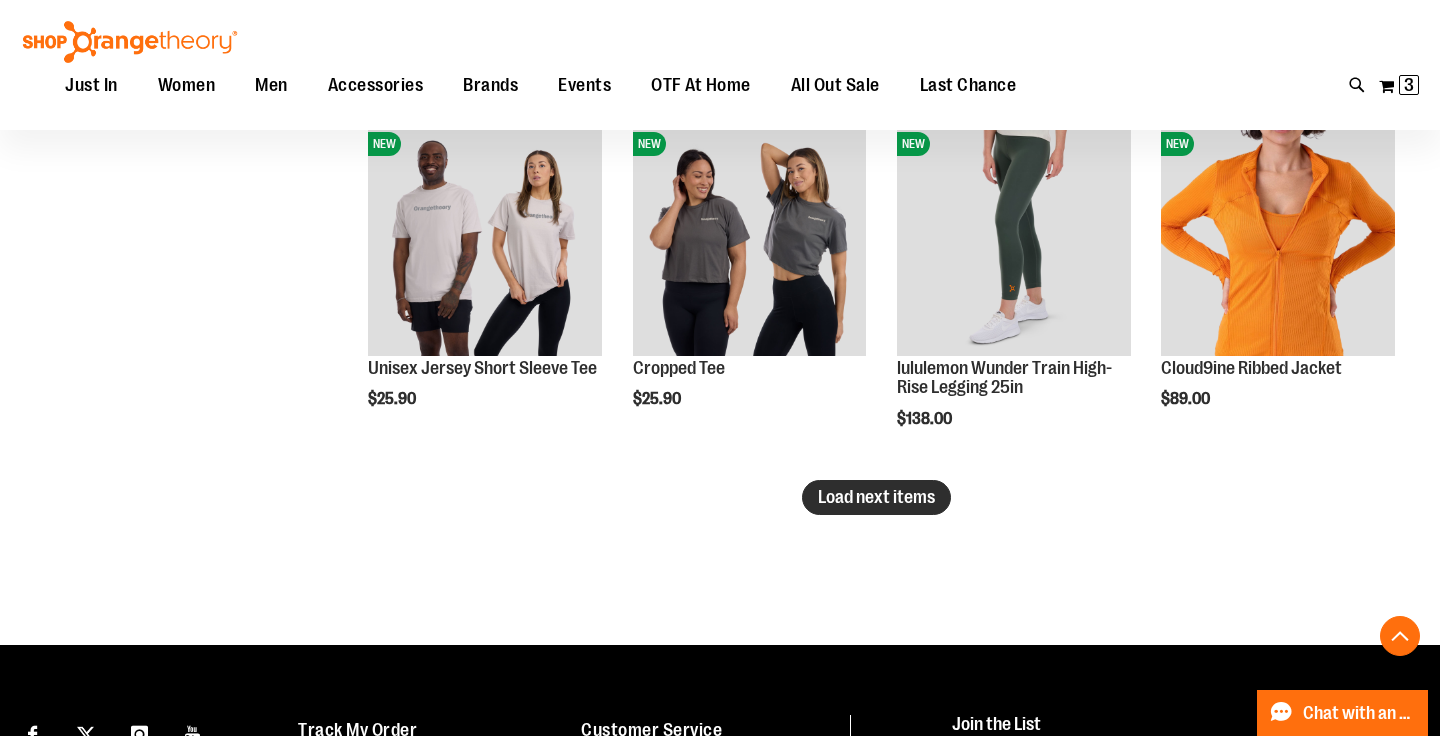 type on "**********" 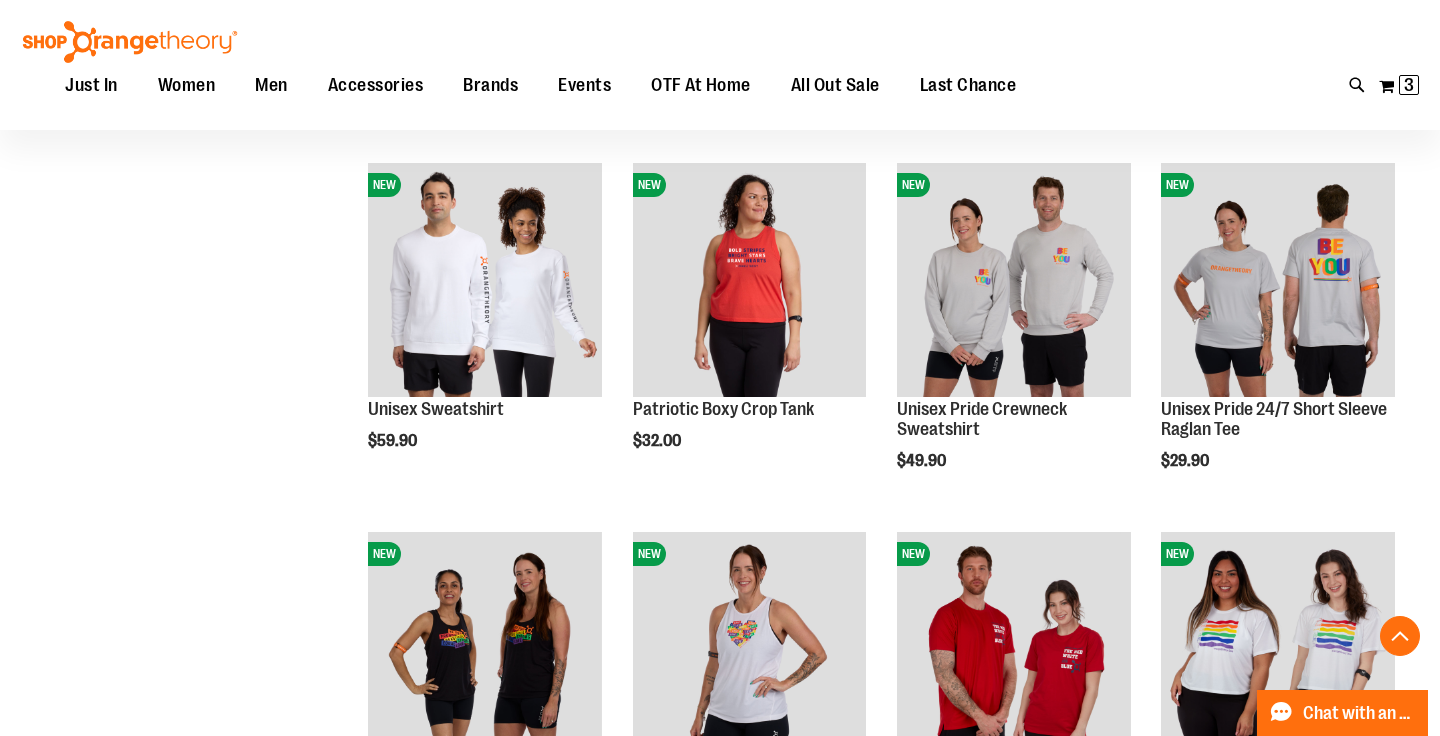 scroll, scrollTop: 3917, scrollLeft: 0, axis: vertical 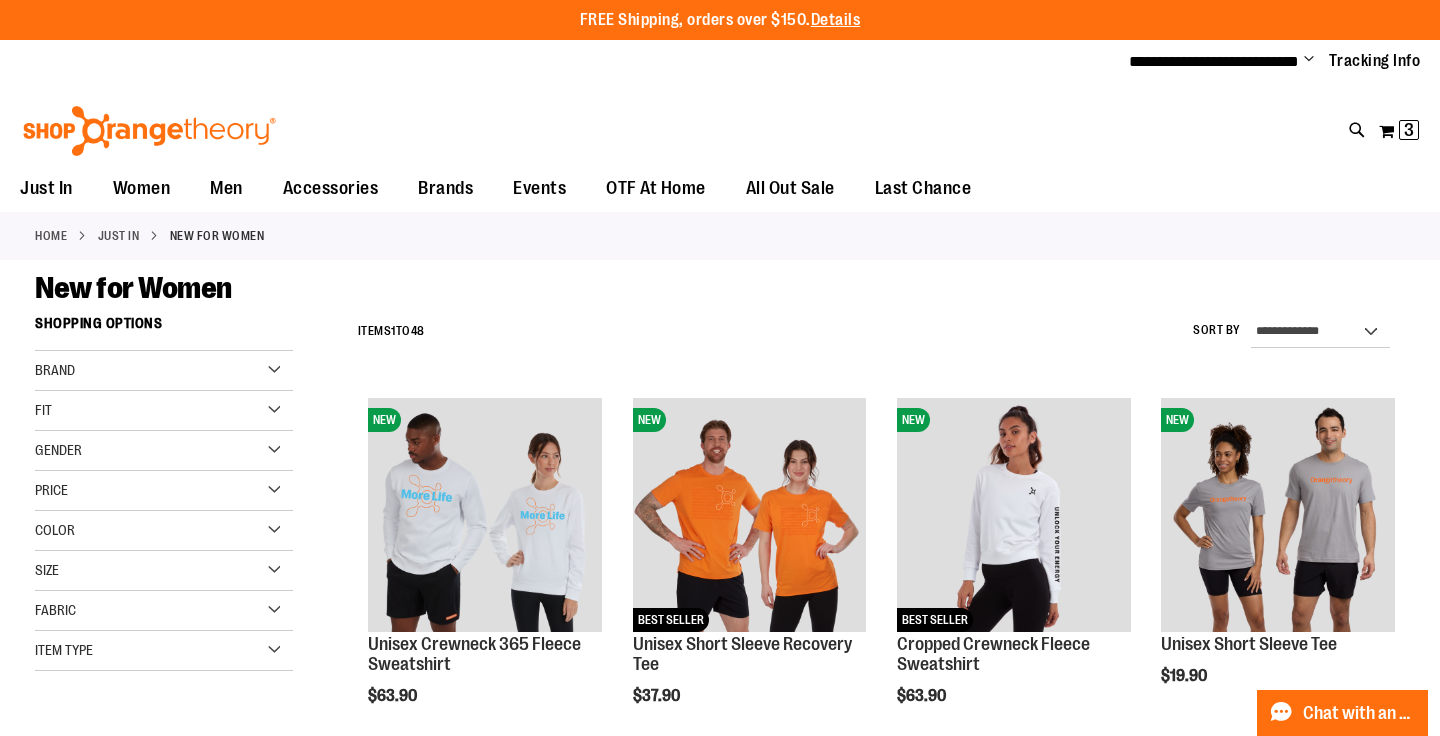 click at bounding box center (149, 131) 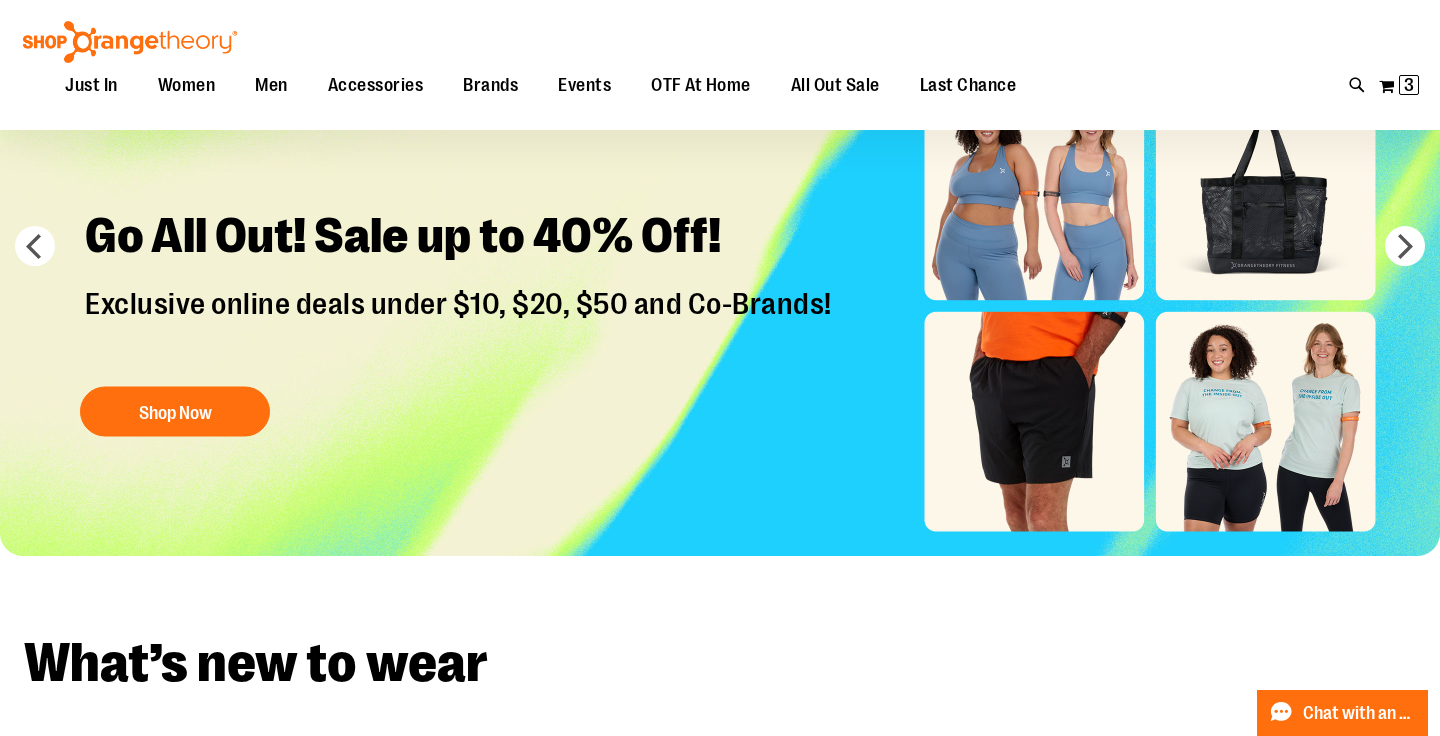 scroll, scrollTop: 157, scrollLeft: 0, axis: vertical 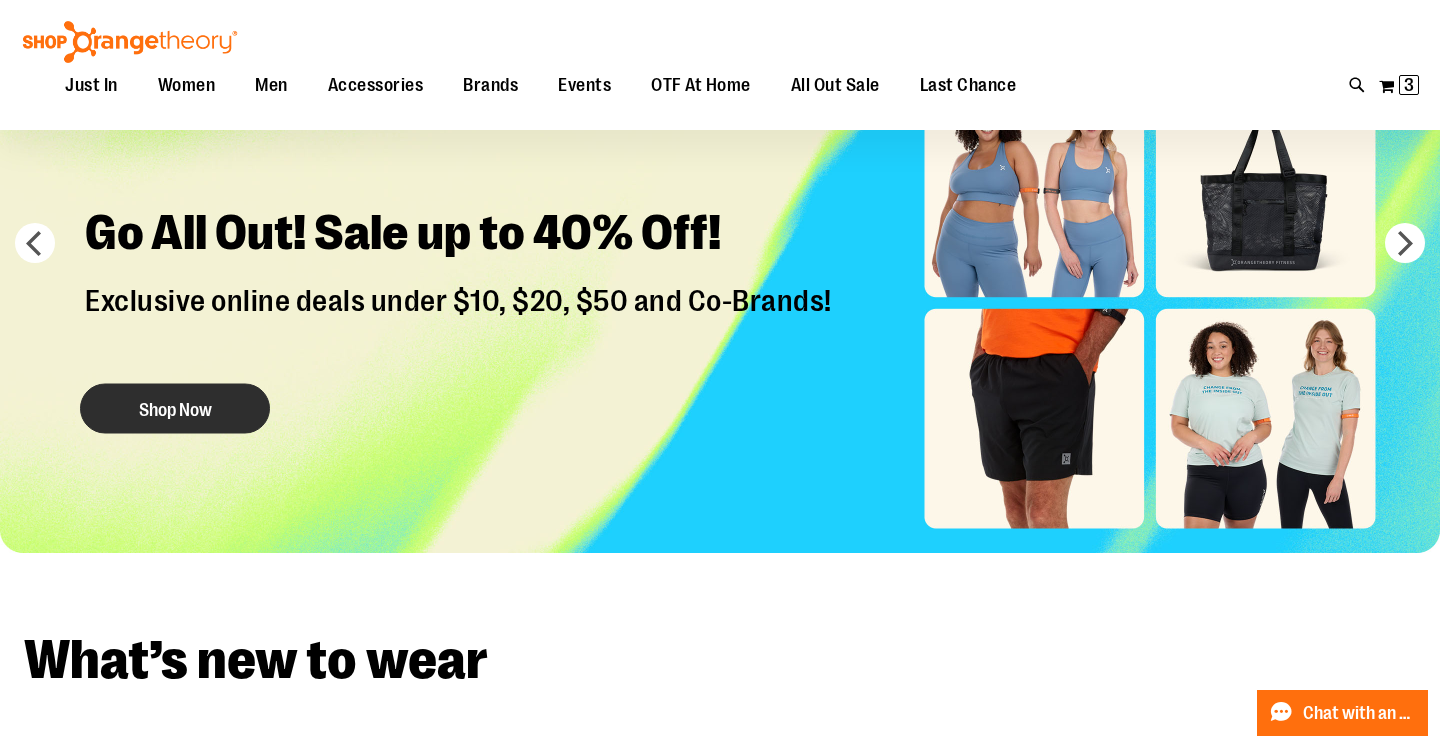type on "**********" 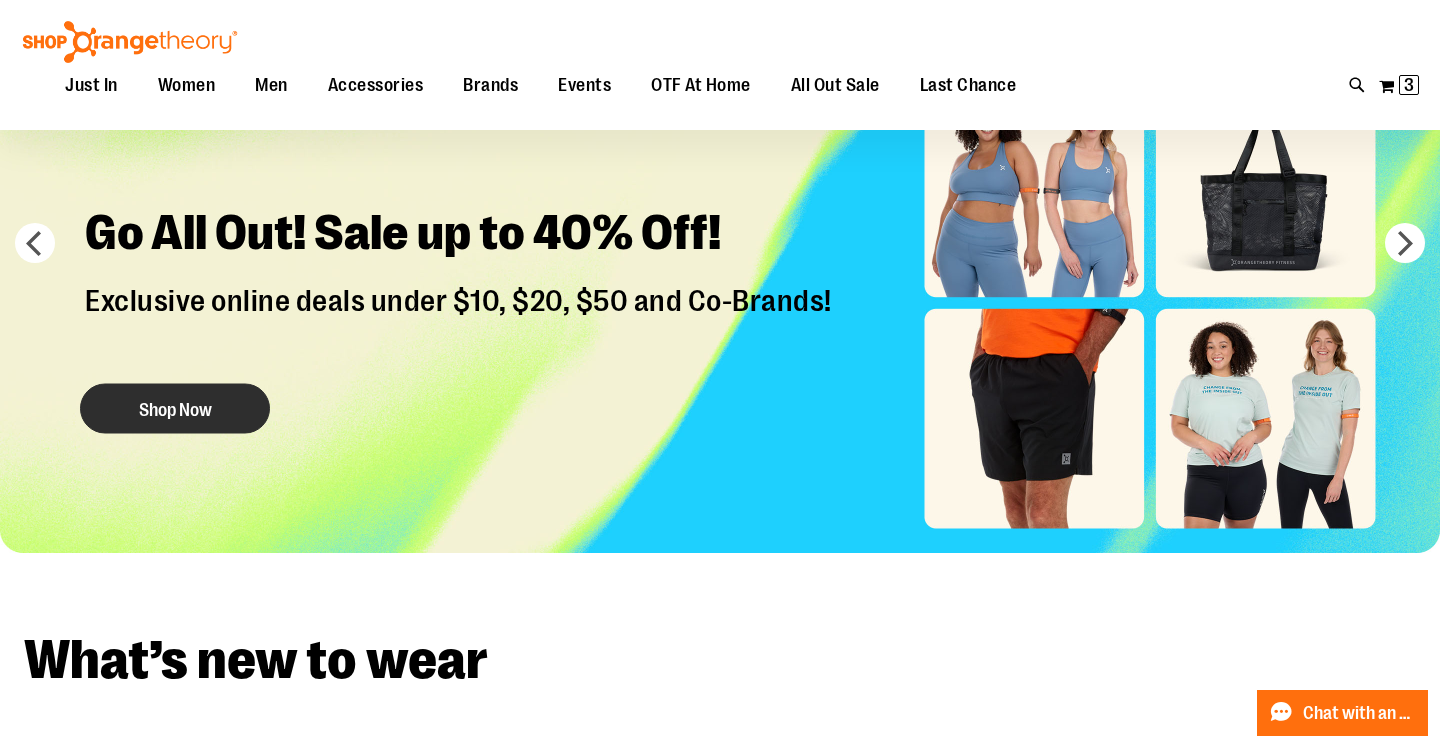 click on "Shop Now" at bounding box center [175, 409] 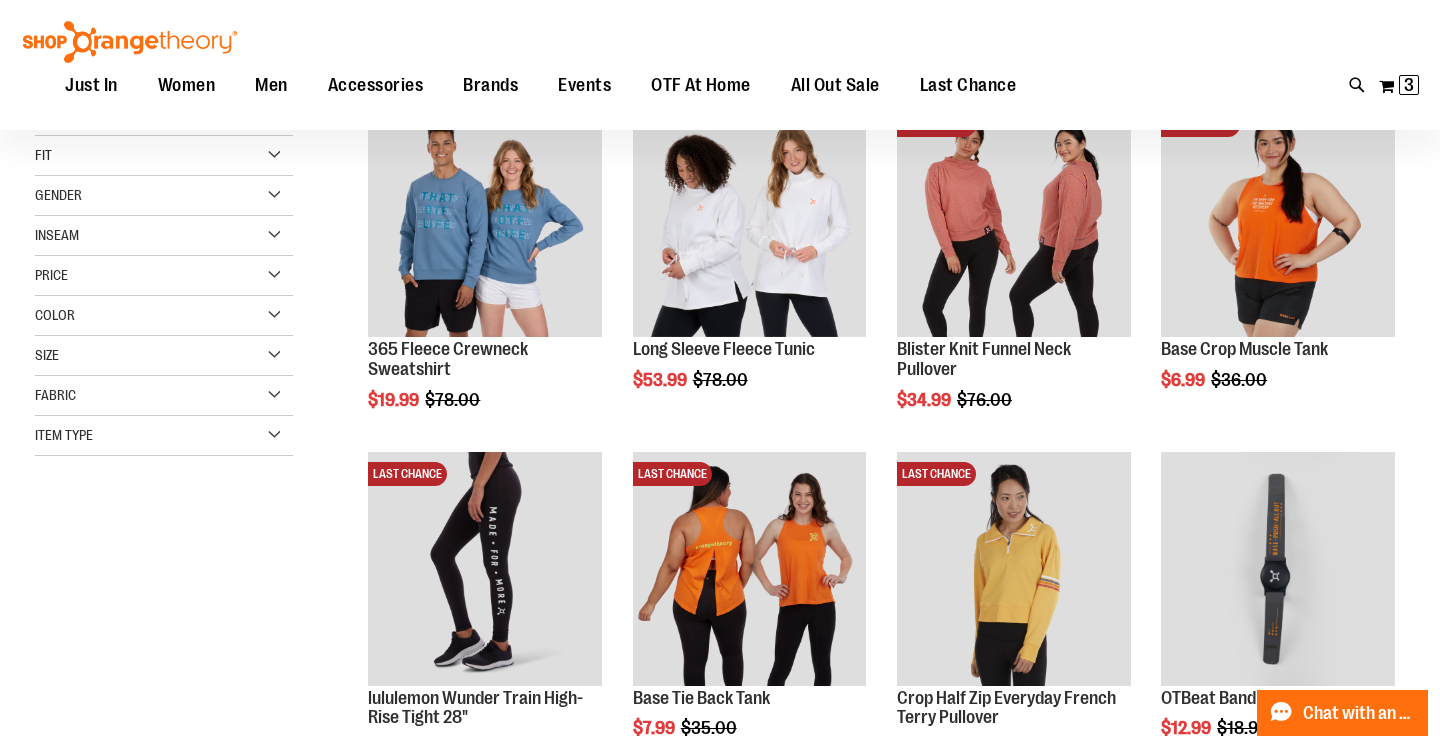scroll, scrollTop: 296, scrollLeft: 0, axis: vertical 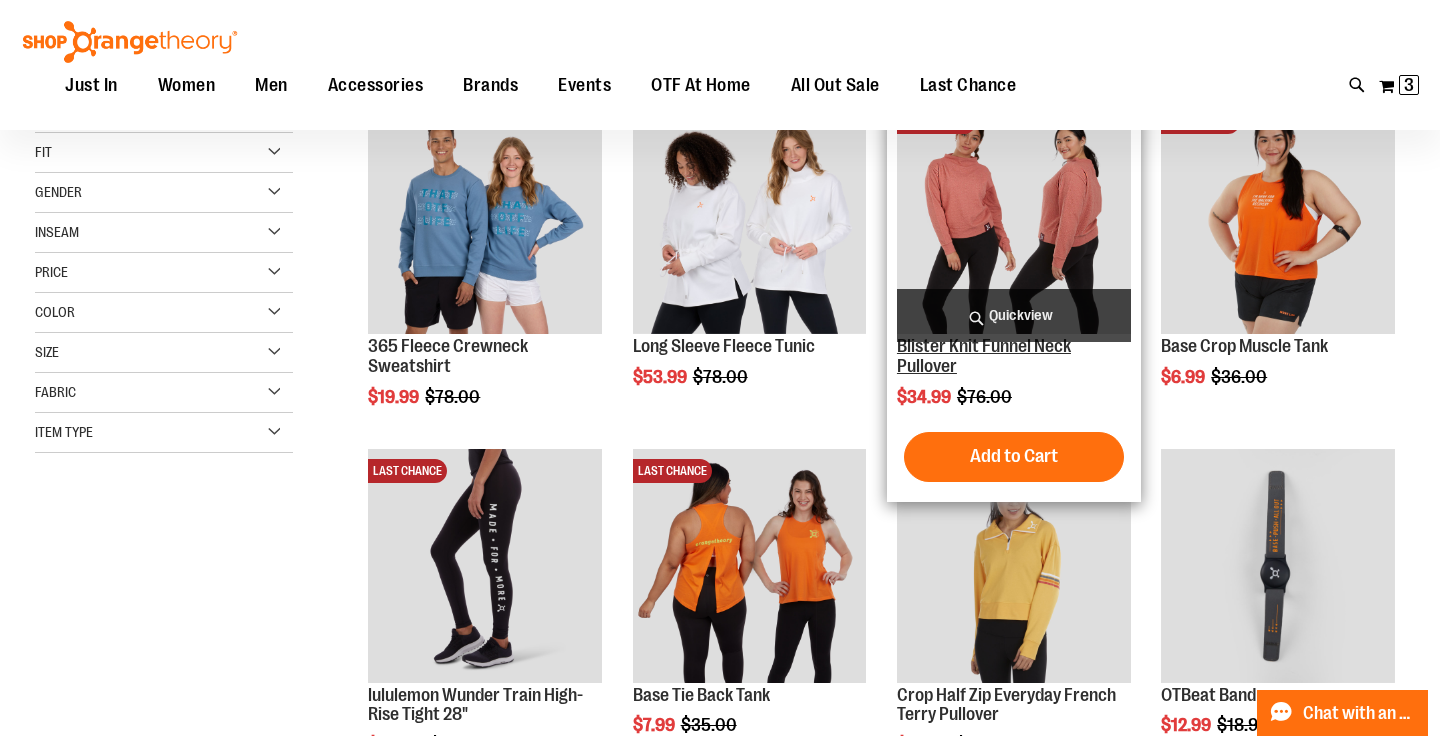 type on "**********" 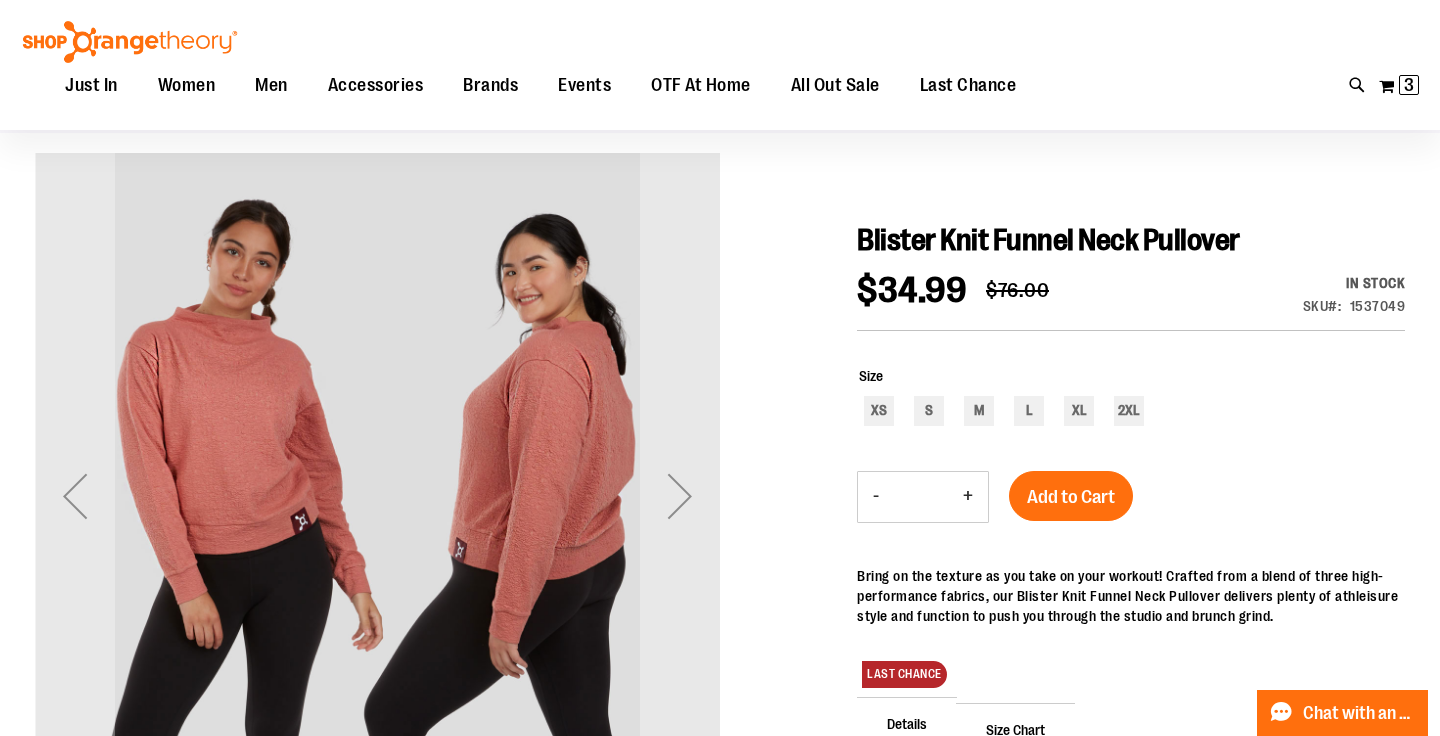 scroll, scrollTop: 128, scrollLeft: 0, axis: vertical 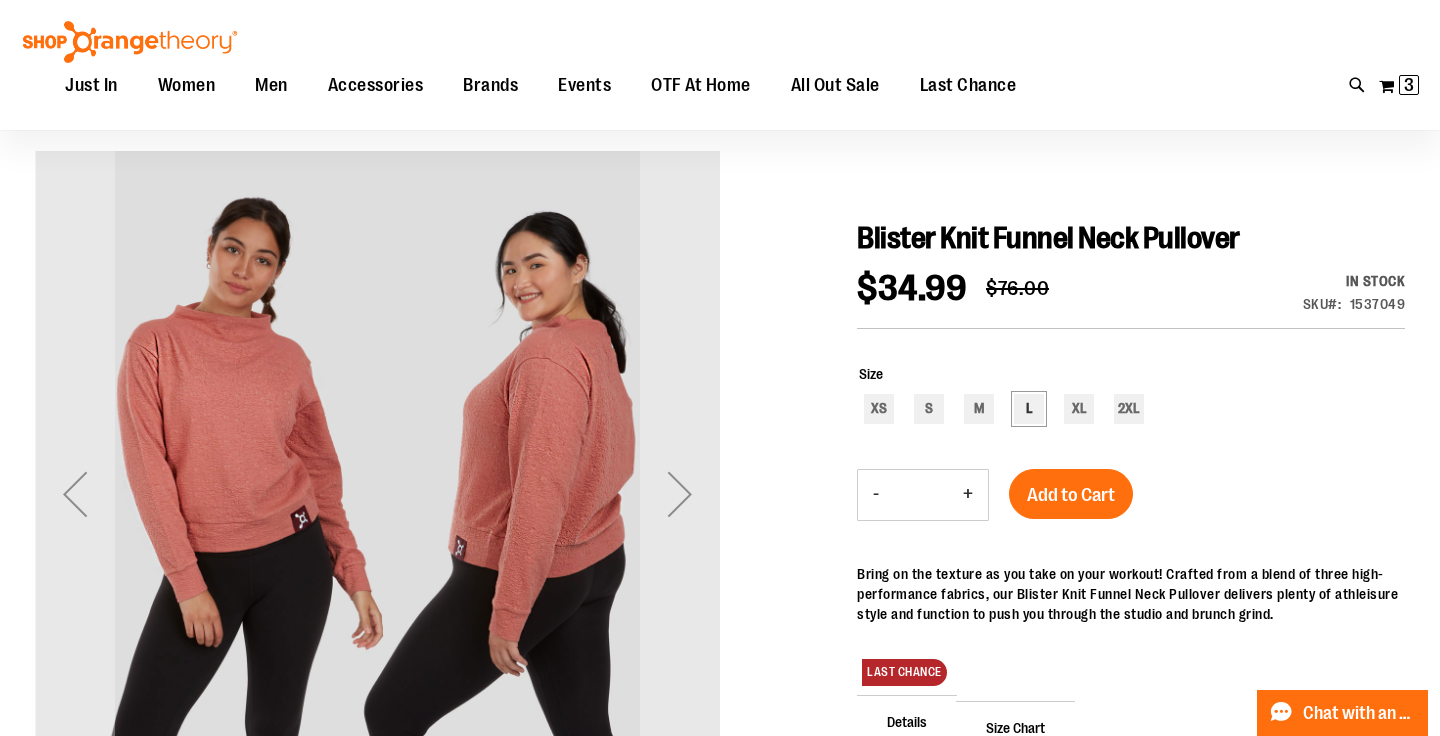 type on "**********" 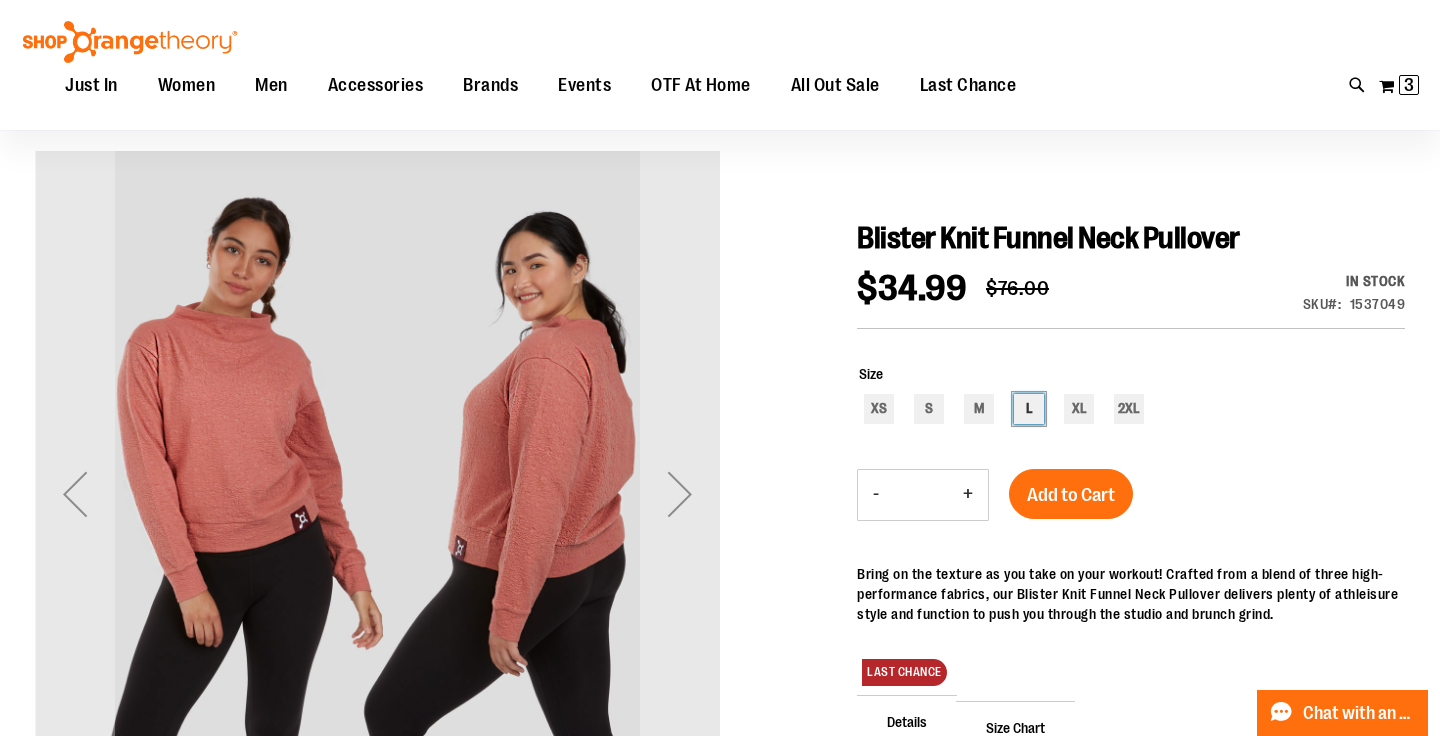 click on "L" at bounding box center [1029, 409] 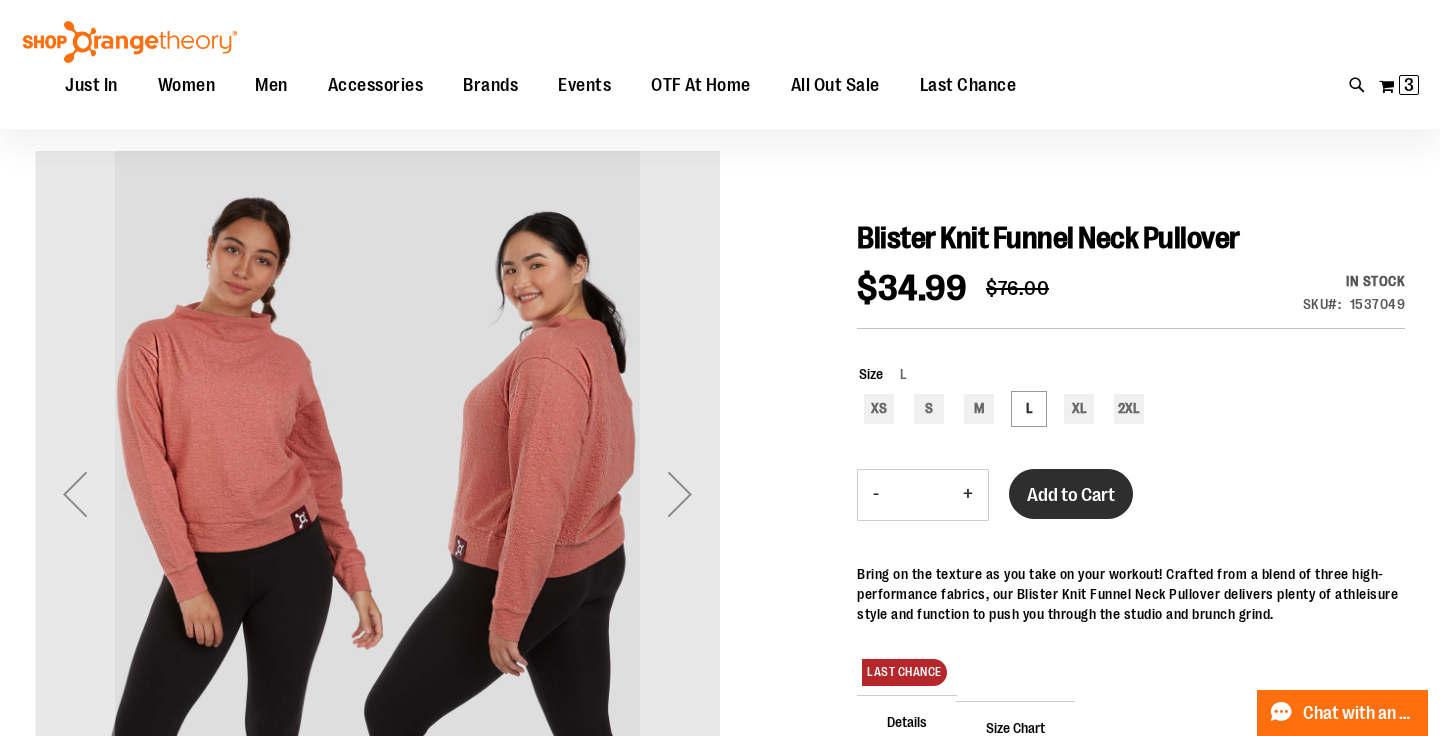 click on "Add to Cart" at bounding box center [1071, 495] 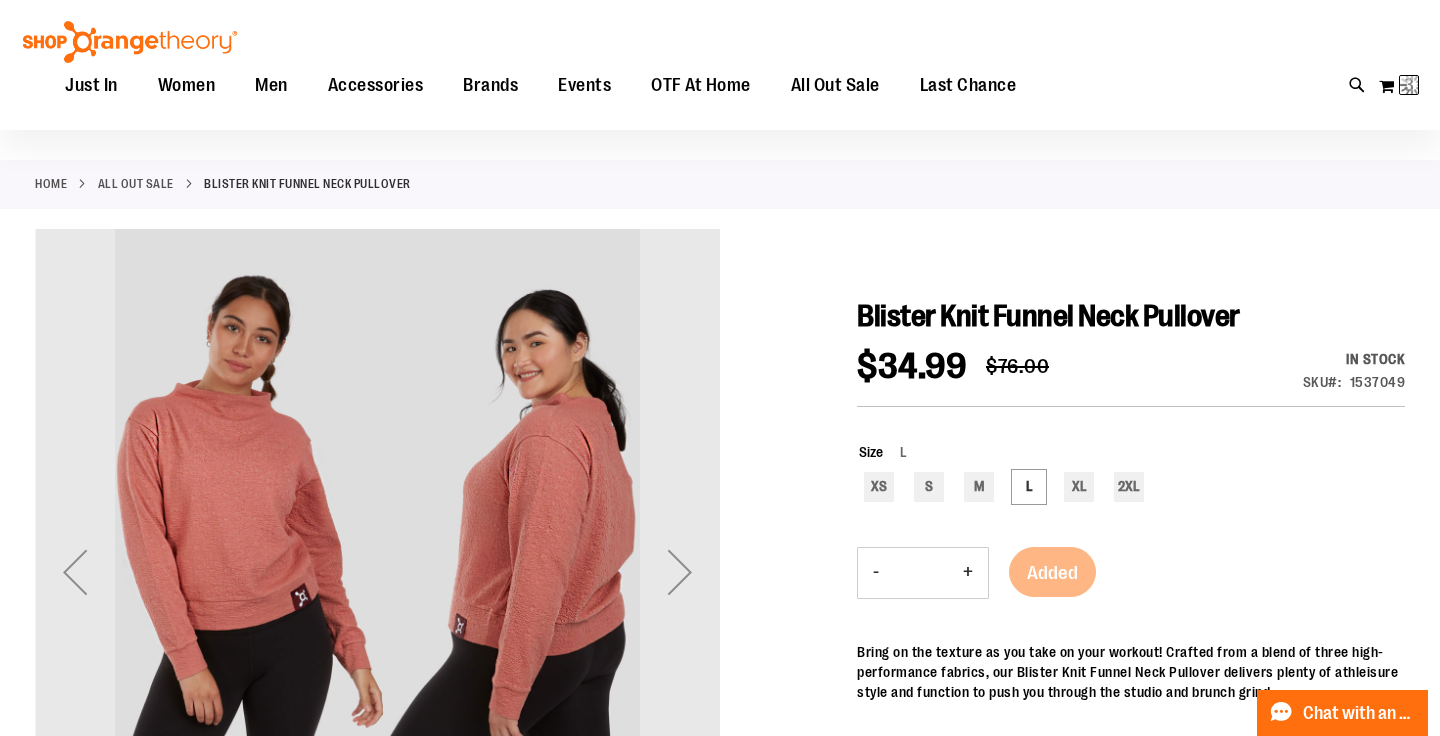 scroll, scrollTop: 0, scrollLeft: 0, axis: both 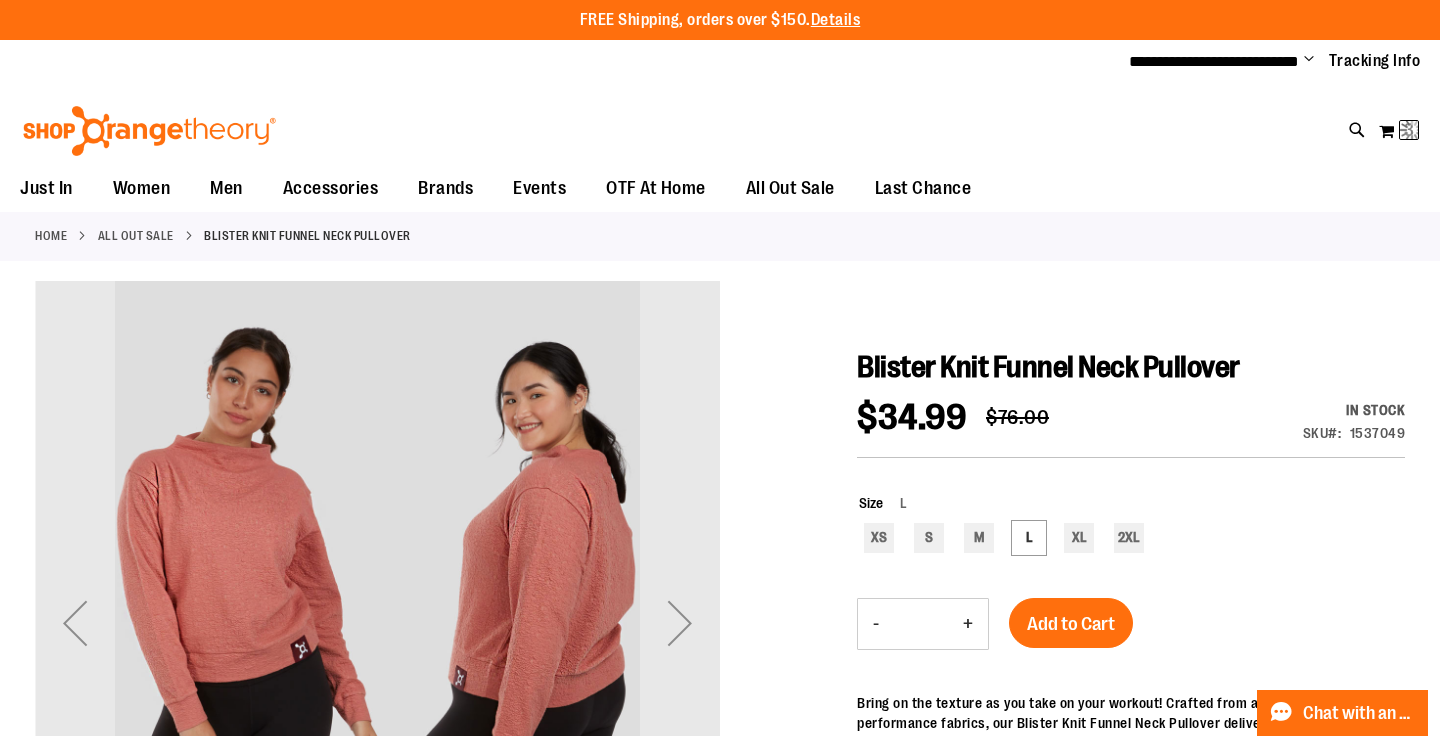 click at bounding box center (149, 131) 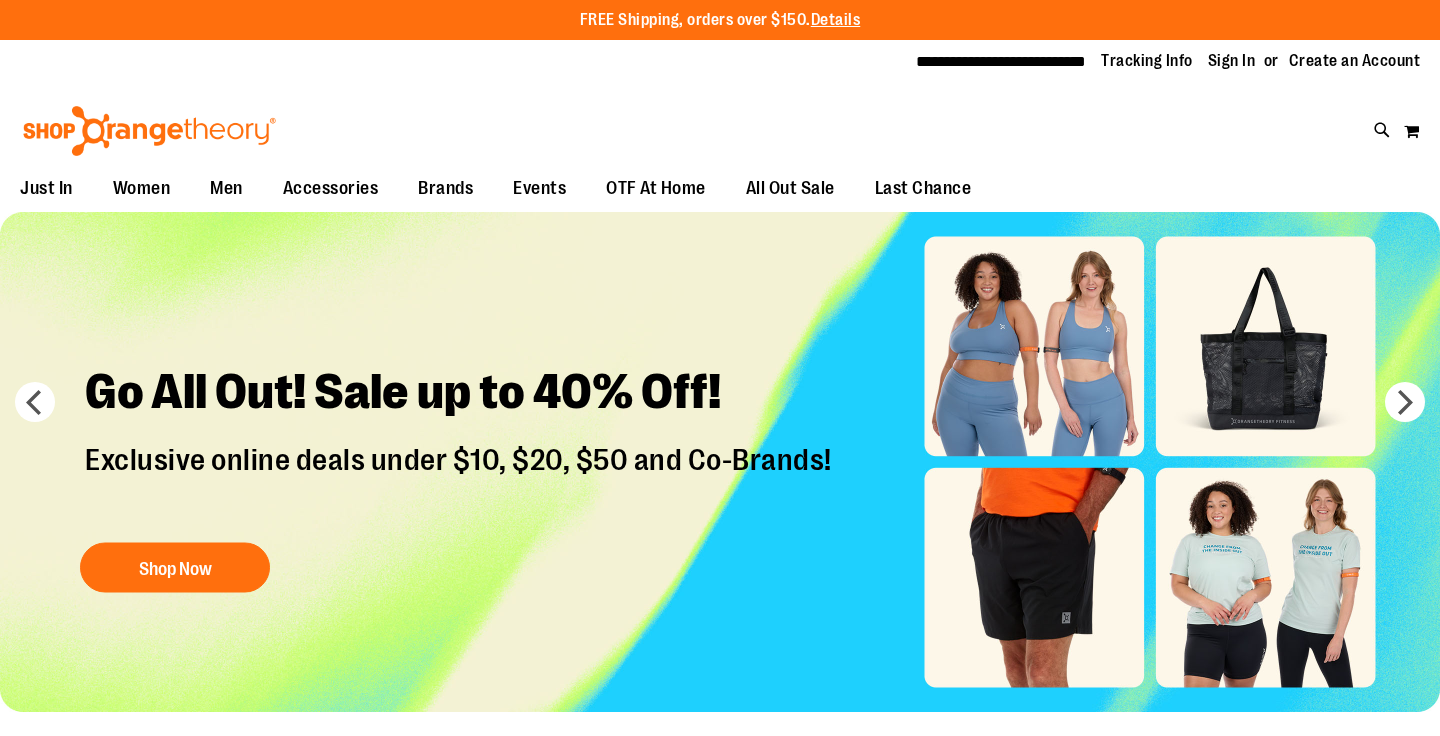 scroll, scrollTop: 0, scrollLeft: 0, axis: both 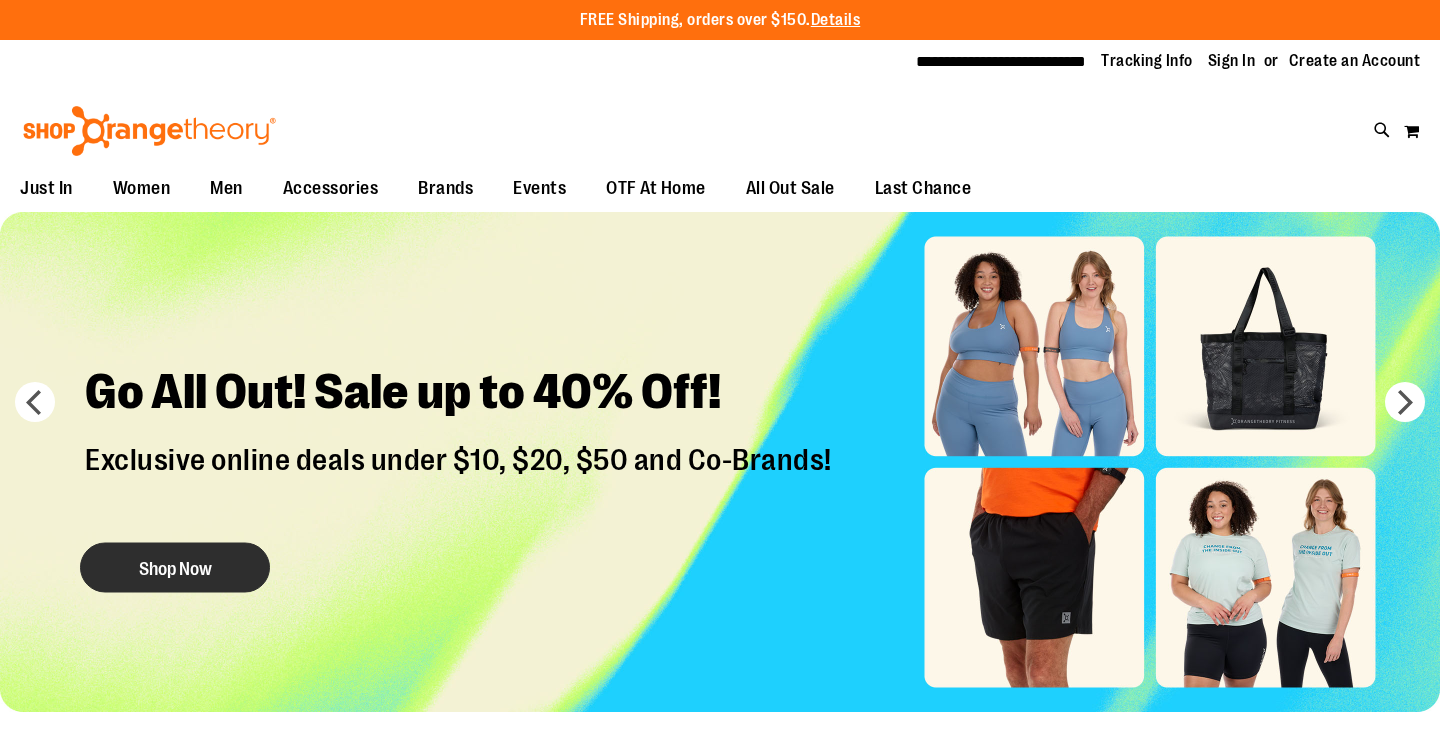 click on "Shop Now" at bounding box center (175, 567) 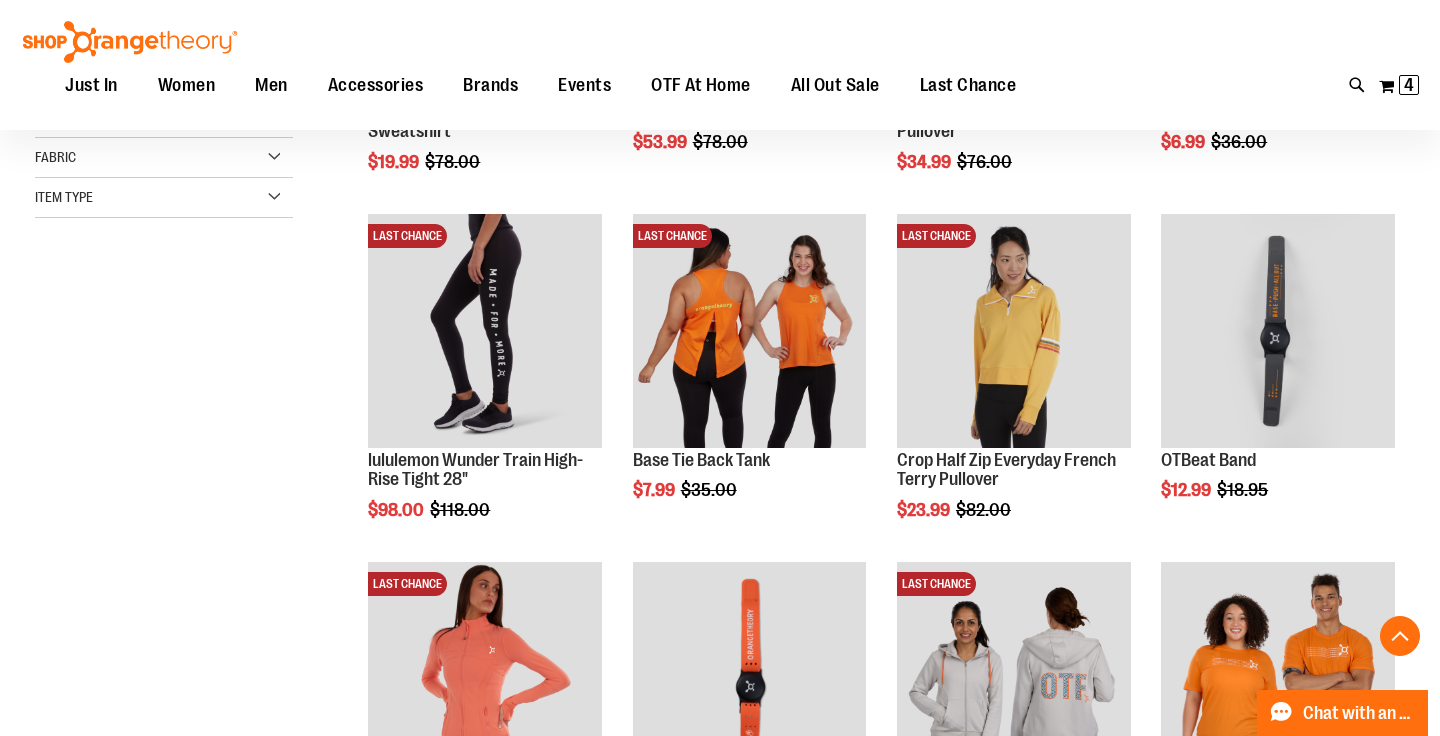 scroll, scrollTop: 534, scrollLeft: 0, axis: vertical 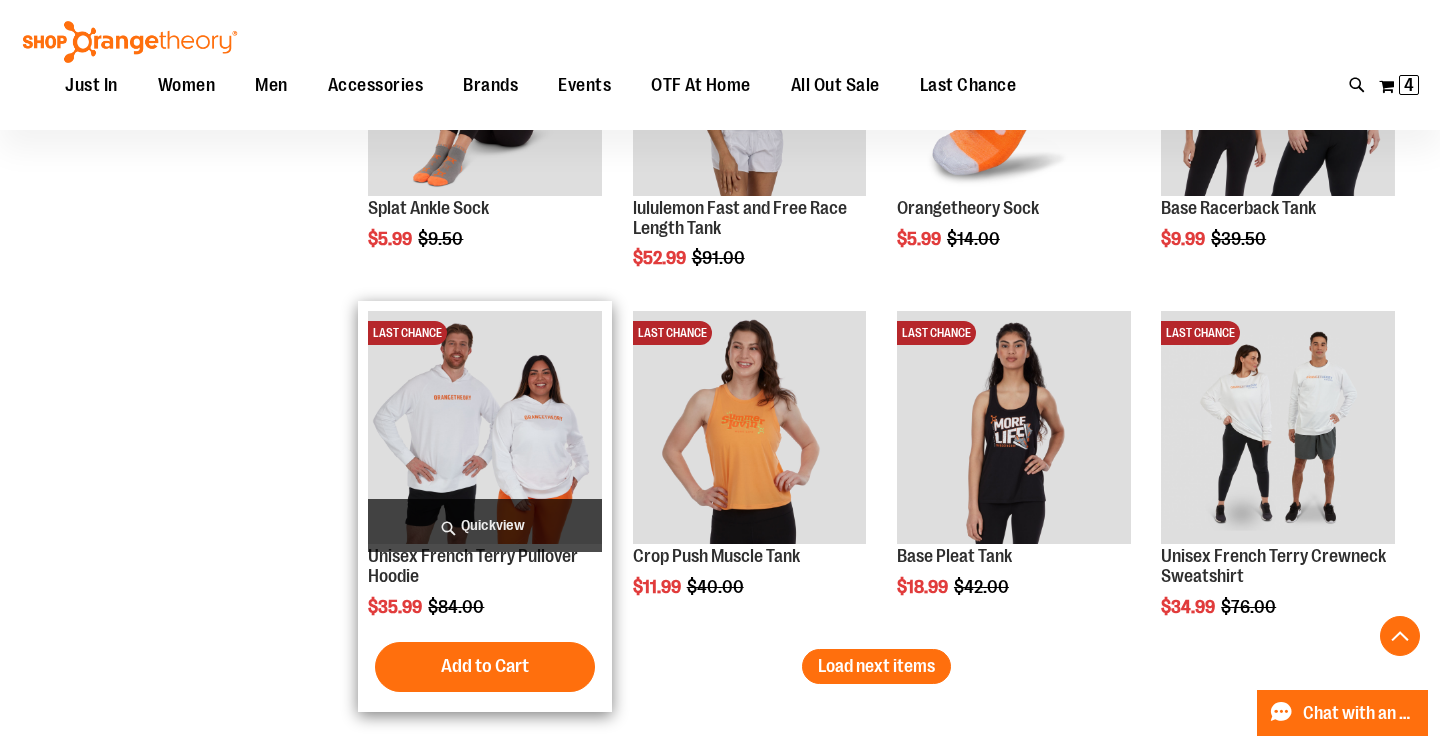 type on "**********" 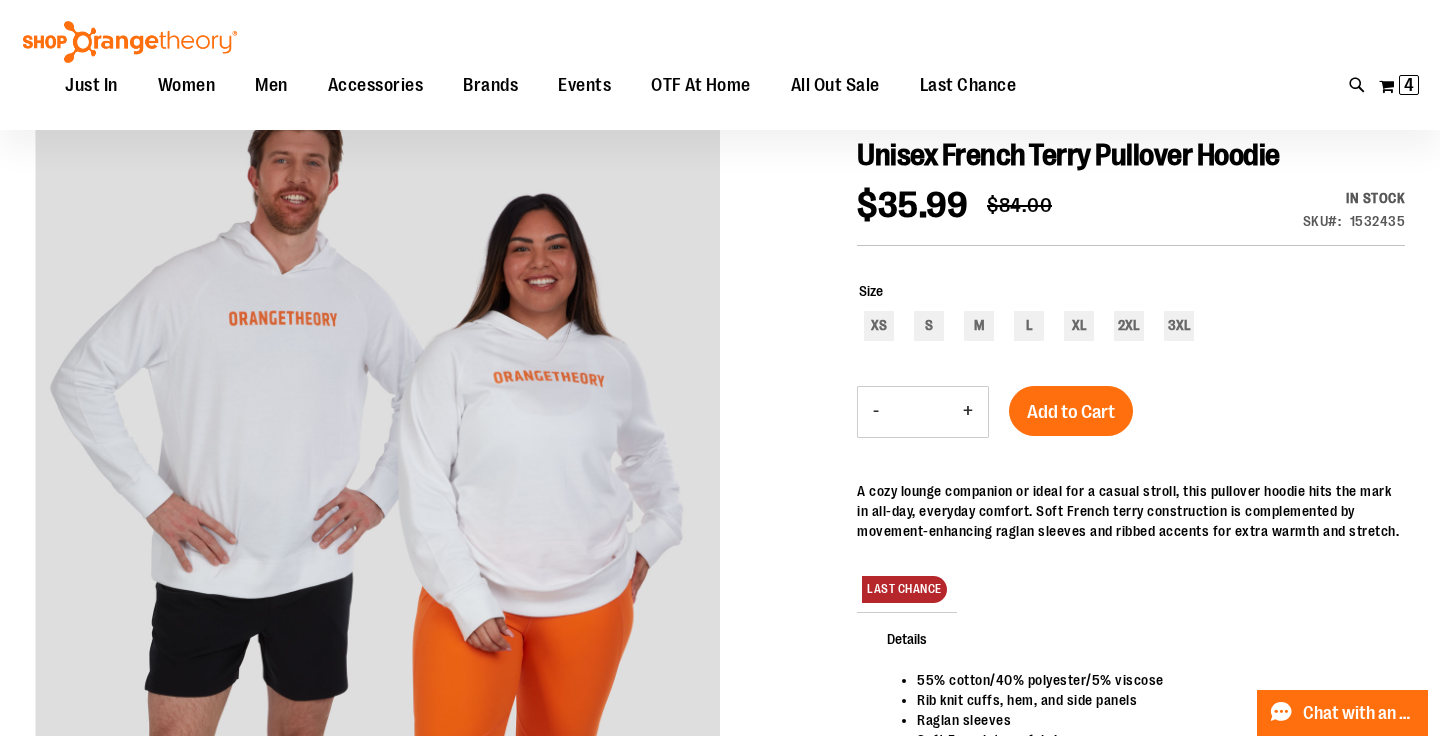 scroll, scrollTop: 208, scrollLeft: 0, axis: vertical 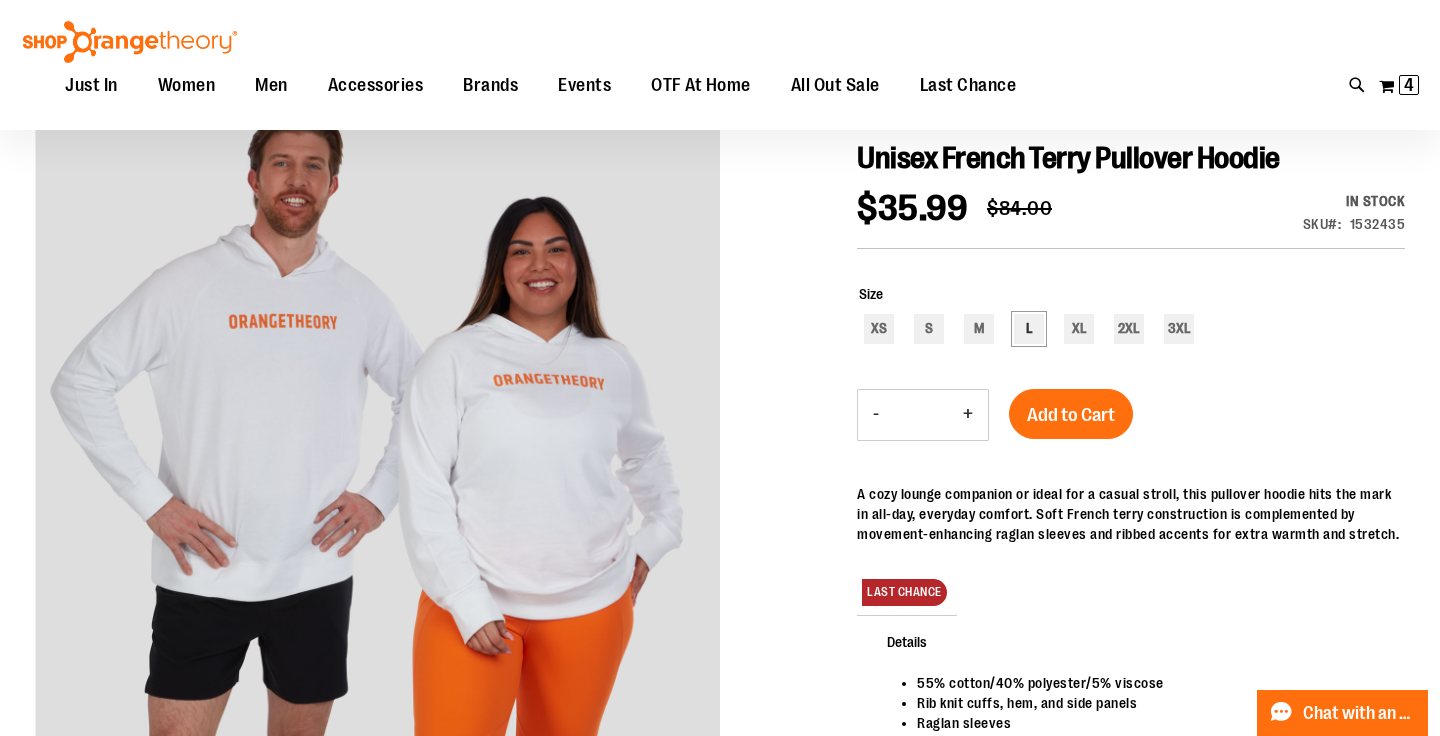 type on "**********" 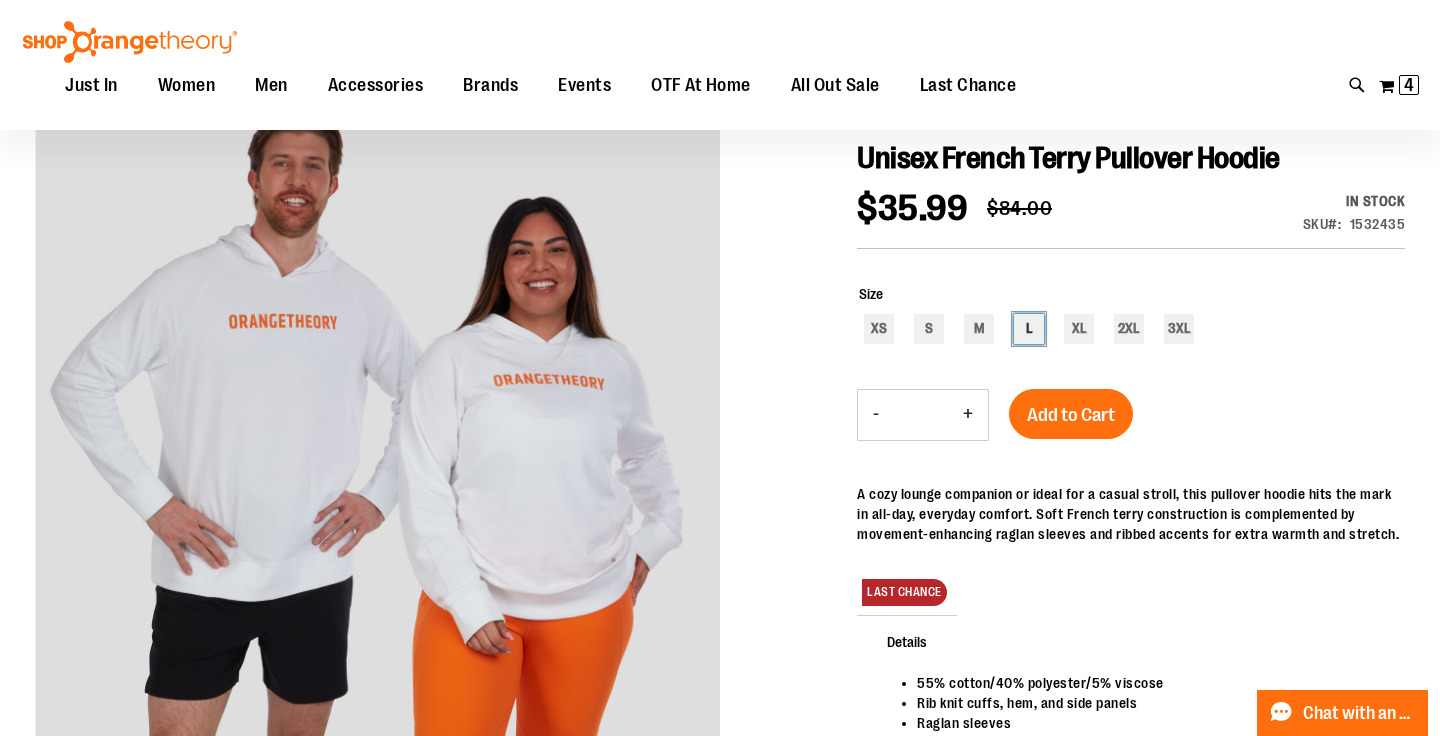 click on "L" at bounding box center (1029, 329) 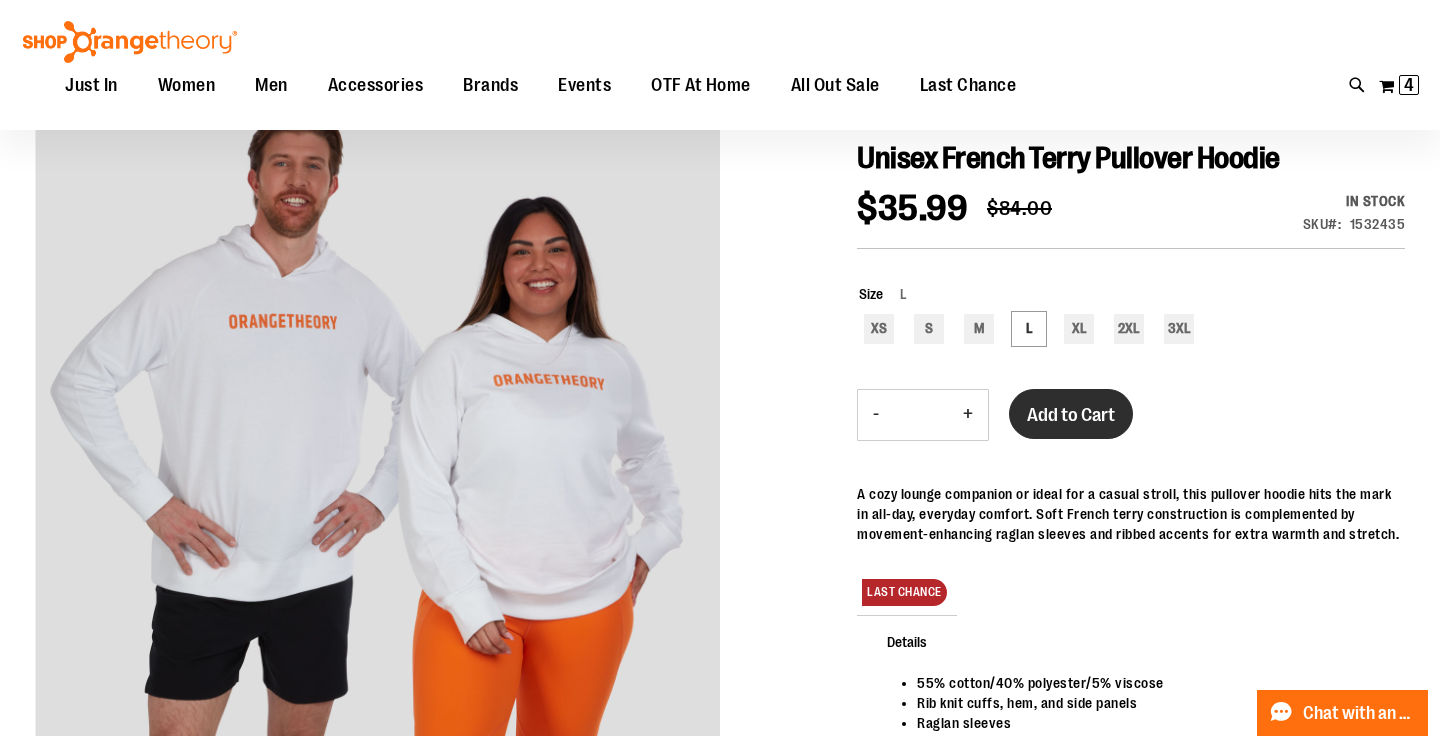 click on "Add to Cart" at bounding box center (1071, 414) 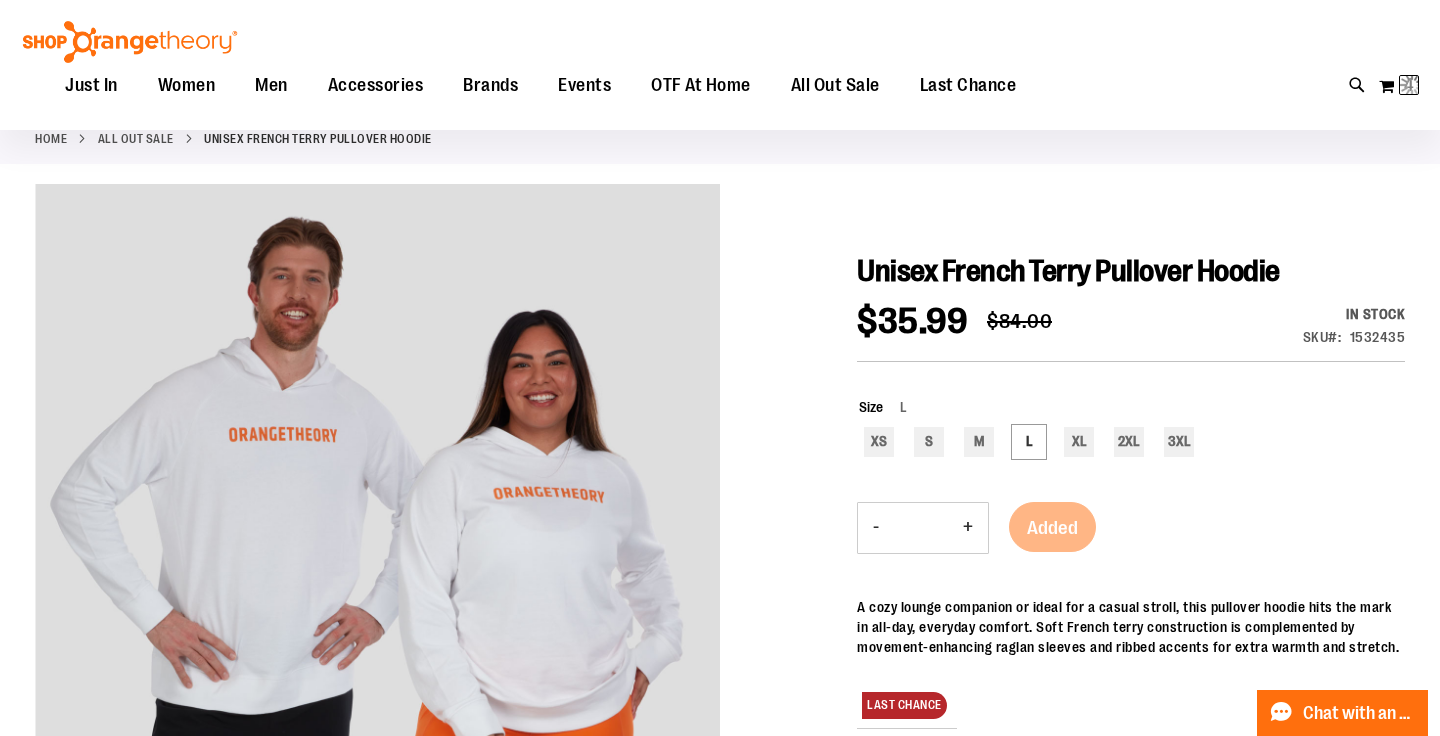 scroll, scrollTop: 48, scrollLeft: 0, axis: vertical 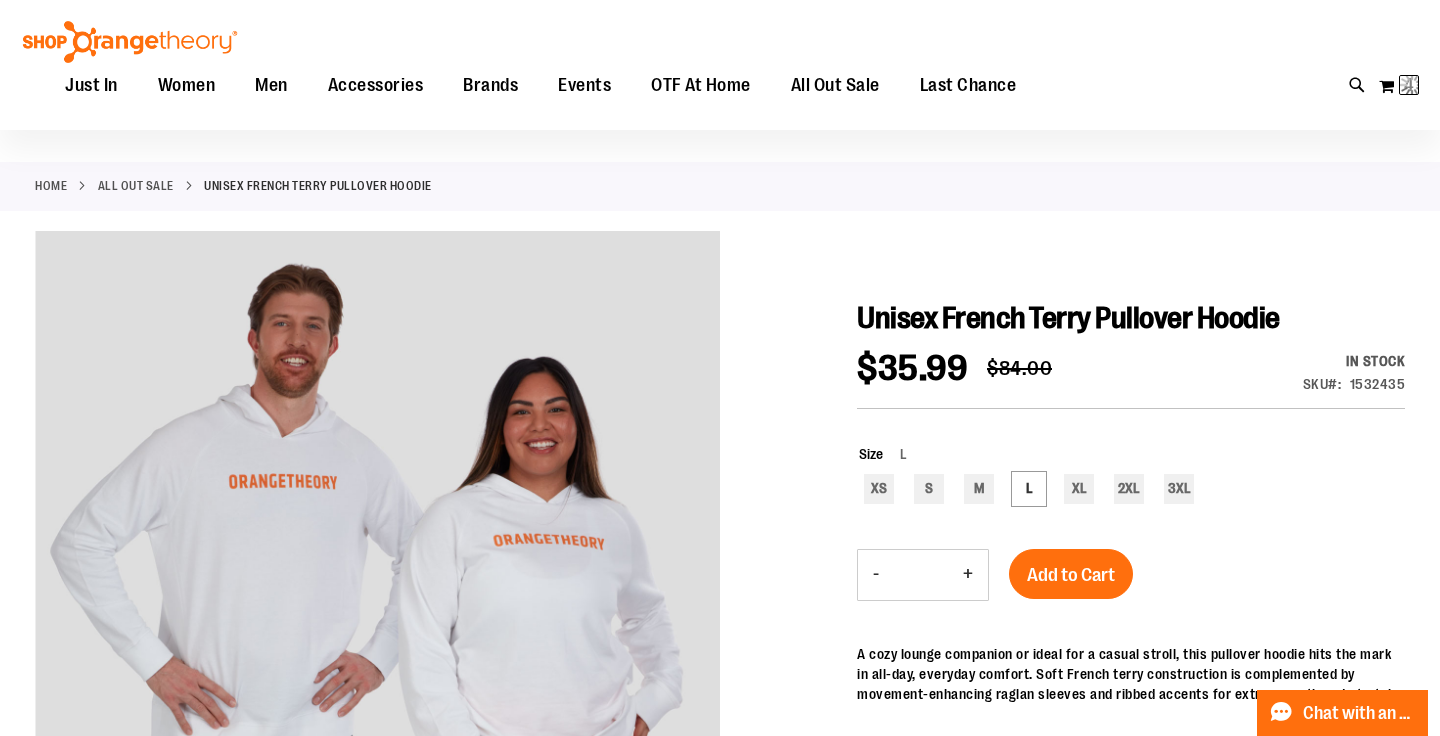 click at bounding box center [130, 42] 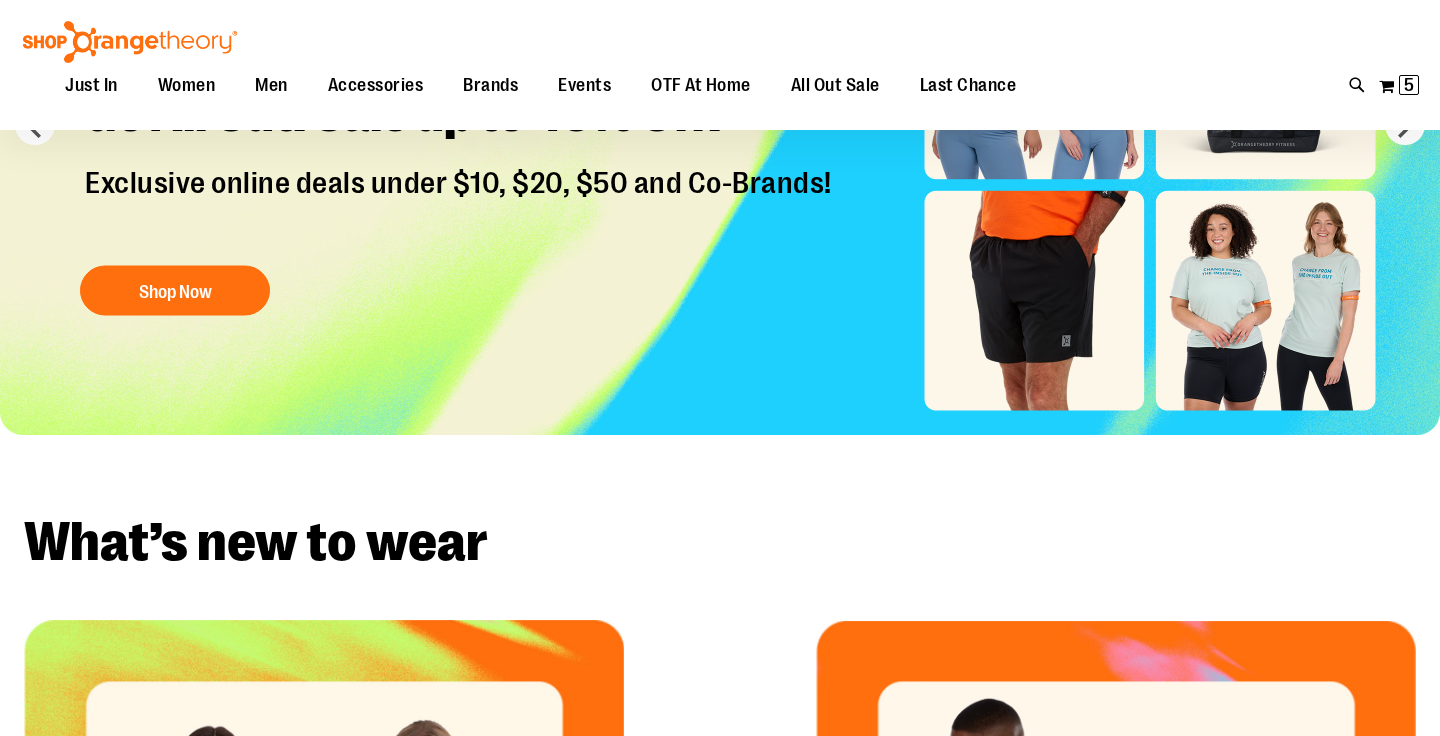 scroll, scrollTop: 272, scrollLeft: 0, axis: vertical 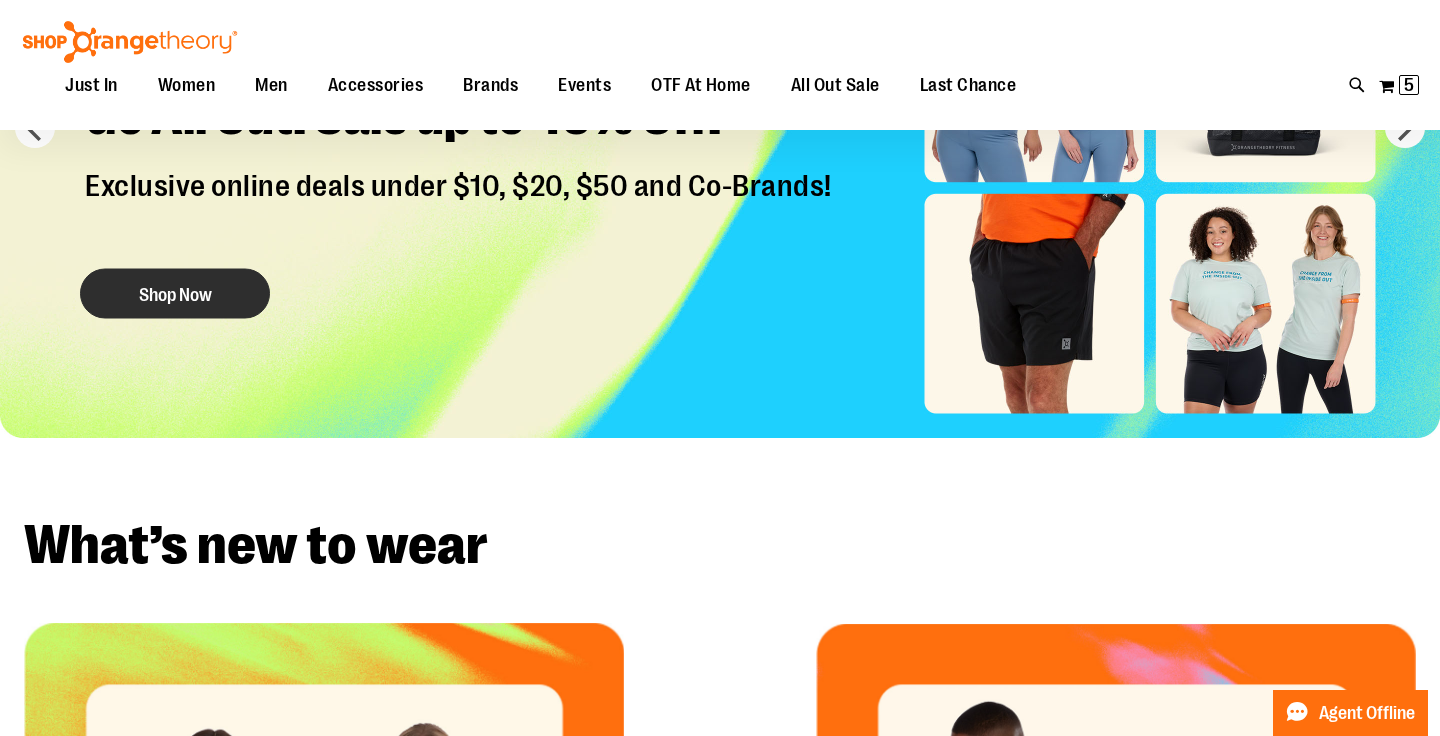 type on "**********" 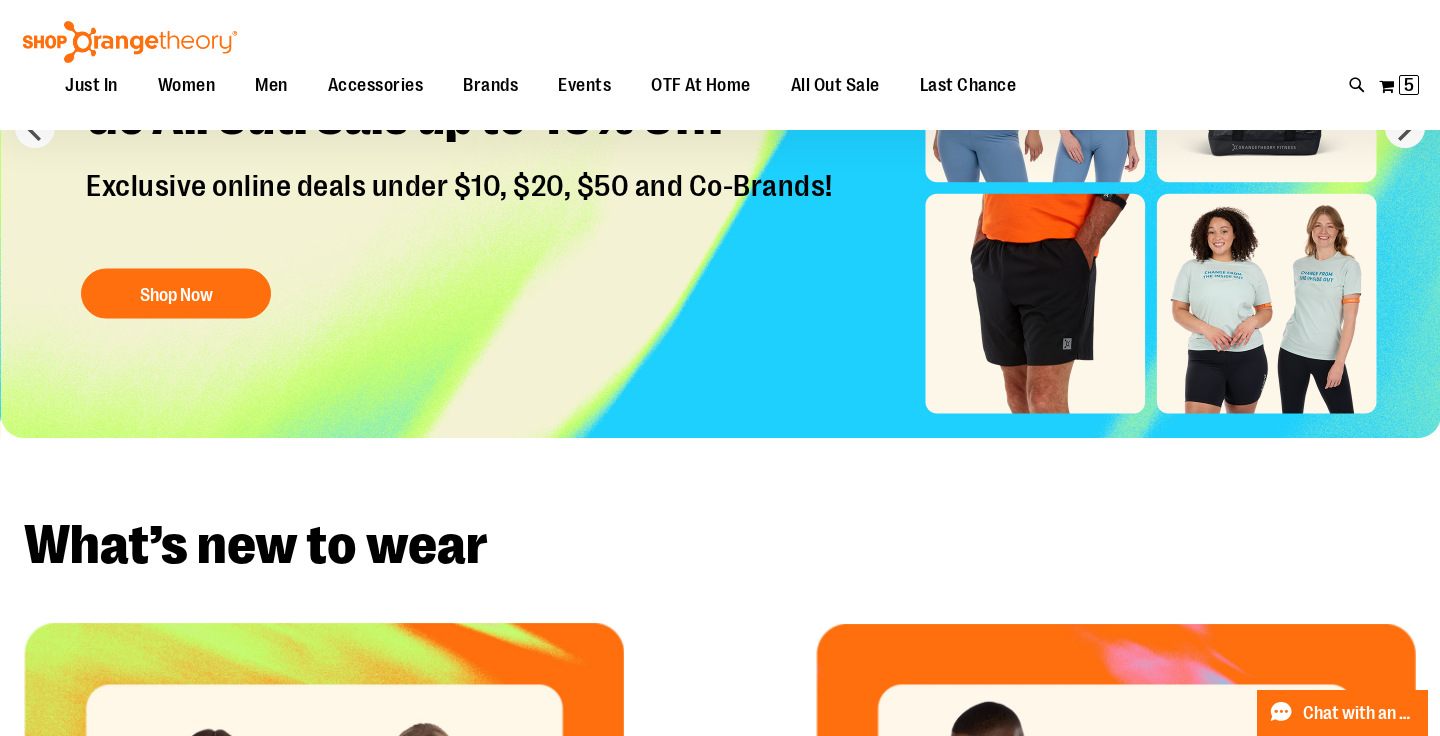 click on "OTF // lululemon fresh drops!
Shop Now" at bounding box center [-3599, 188] 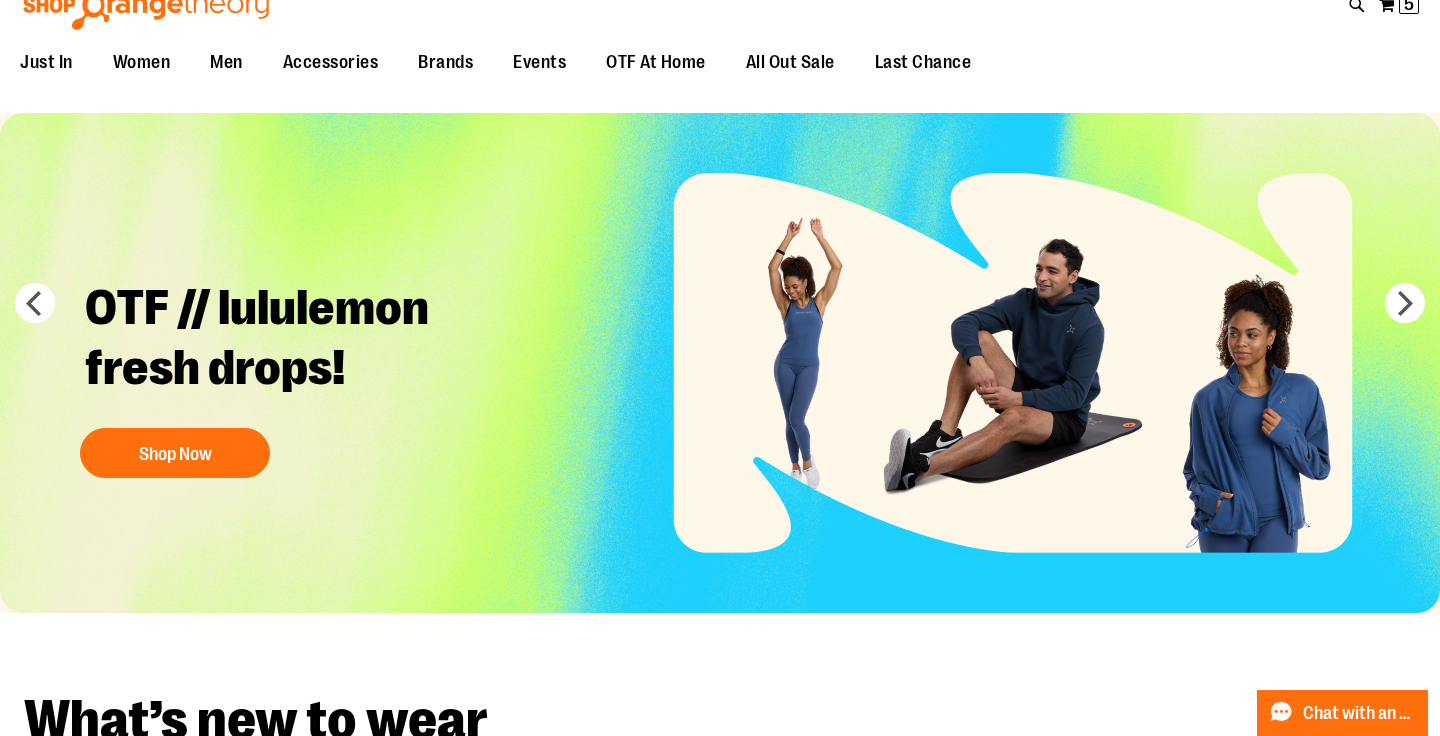 scroll, scrollTop: 0, scrollLeft: 0, axis: both 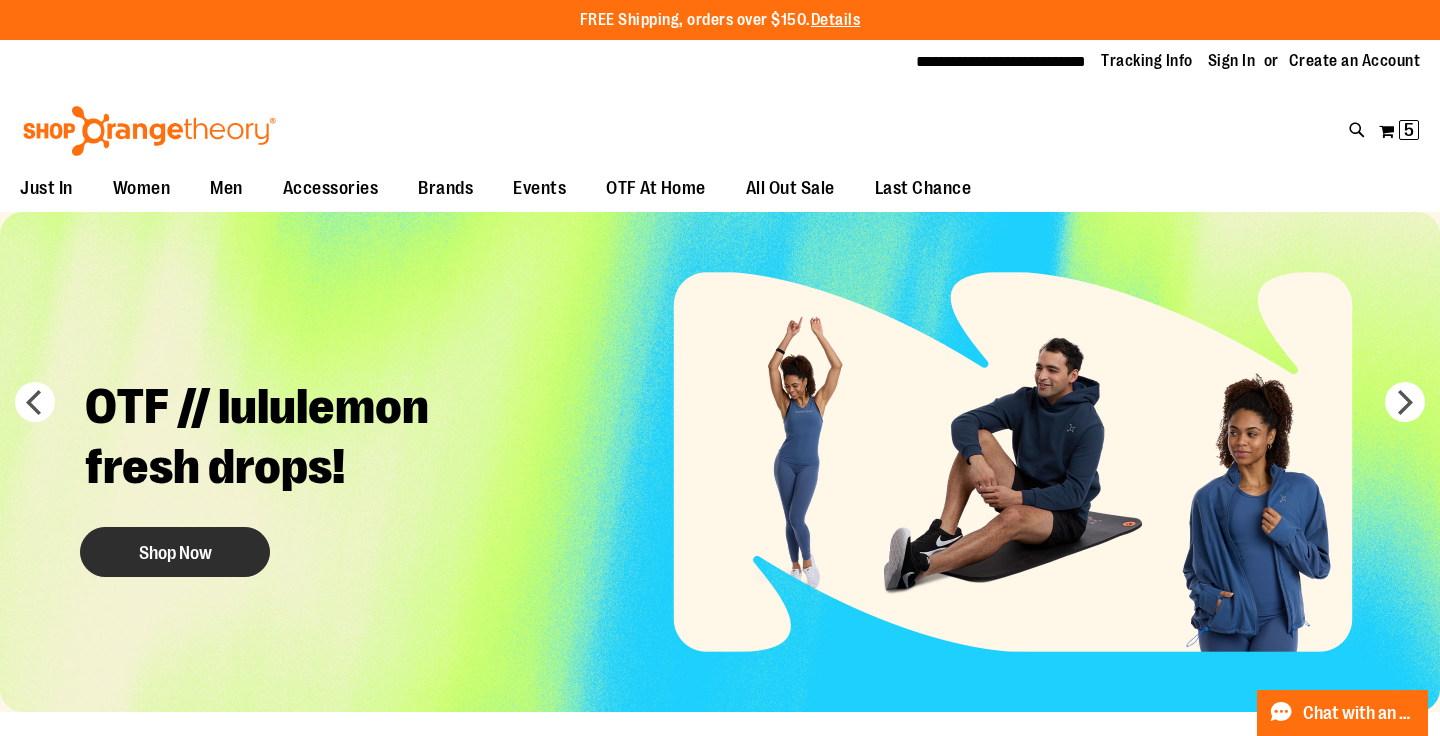 click on "Shop Now" at bounding box center (175, 552) 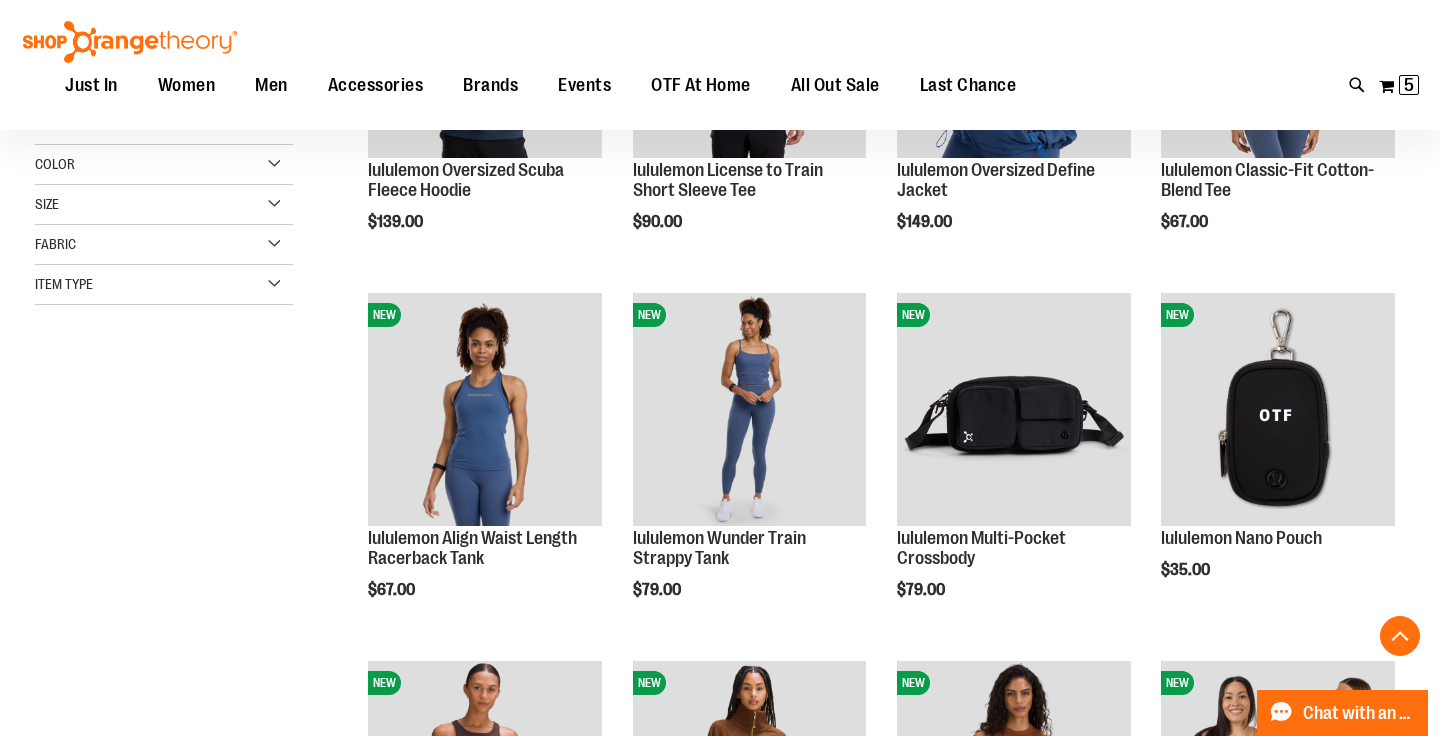 scroll, scrollTop: 469, scrollLeft: 0, axis: vertical 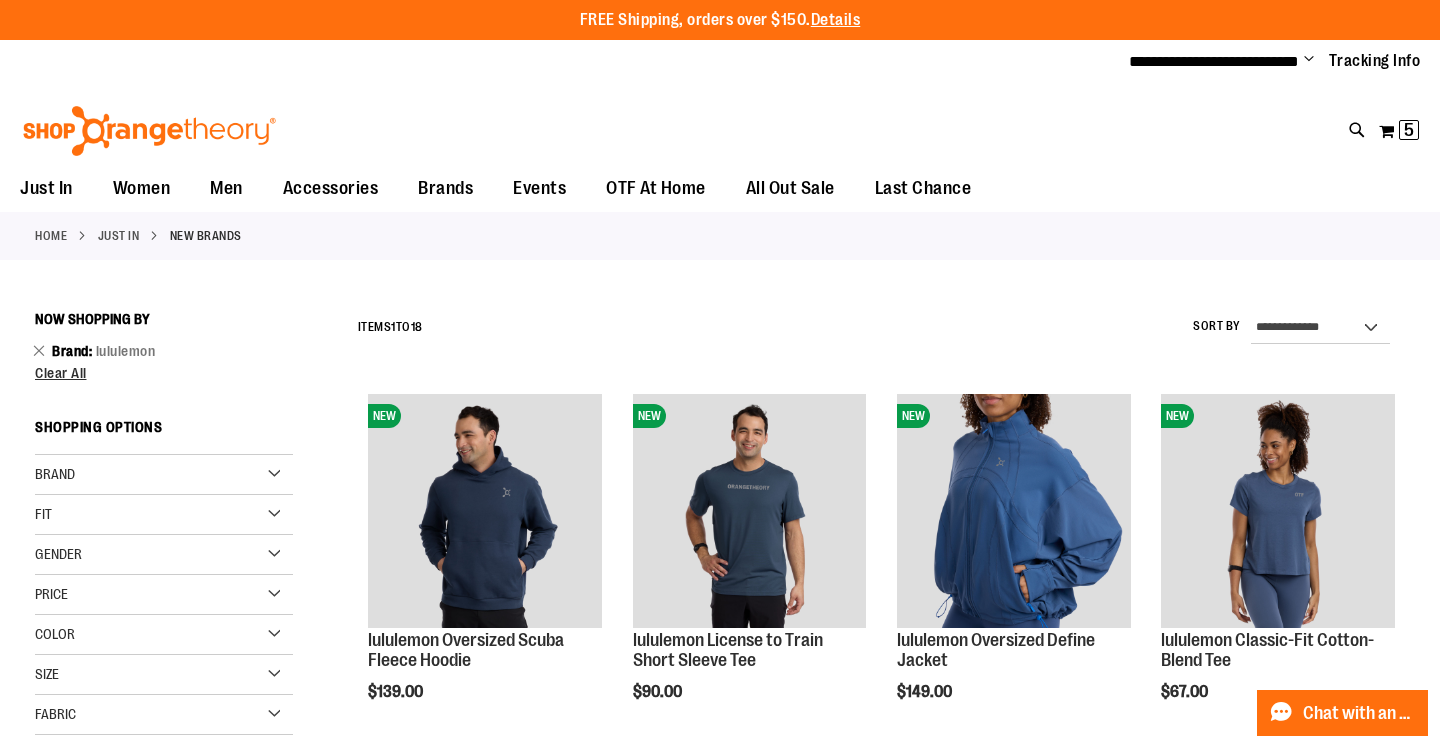 type on "**********" 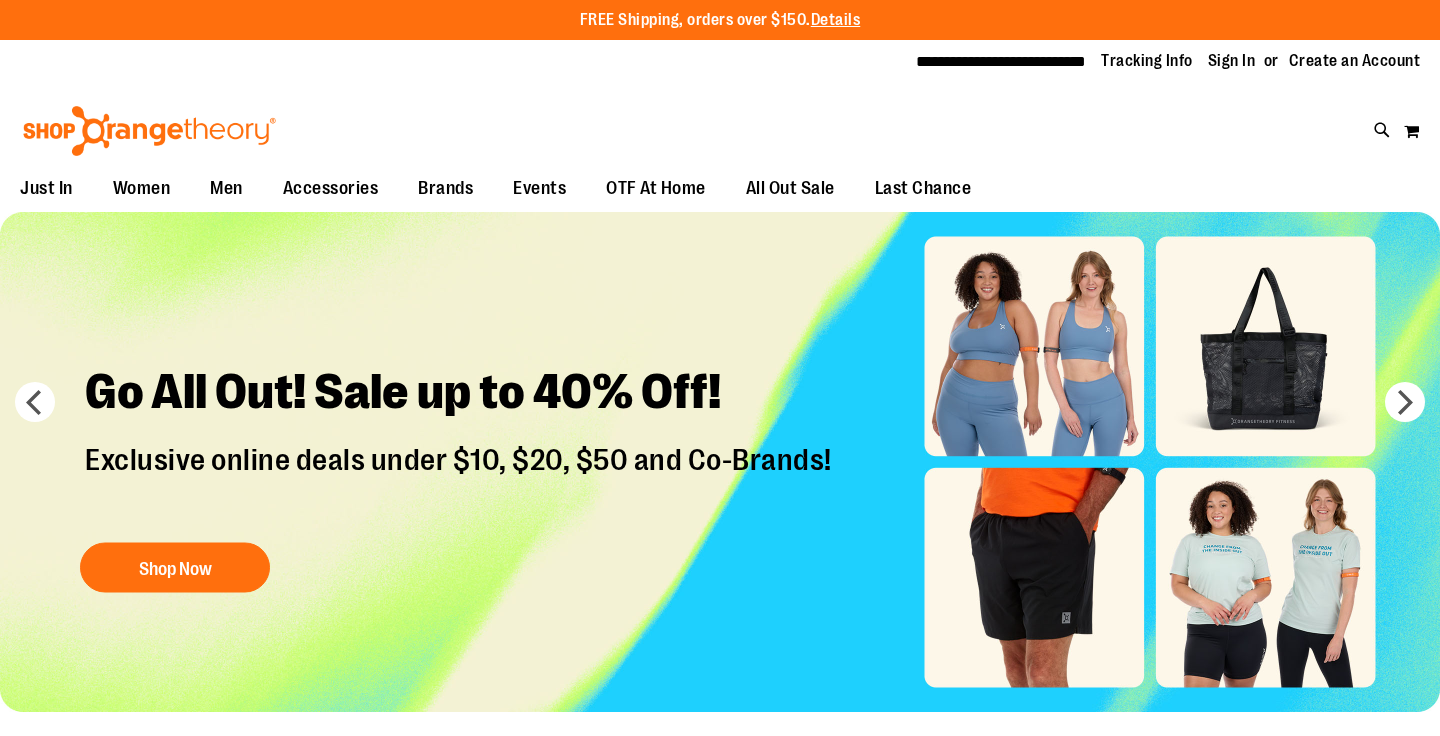 scroll, scrollTop: 0, scrollLeft: 0, axis: both 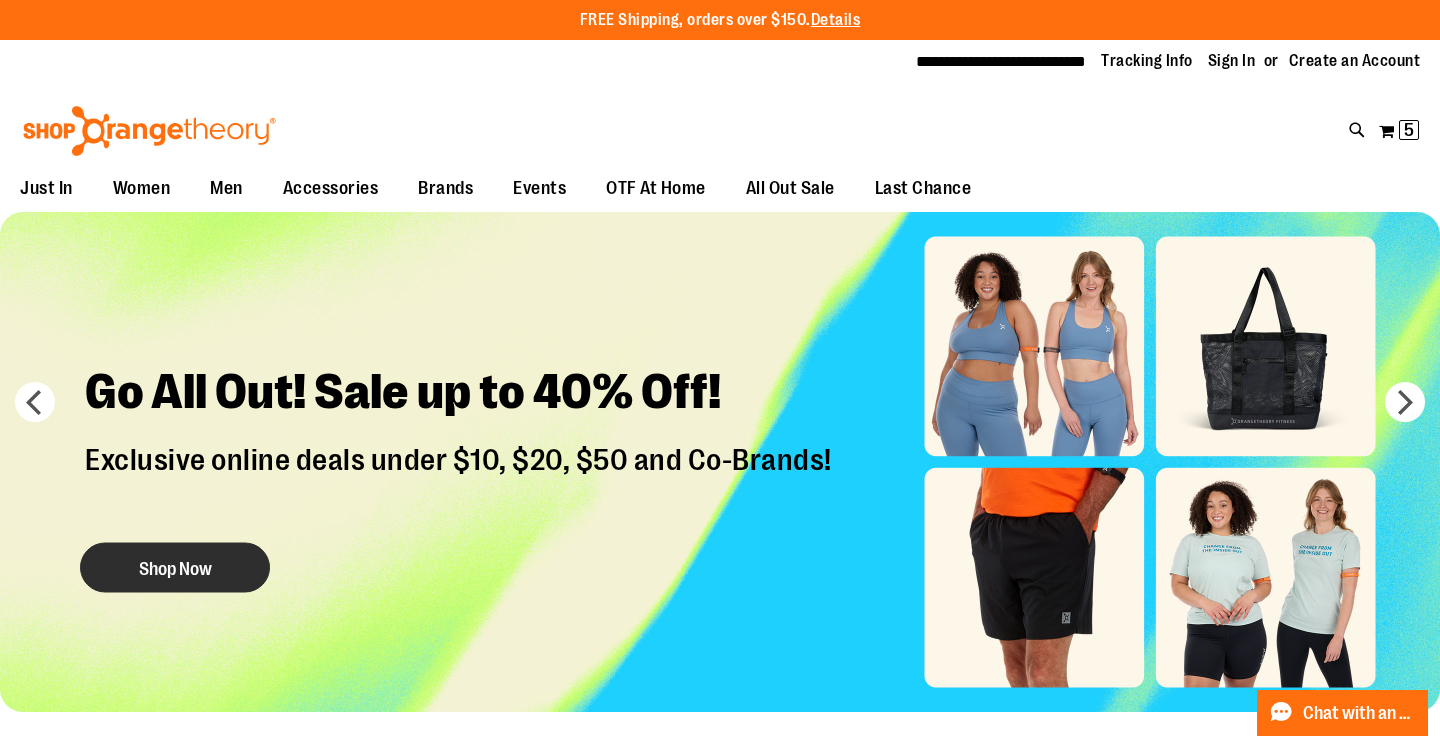 type on "**********" 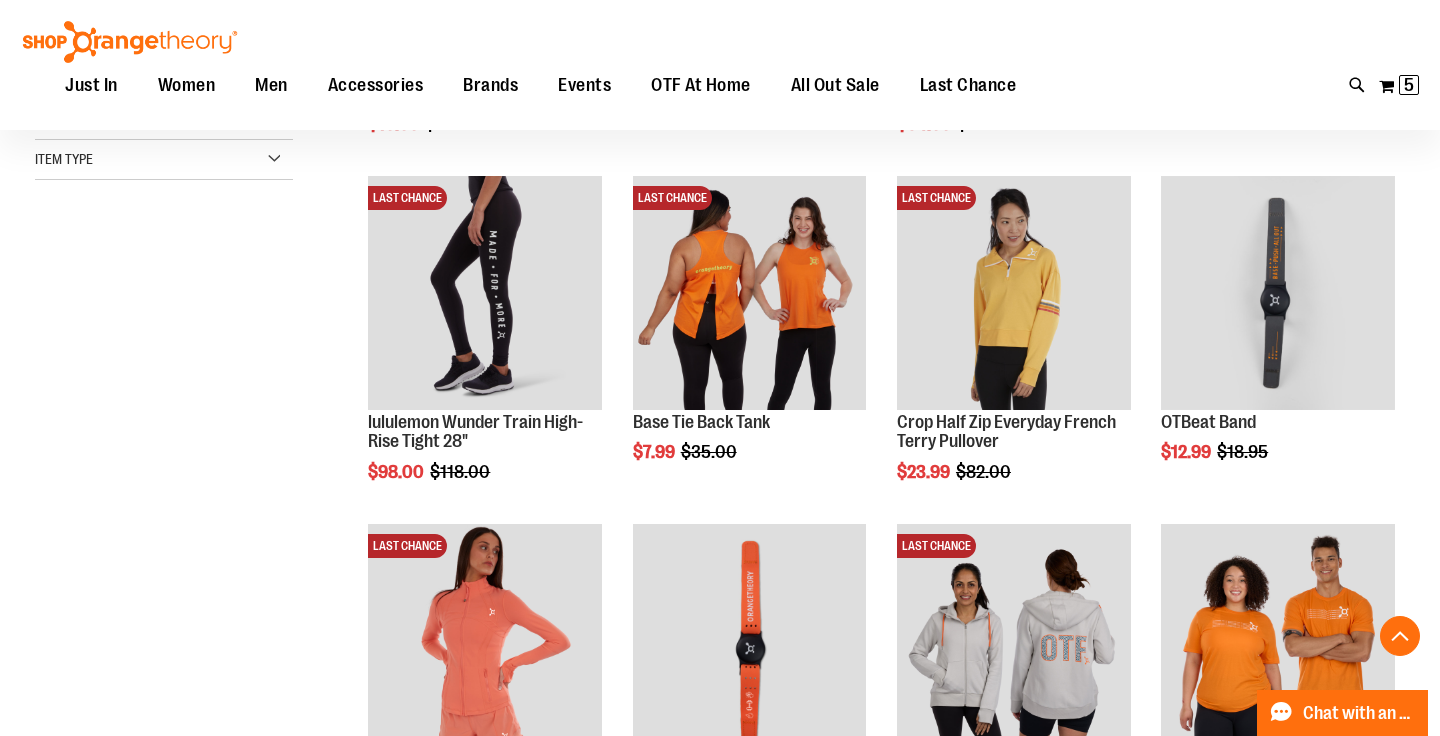 scroll, scrollTop: 584, scrollLeft: 0, axis: vertical 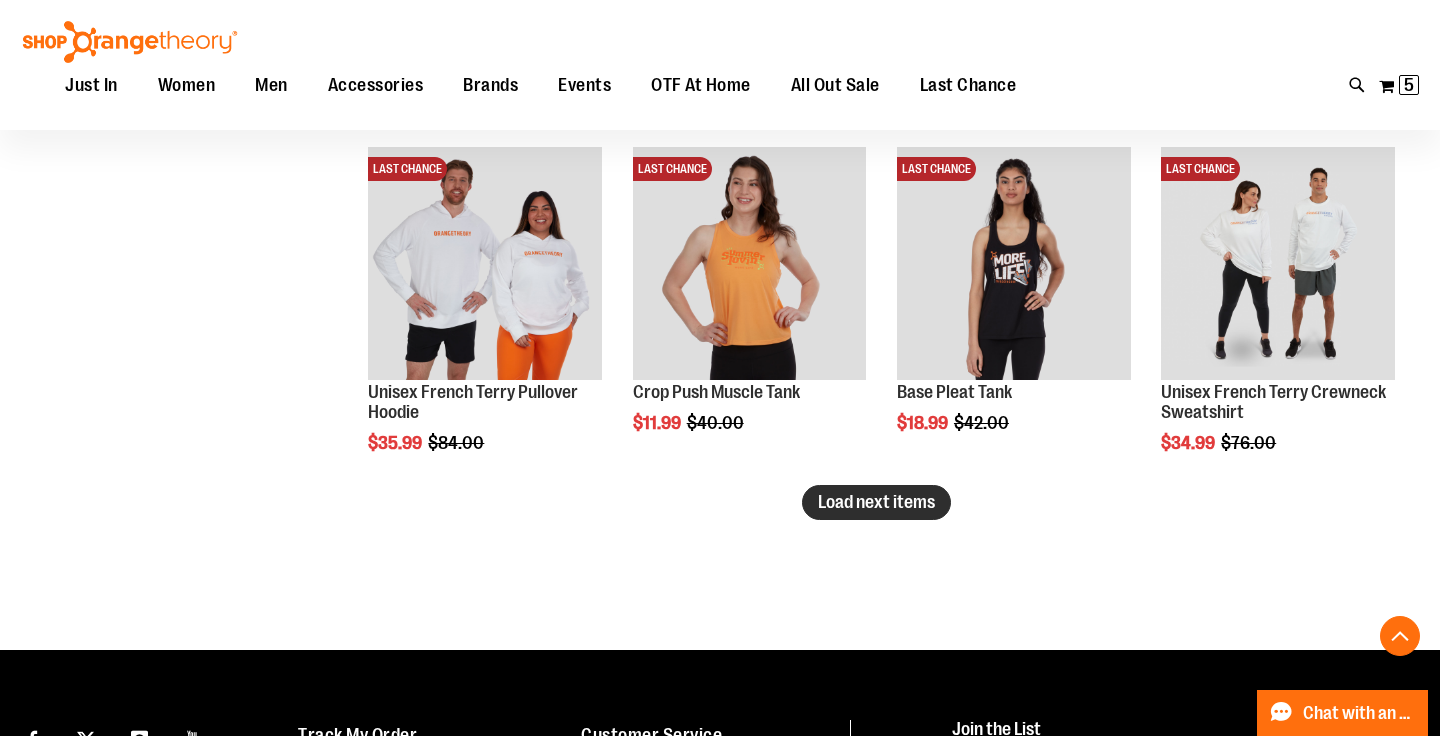 type on "**********" 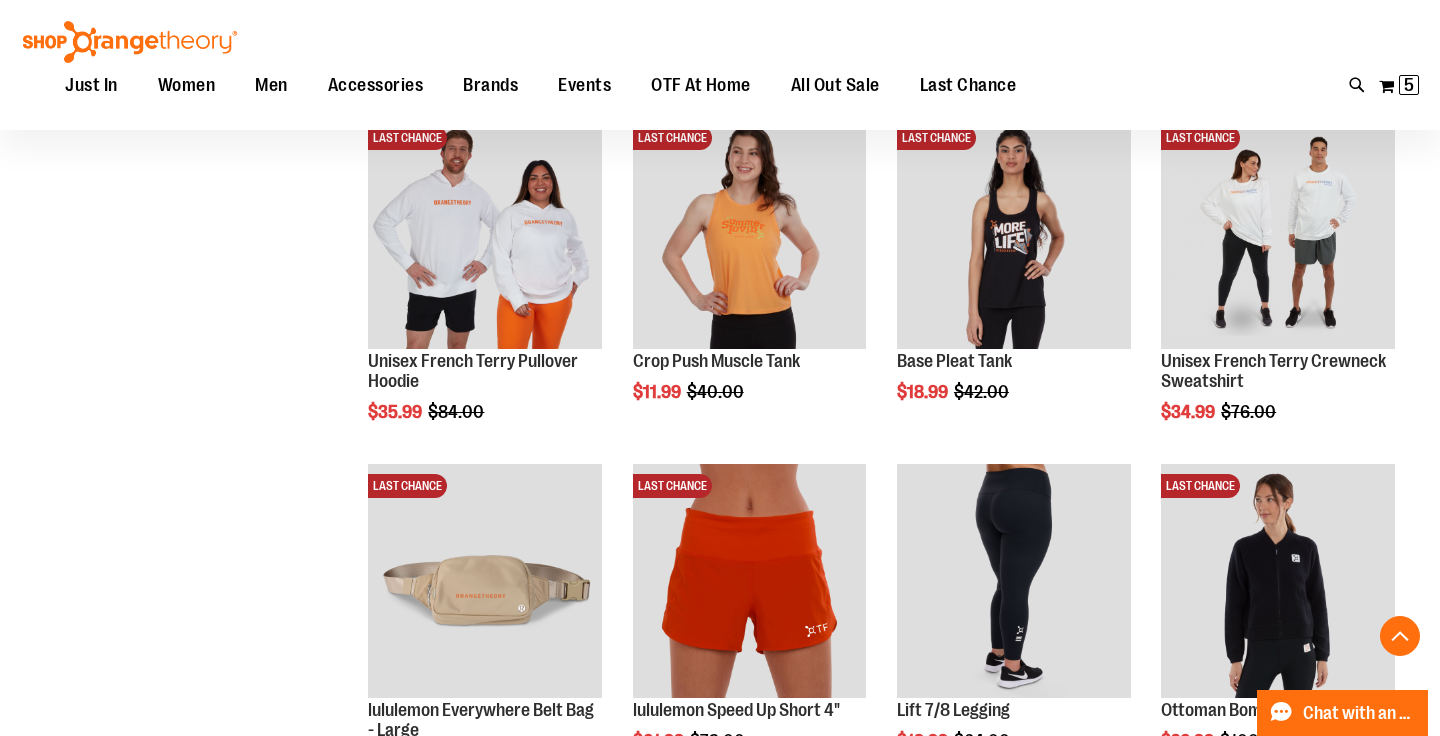 scroll, scrollTop: 3058, scrollLeft: 0, axis: vertical 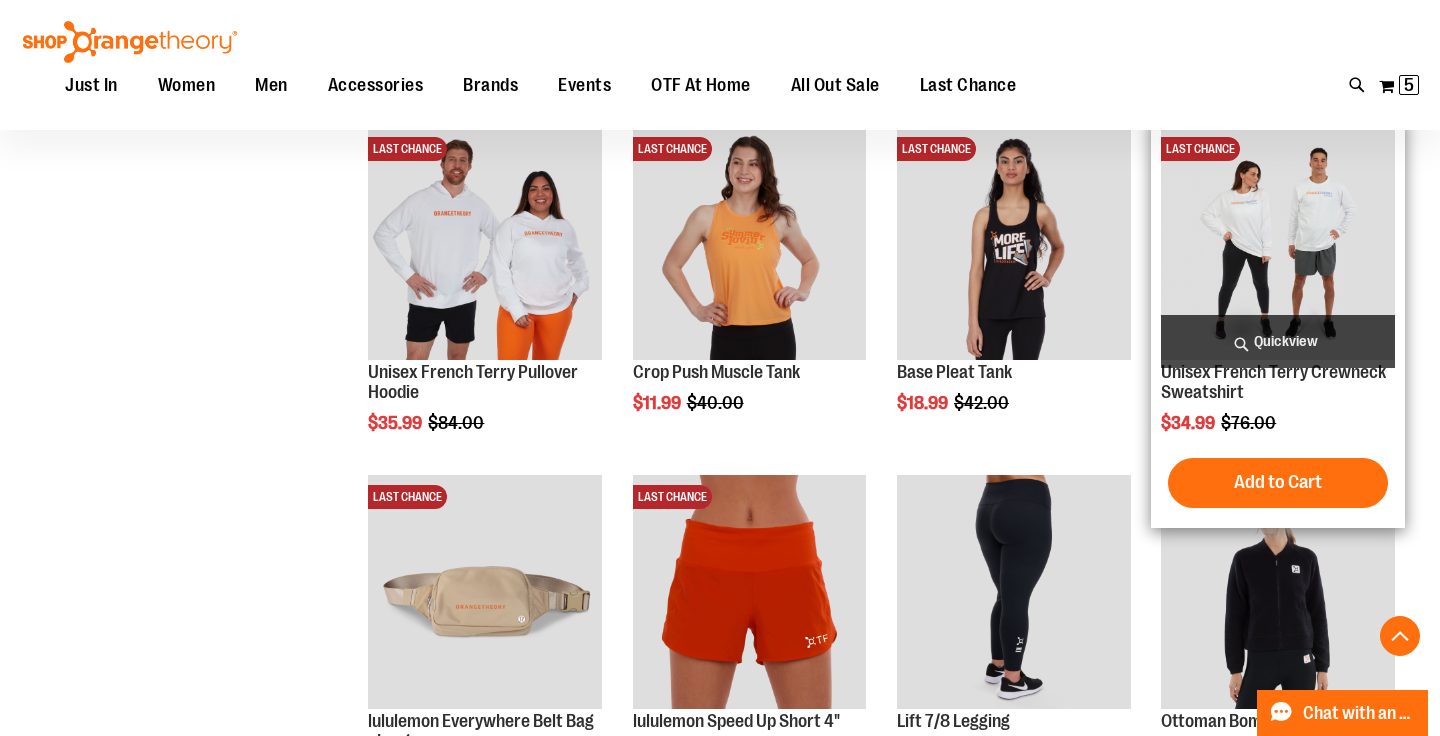 click at bounding box center (1278, 244) 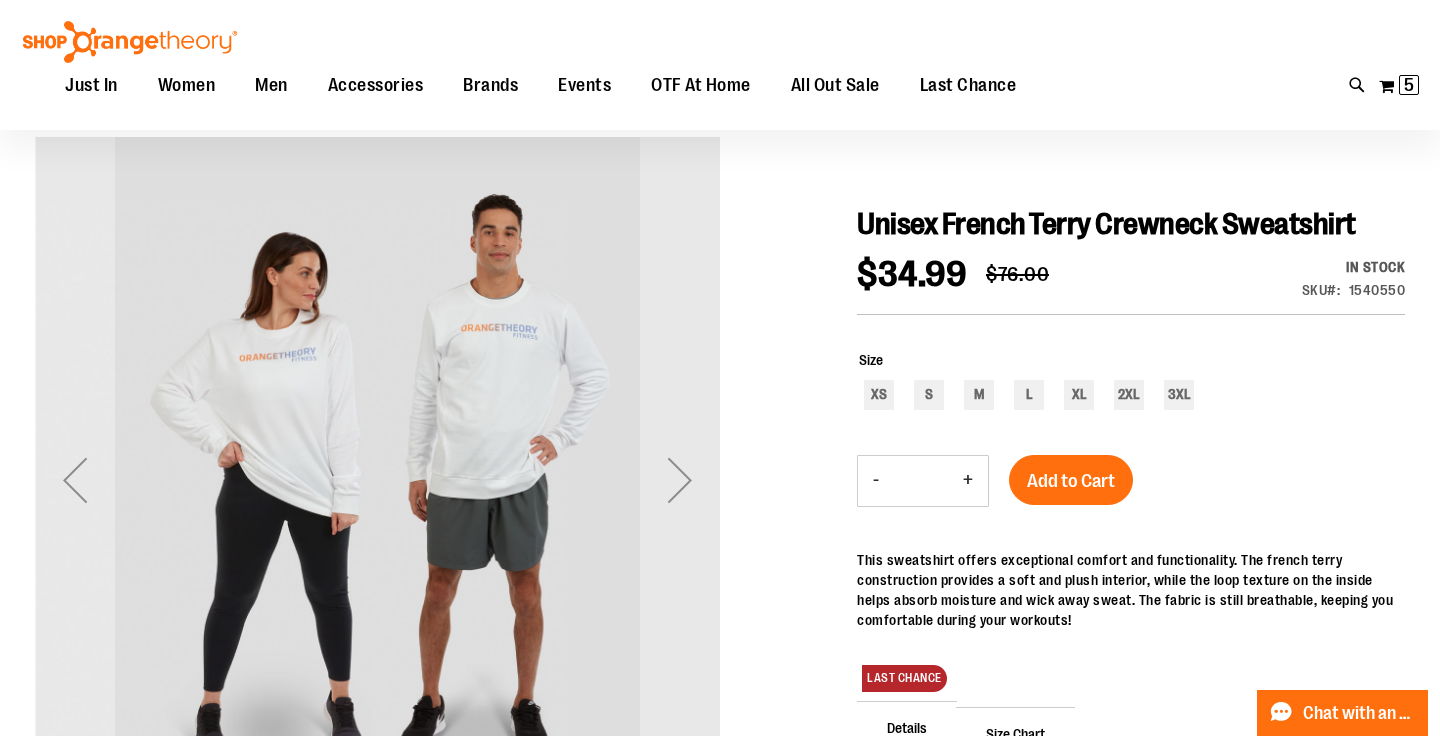 scroll, scrollTop: 141, scrollLeft: 0, axis: vertical 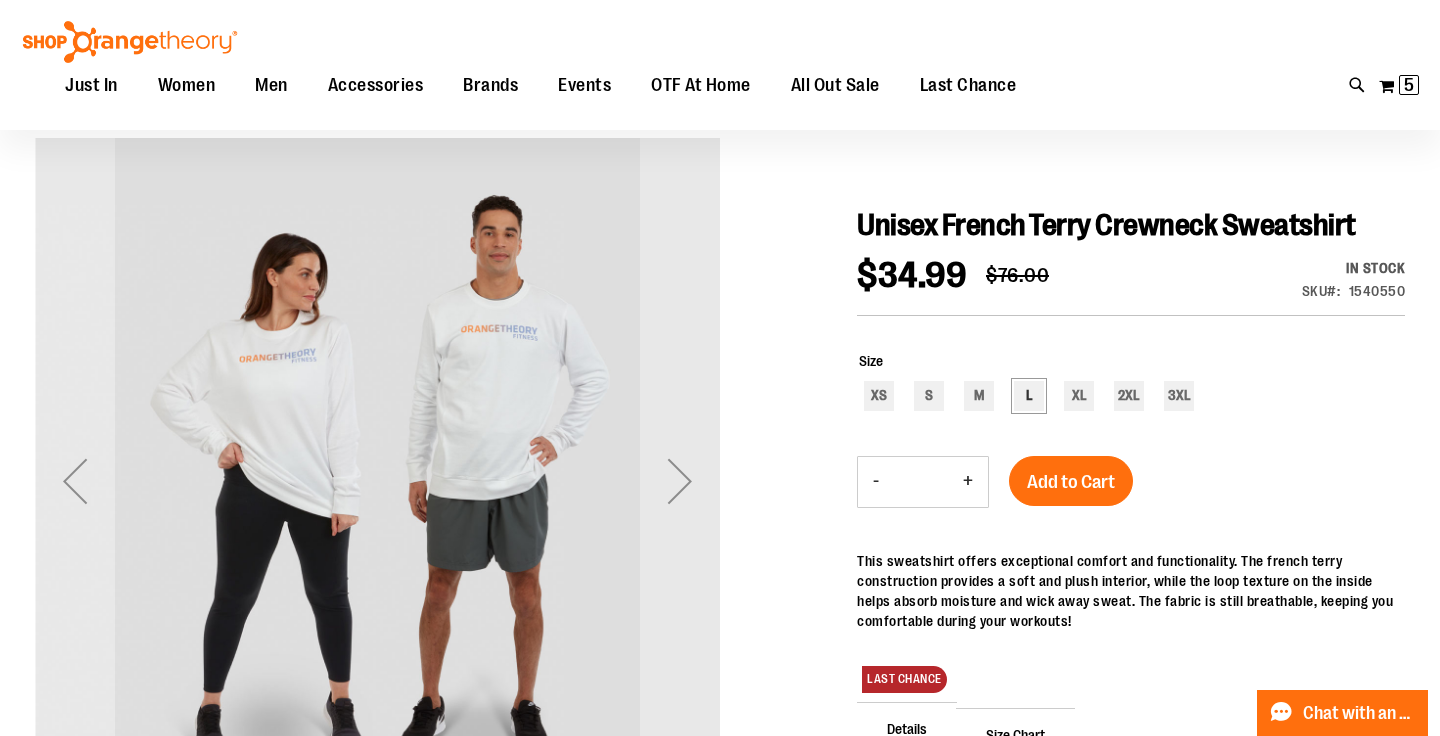 type on "**********" 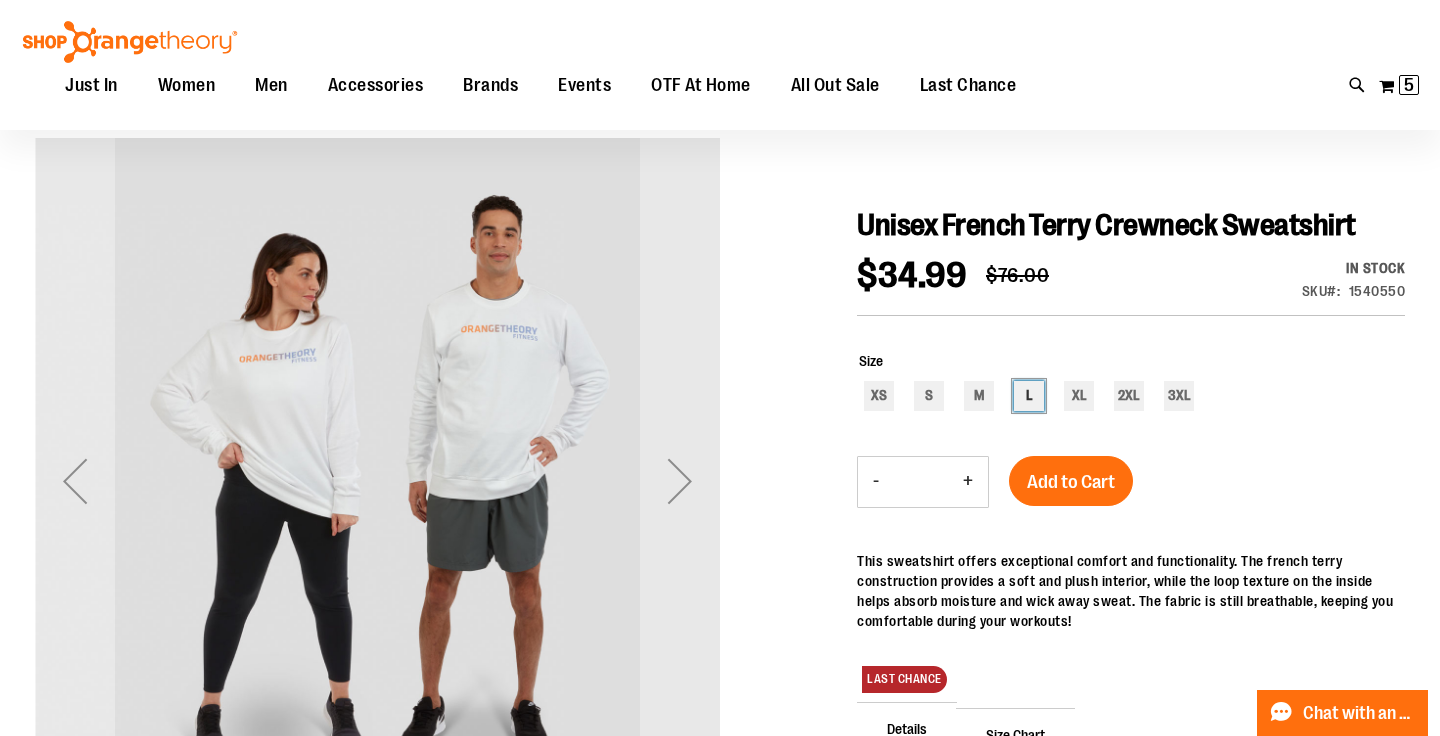 click on "L" at bounding box center [1029, 396] 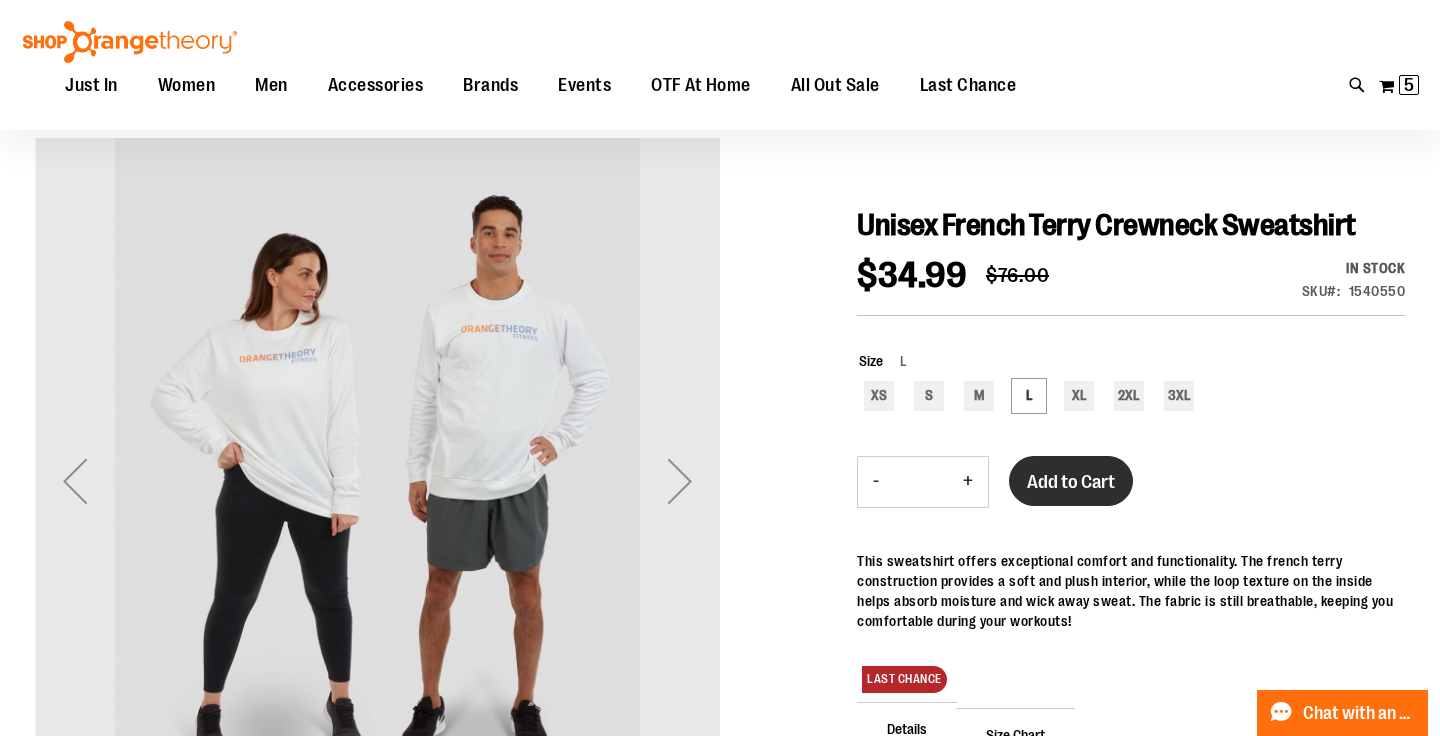 click on "Add to Cart" at bounding box center [1071, 482] 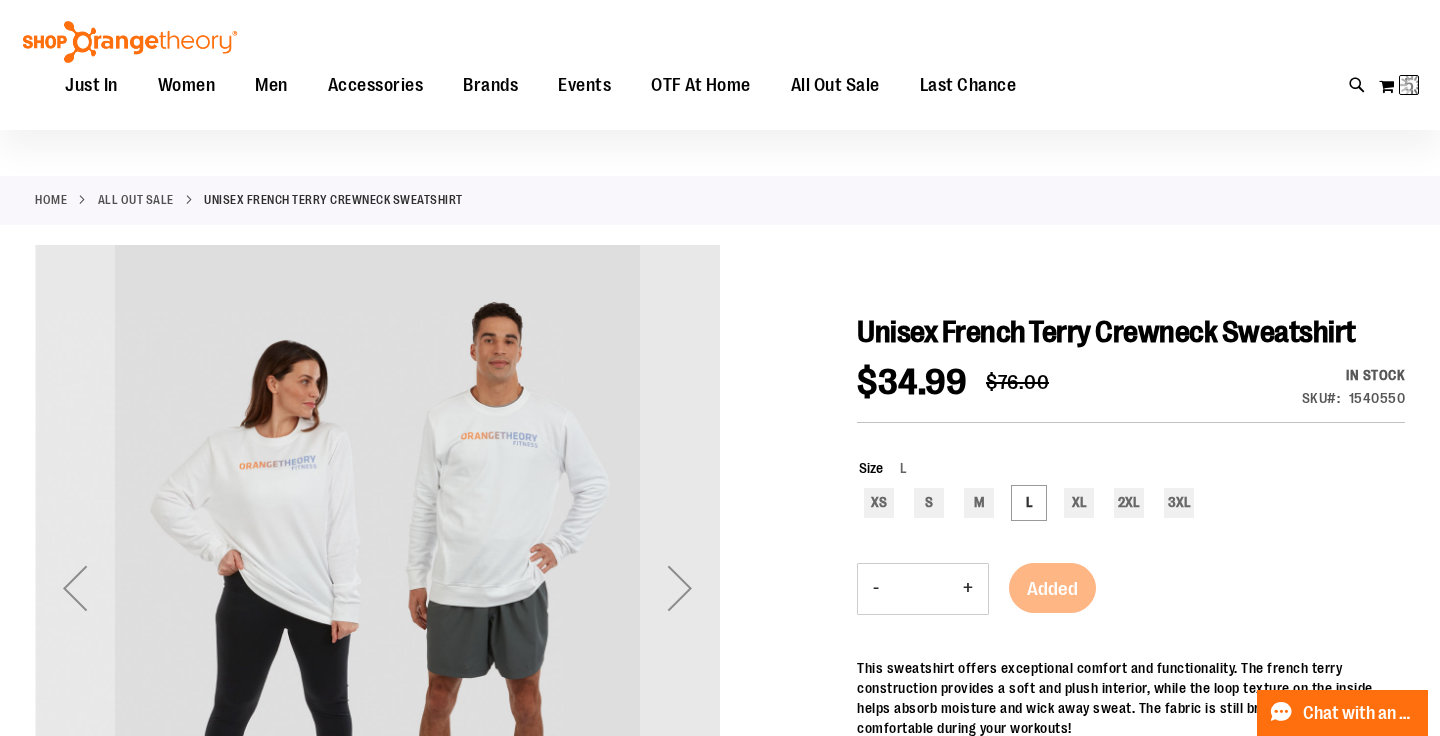 scroll, scrollTop: 0, scrollLeft: 0, axis: both 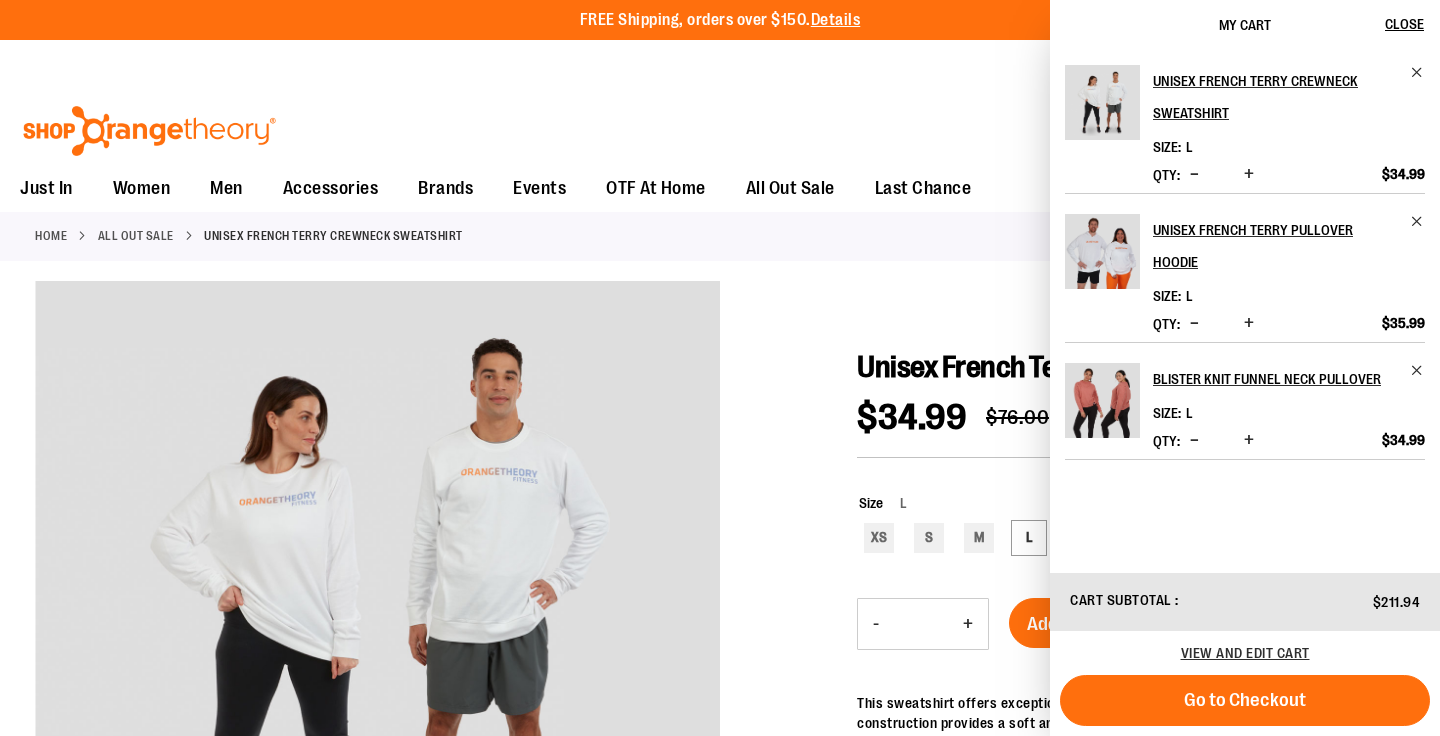 click at bounding box center [149, 131] 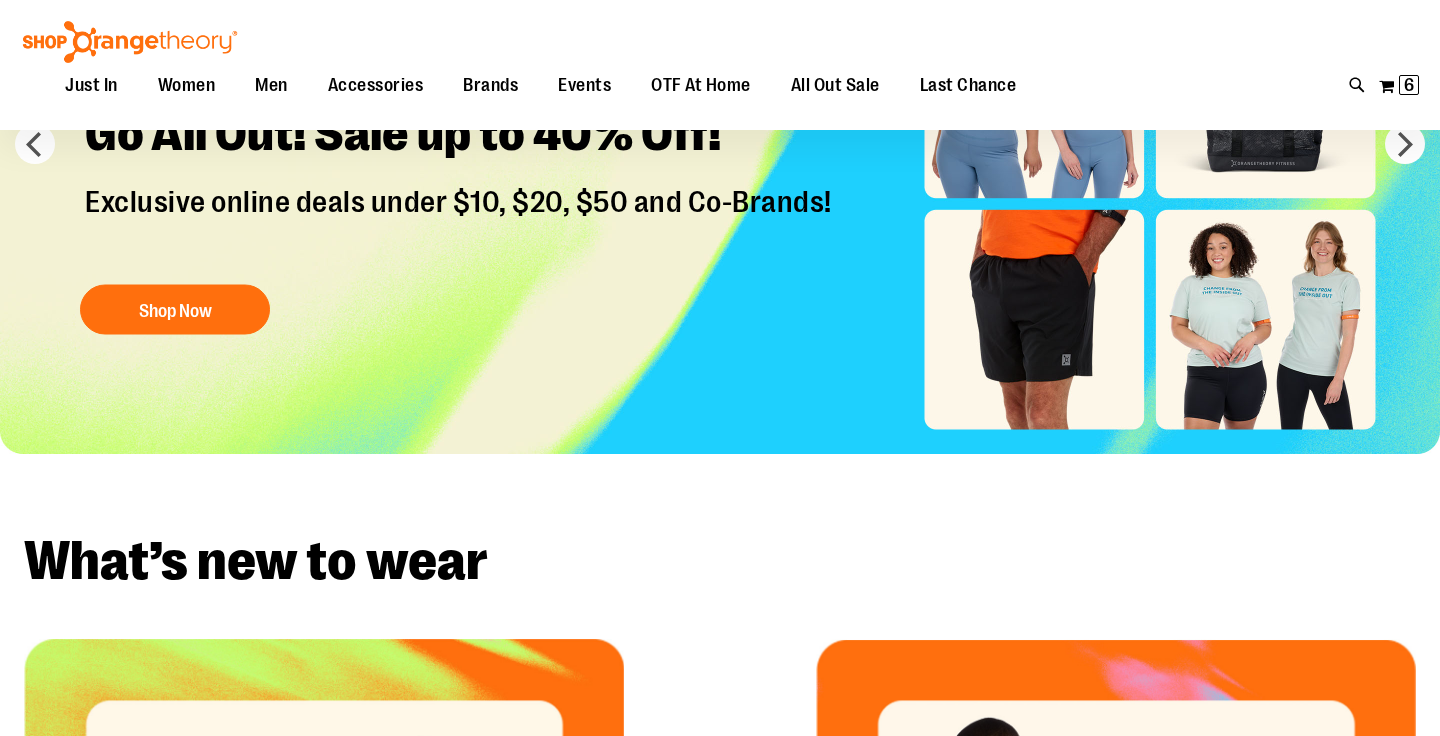 scroll, scrollTop: 273, scrollLeft: 0, axis: vertical 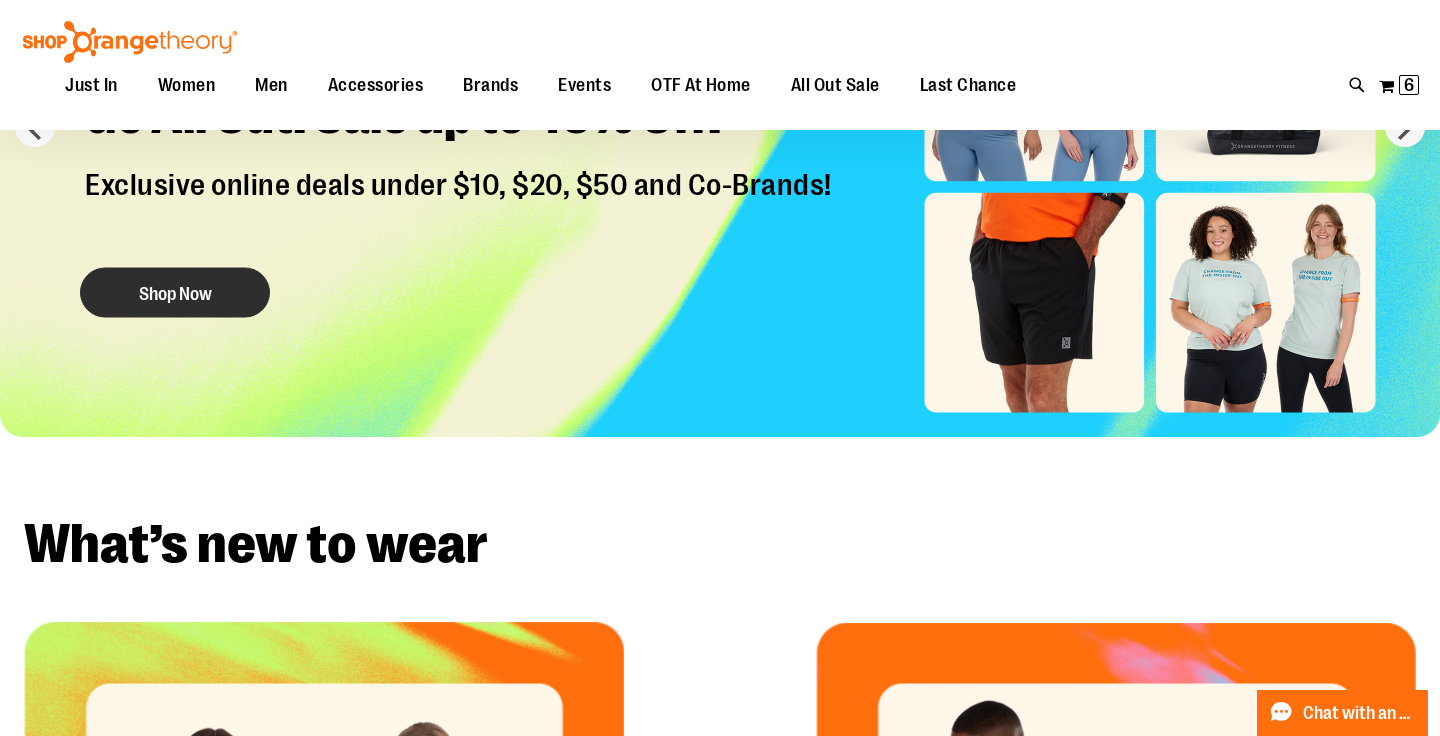 type on "**********" 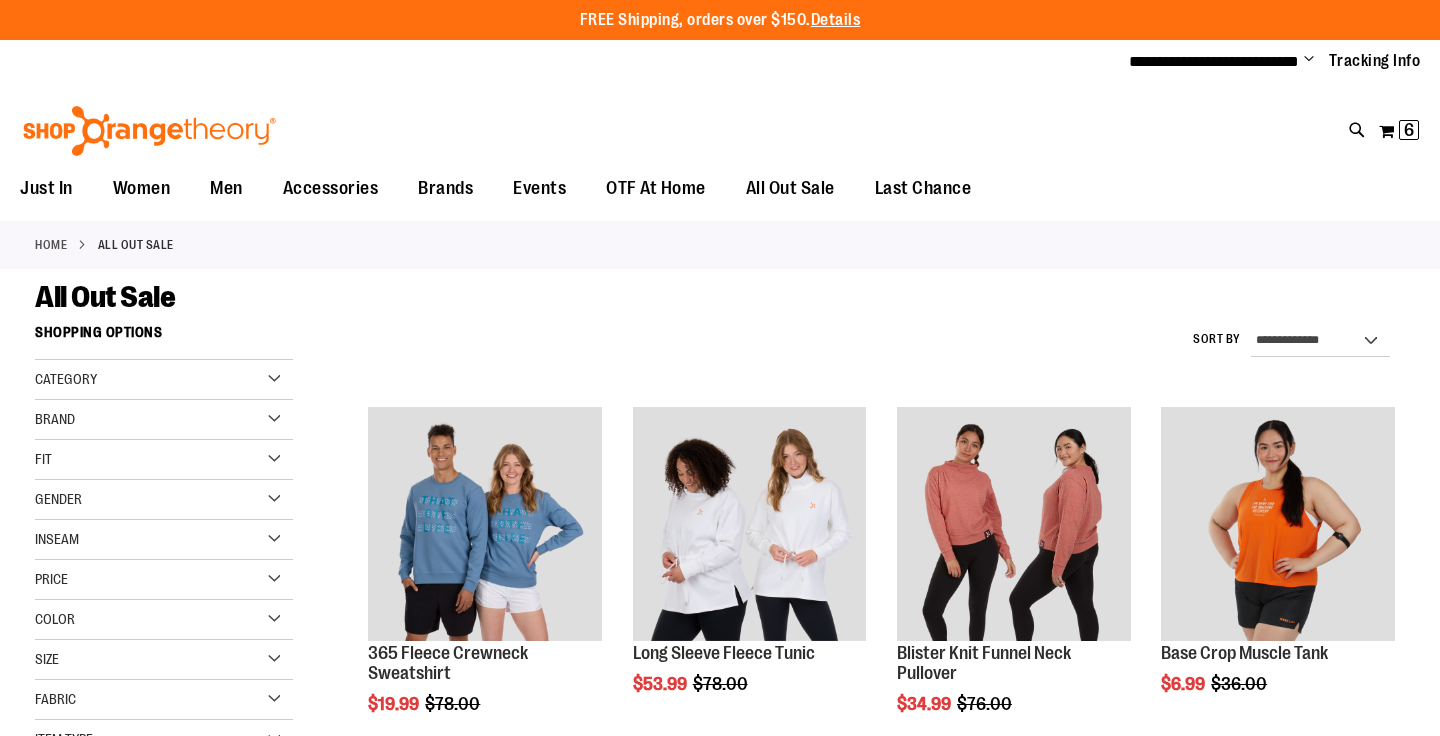 scroll, scrollTop: 0, scrollLeft: 0, axis: both 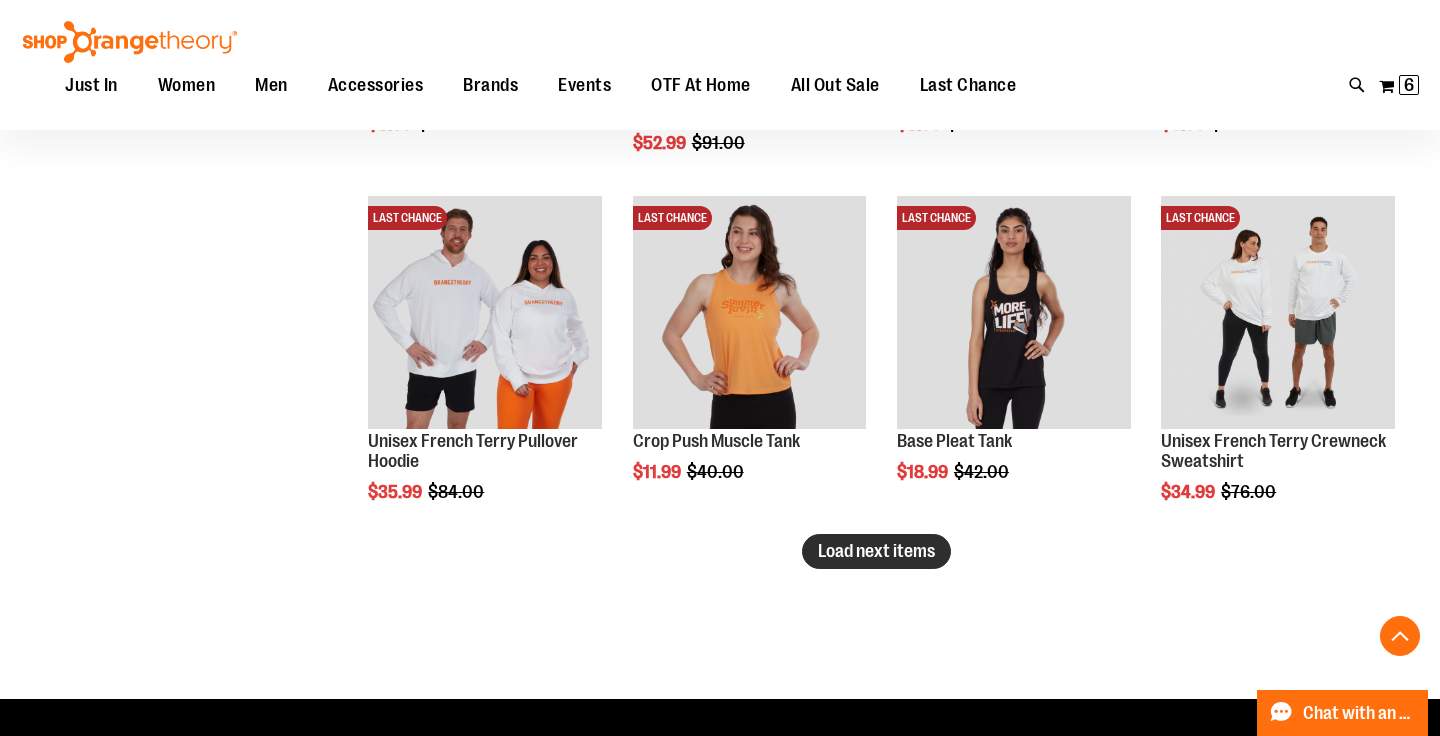 type on "**********" 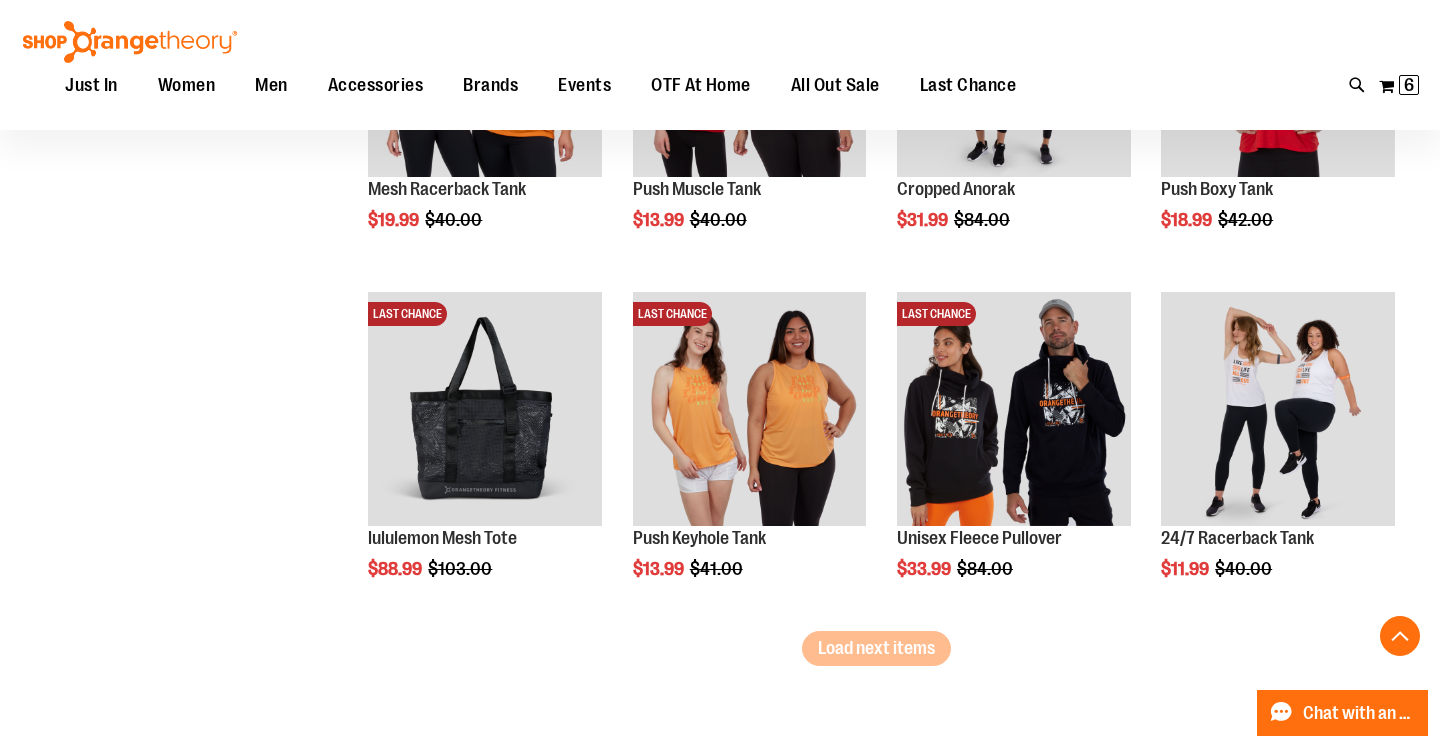 scroll, scrollTop: 3963, scrollLeft: 0, axis: vertical 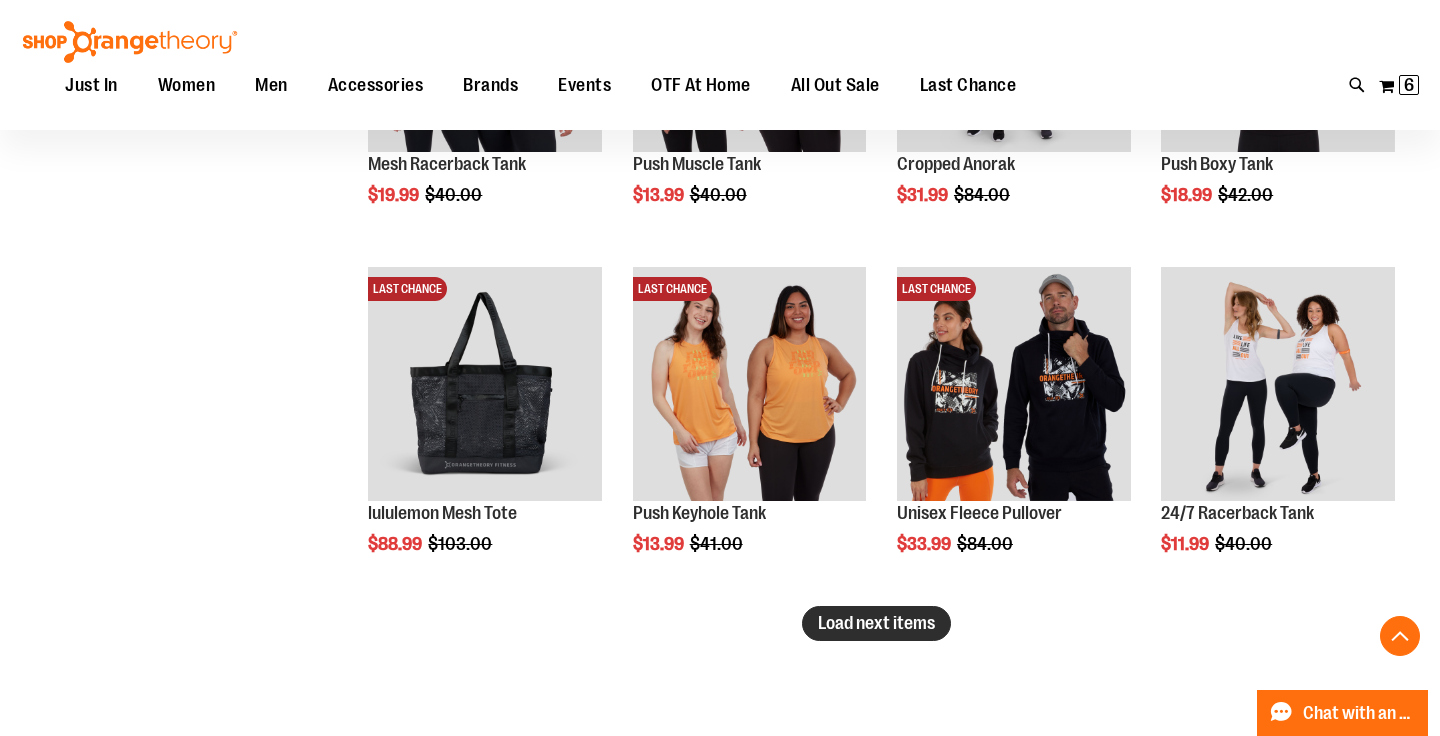 click on "Load next items" at bounding box center [876, 623] 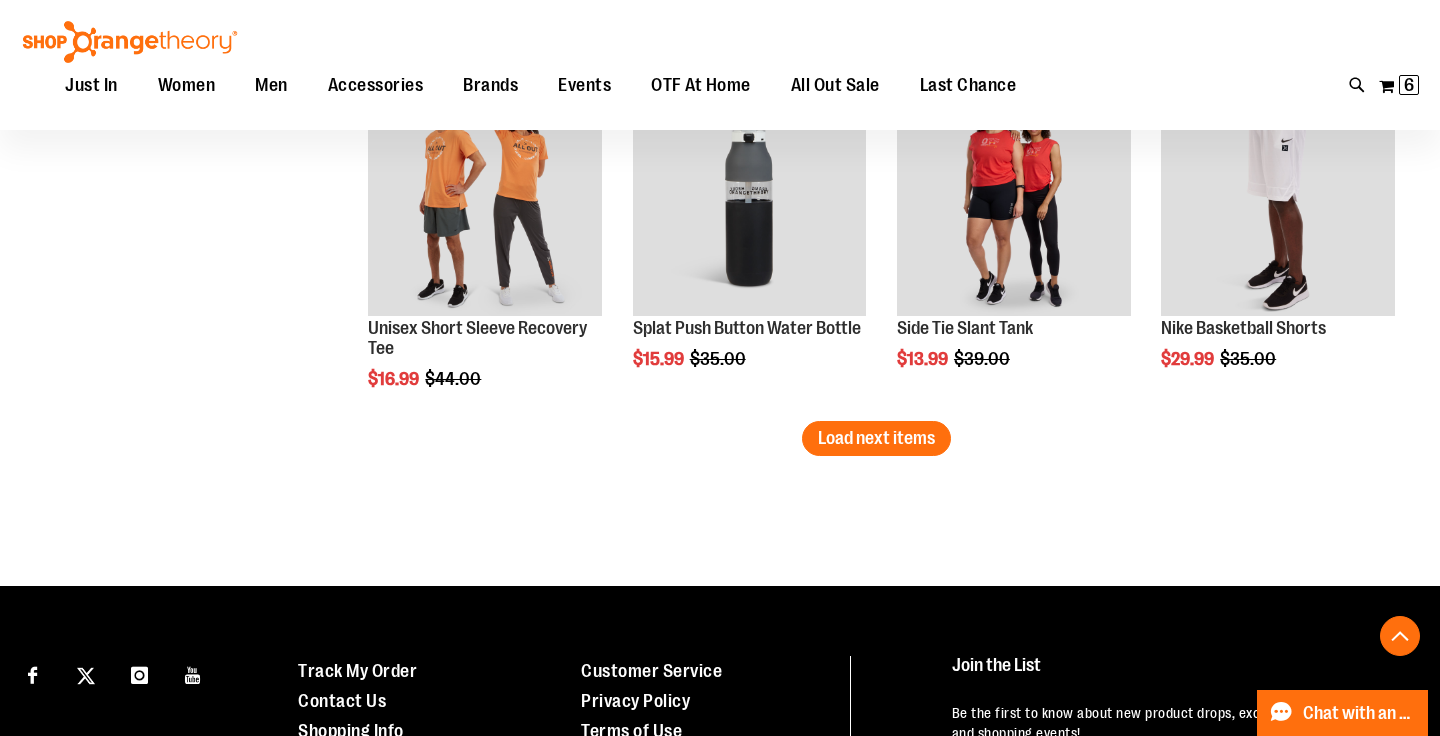 scroll, scrollTop: 5192, scrollLeft: 0, axis: vertical 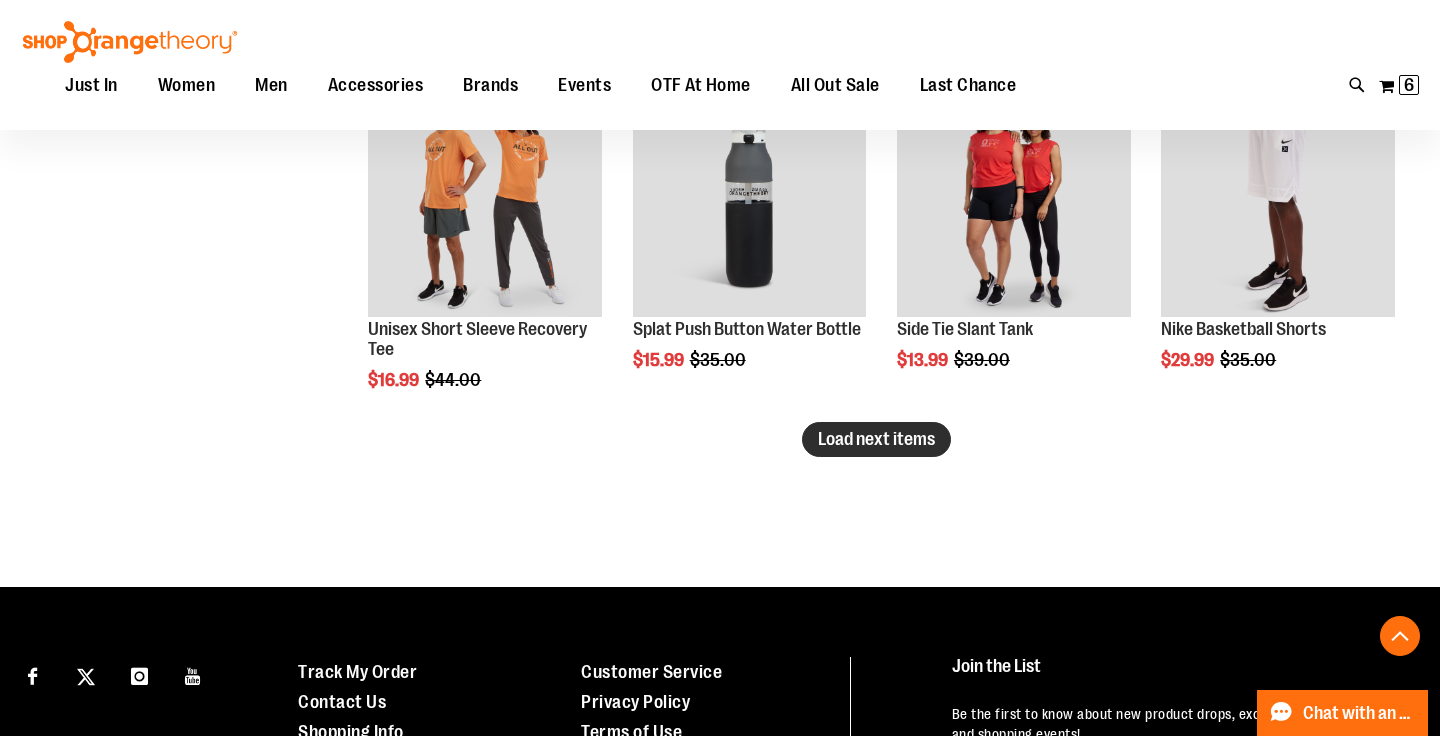 click on "Load next items" at bounding box center [876, 439] 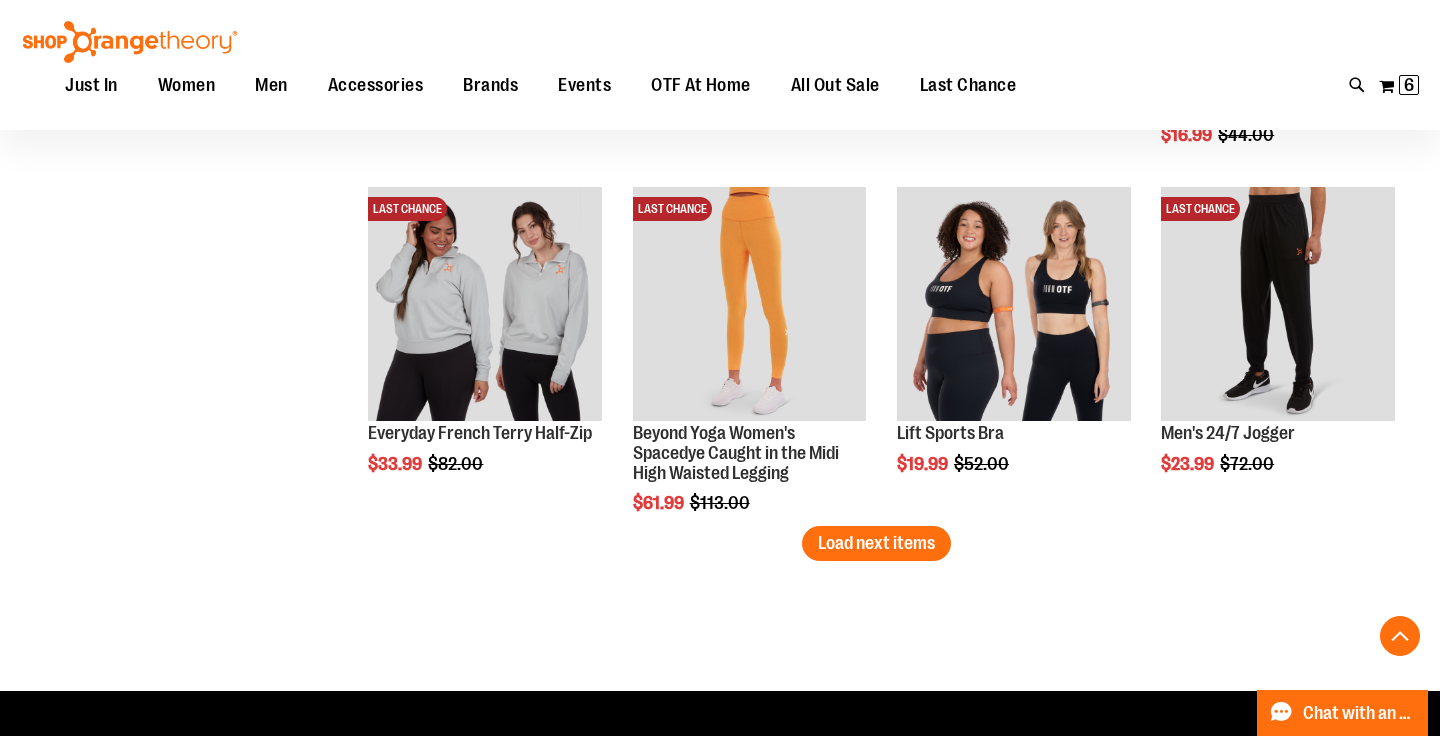 scroll, scrollTop: 6136, scrollLeft: 0, axis: vertical 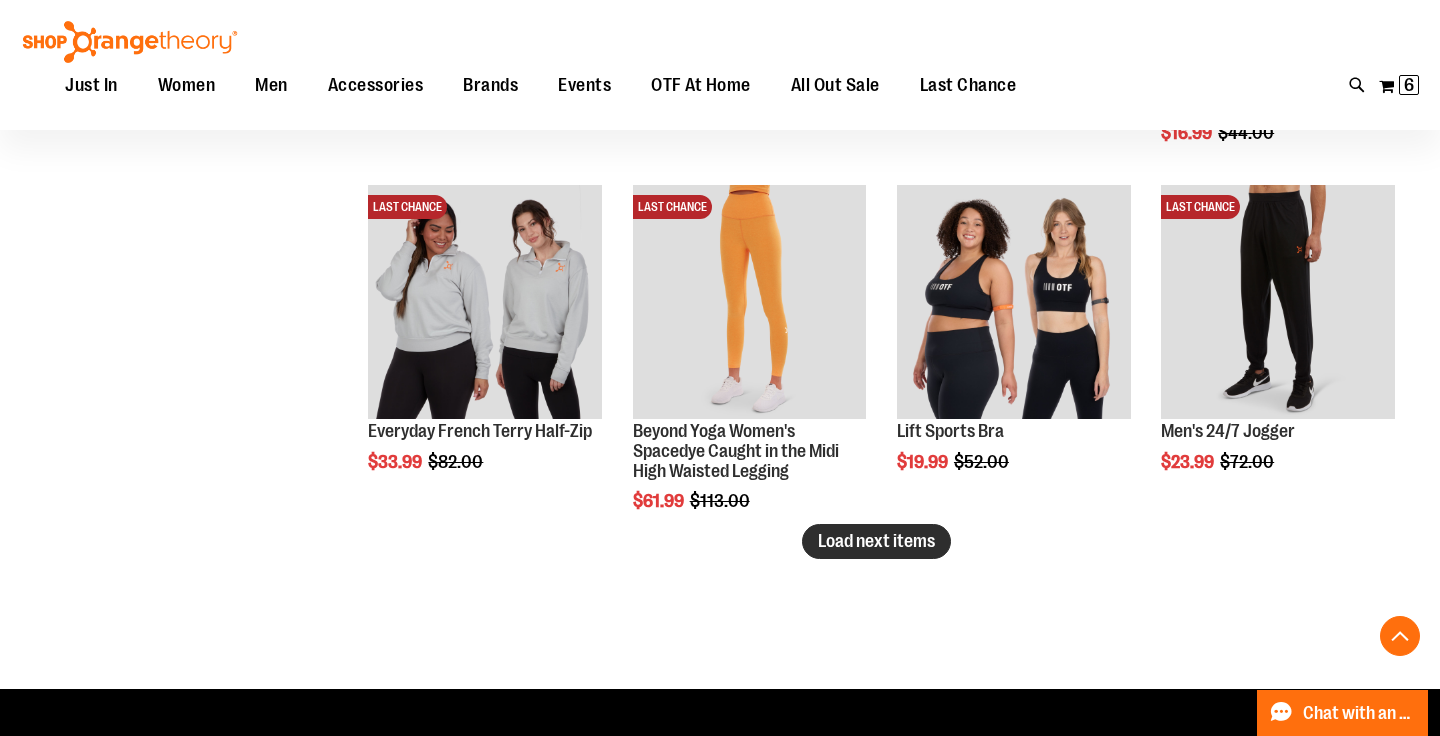 click on "Load next items" at bounding box center (876, 541) 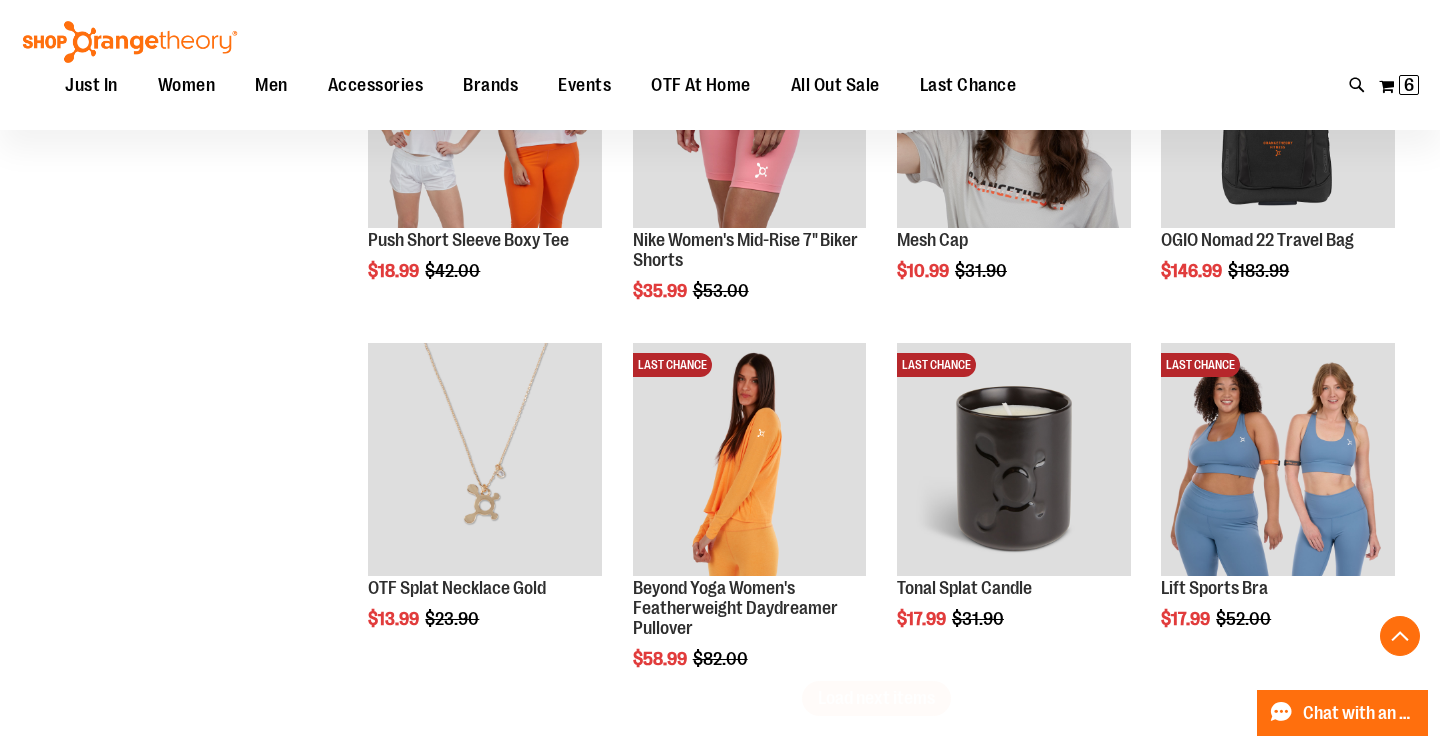 scroll, scrollTop: 7110, scrollLeft: 0, axis: vertical 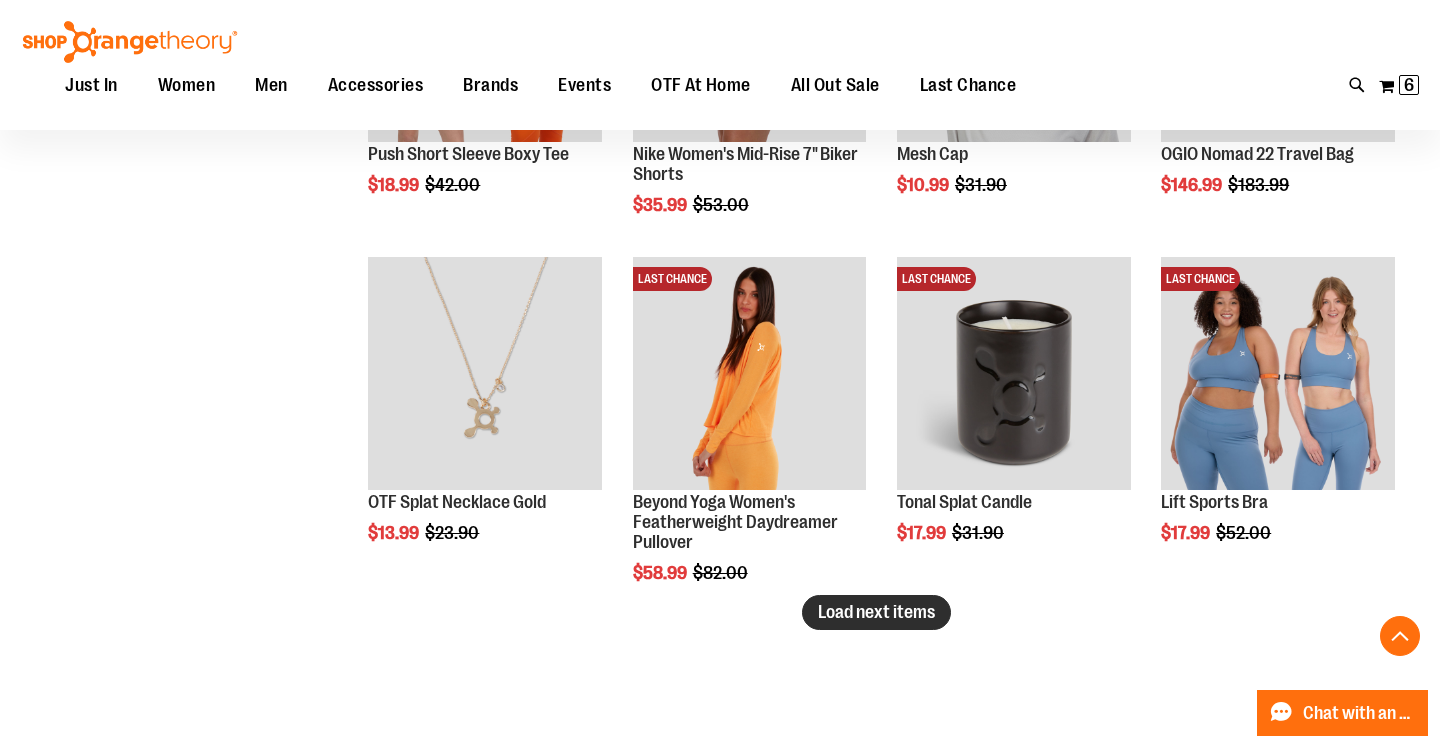 click on "Load next items" at bounding box center [876, 612] 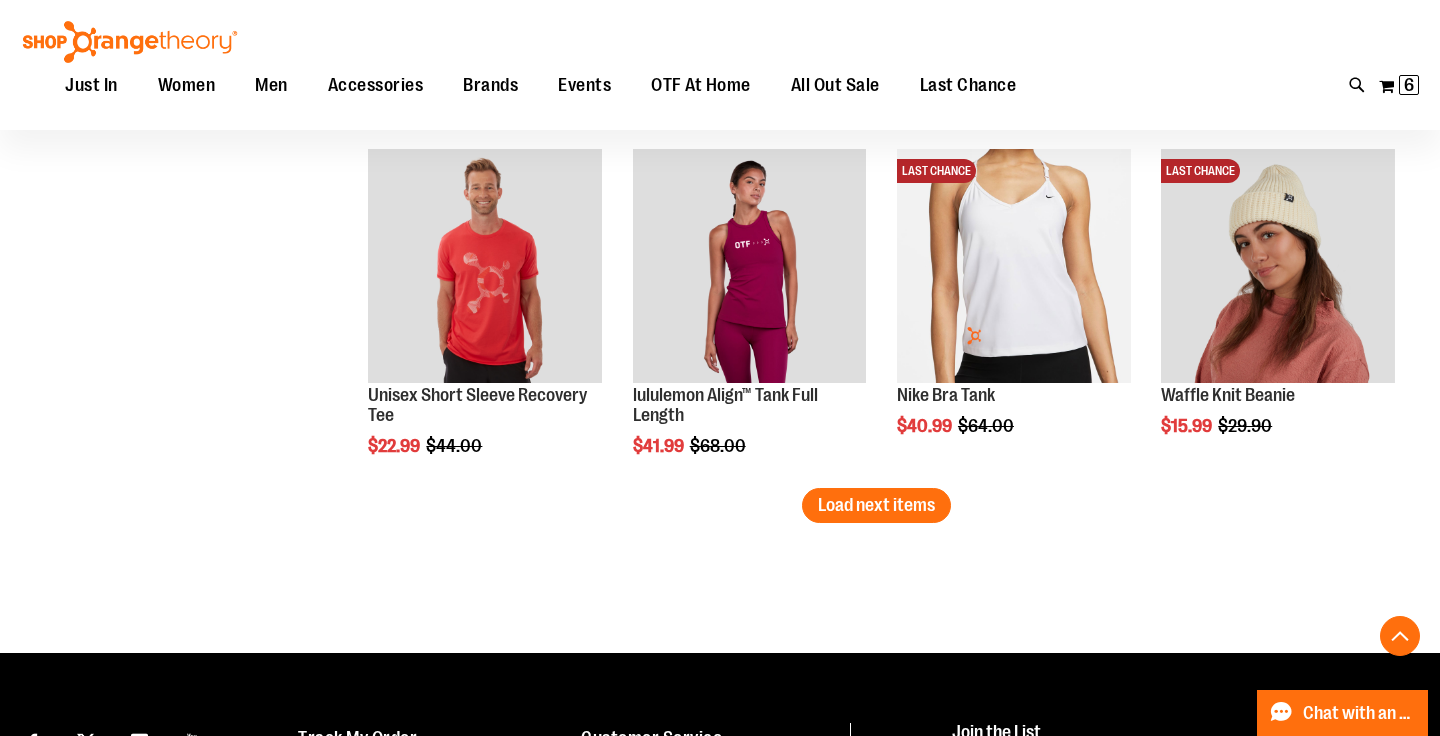 scroll, scrollTop: 8293, scrollLeft: 0, axis: vertical 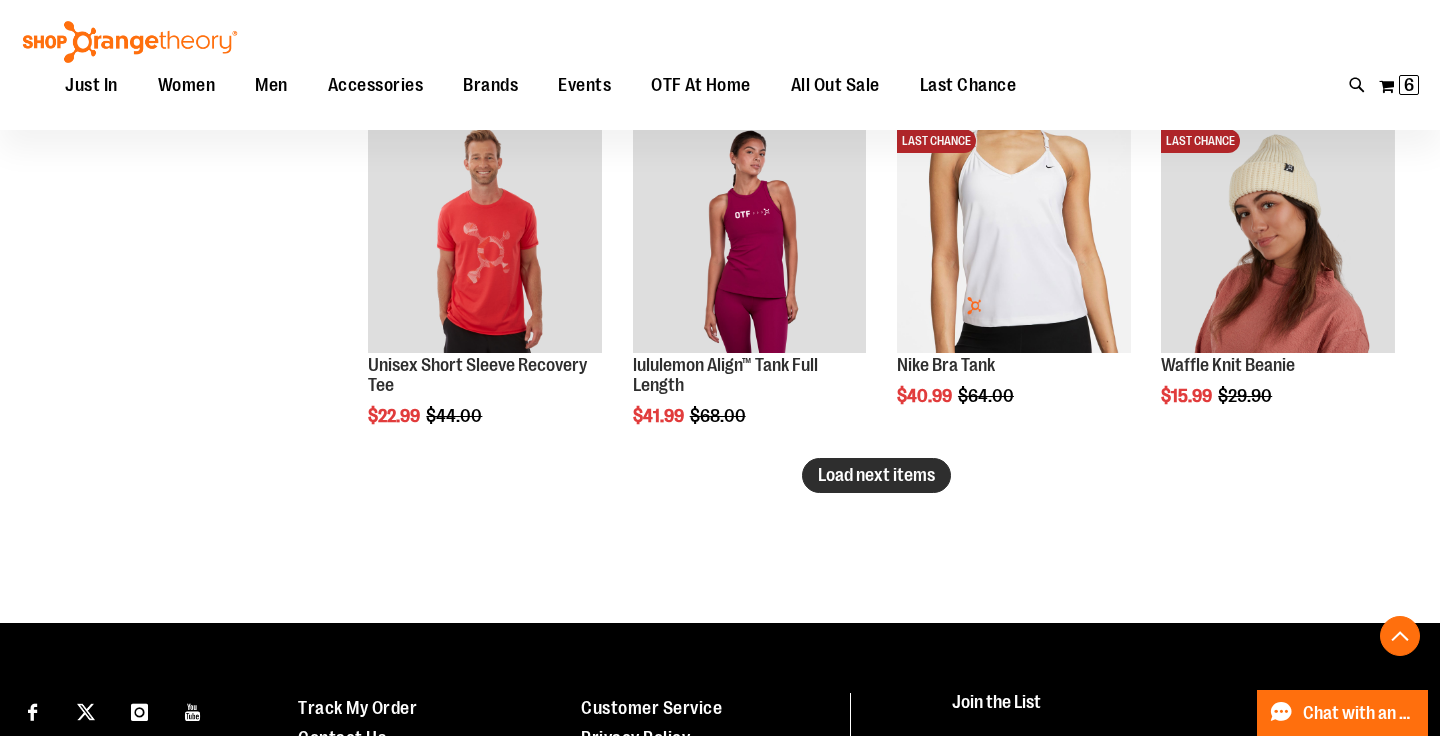 click on "Load next items" at bounding box center (876, 475) 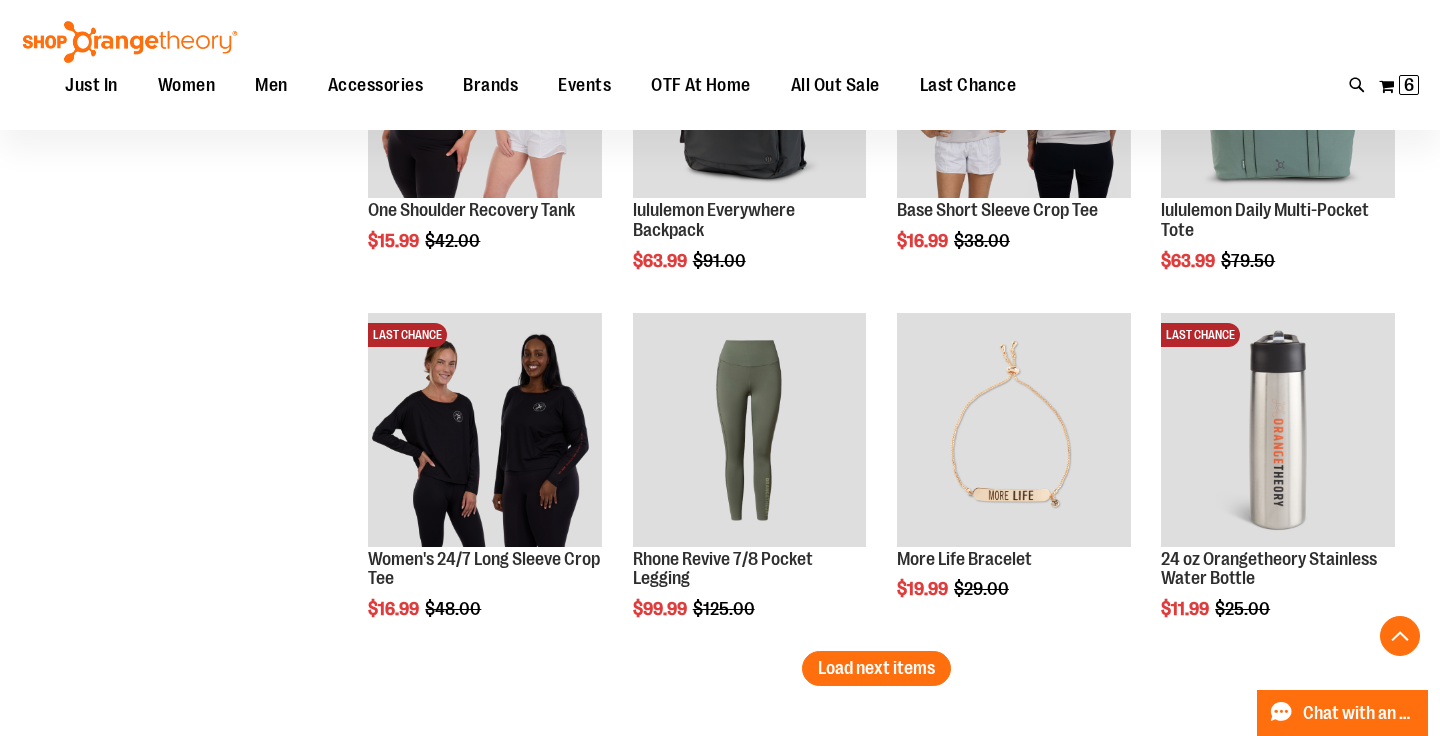 scroll, scrollTop: 9275, scrollLeft: 0, axis: vertical 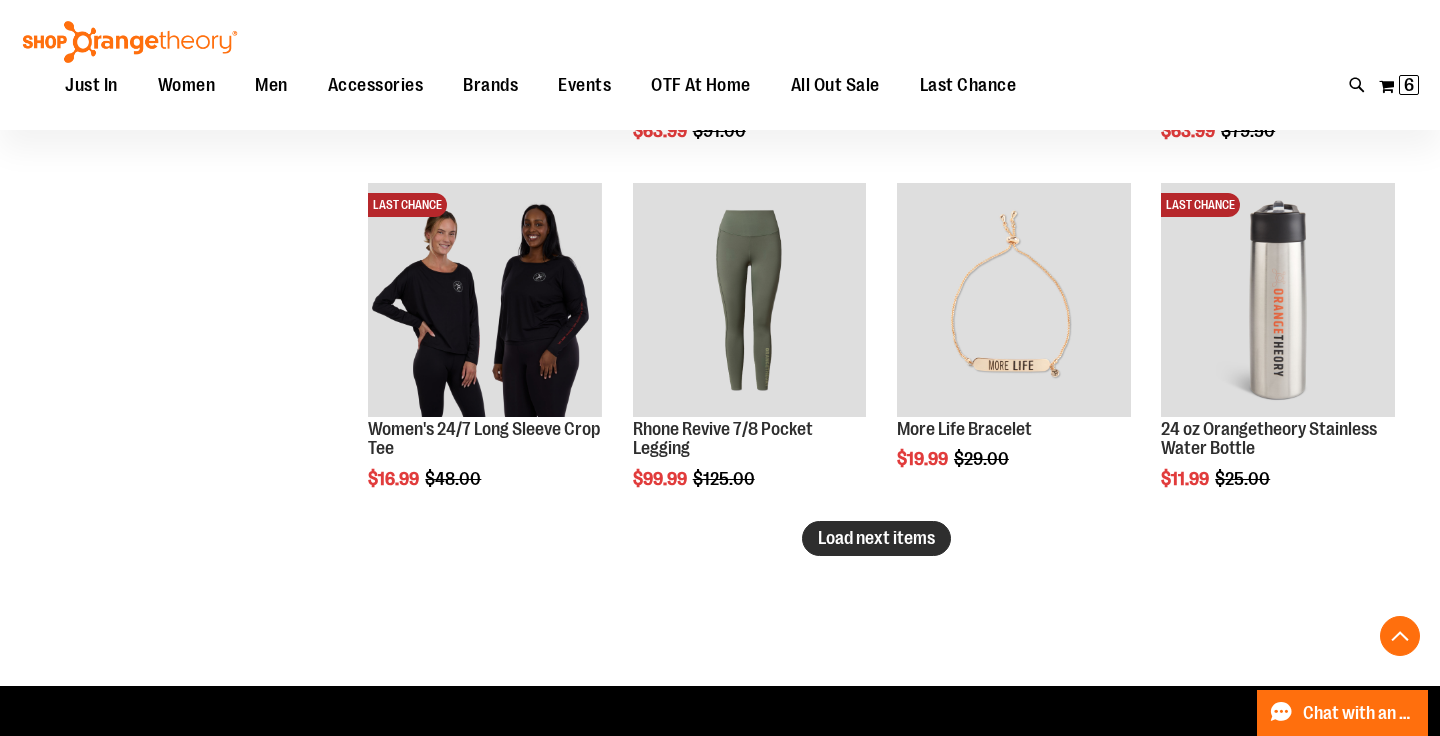 click on "Load next items" at bounding box center (876, 538) 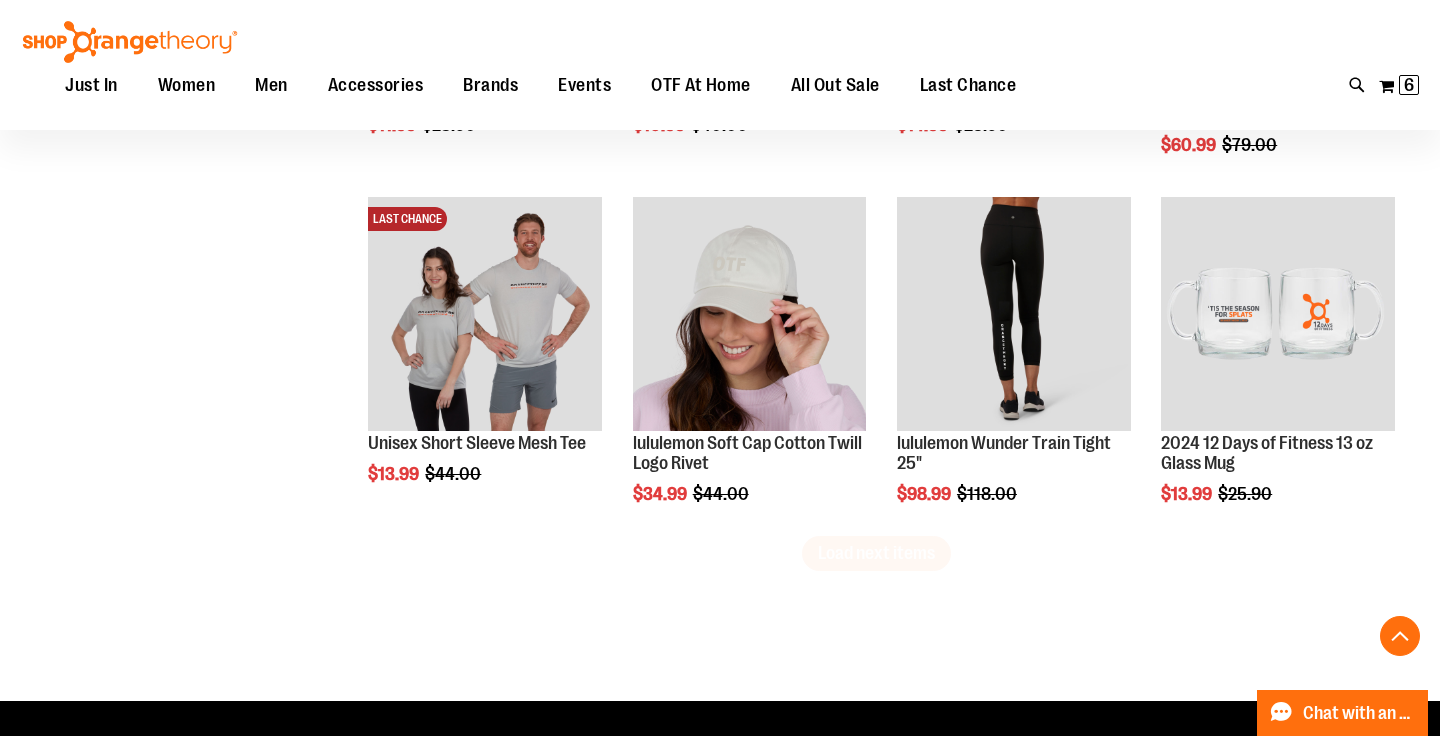 scroll, scrollTop: 10309, scrollLeft: 0, axis: vertical 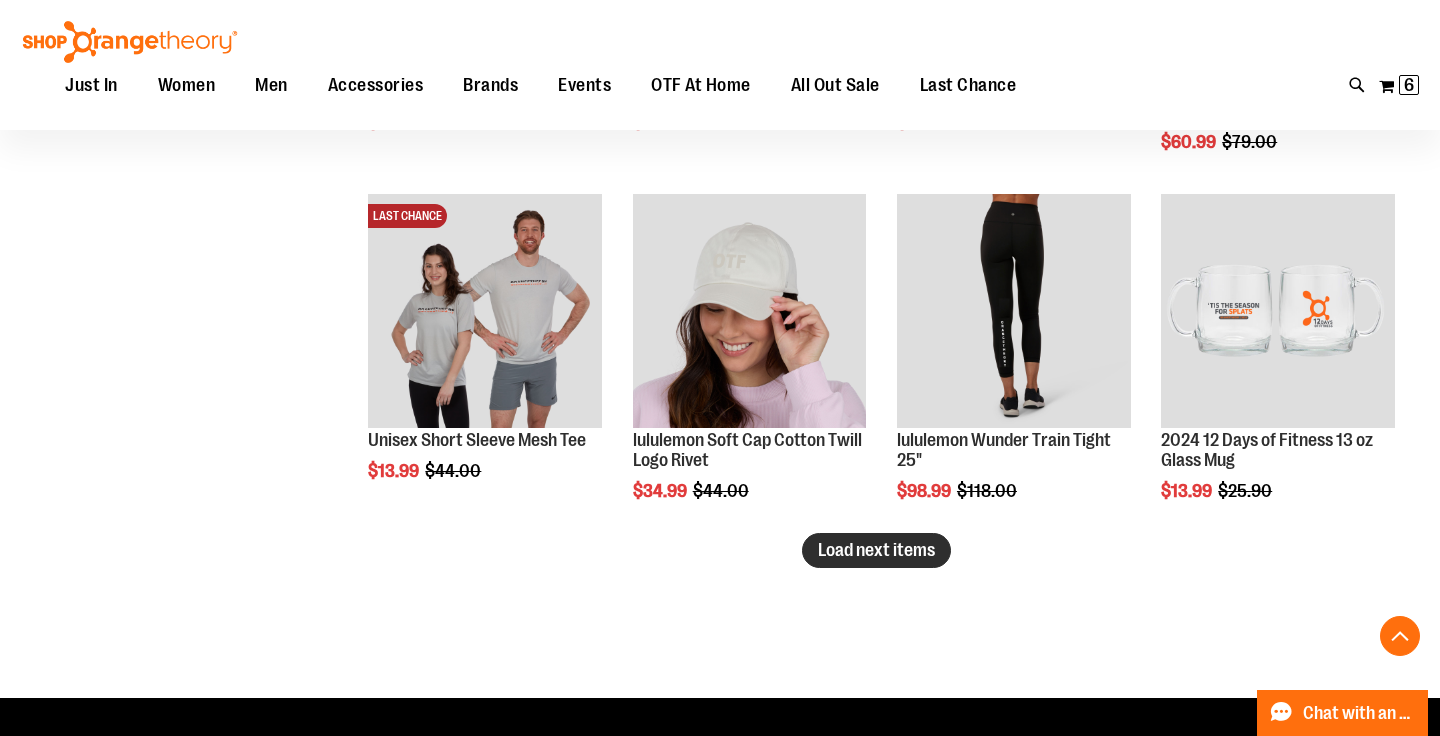 click on "Load next items" at bounding box center [876, 550] 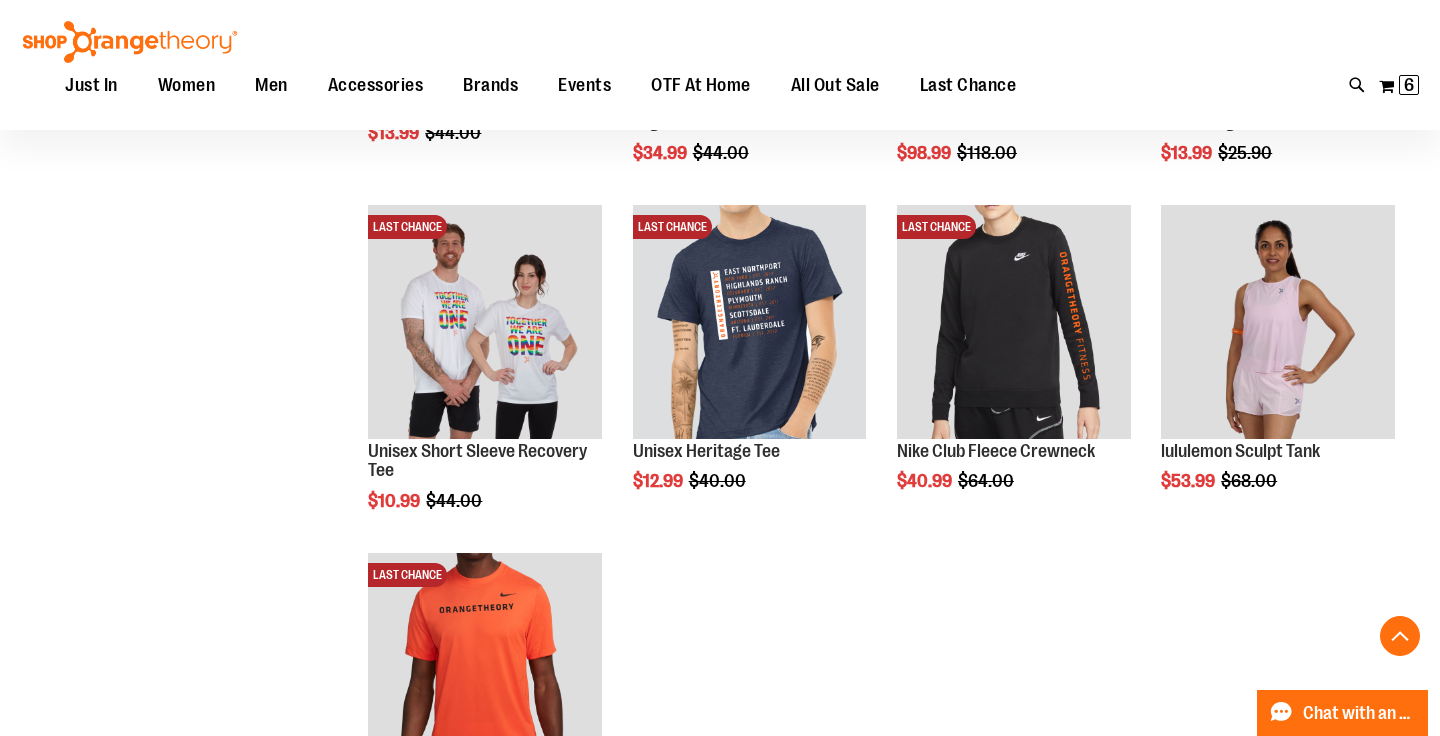 scroll, scrollTop: 10648, scrollLeft: 0, axis: vertical 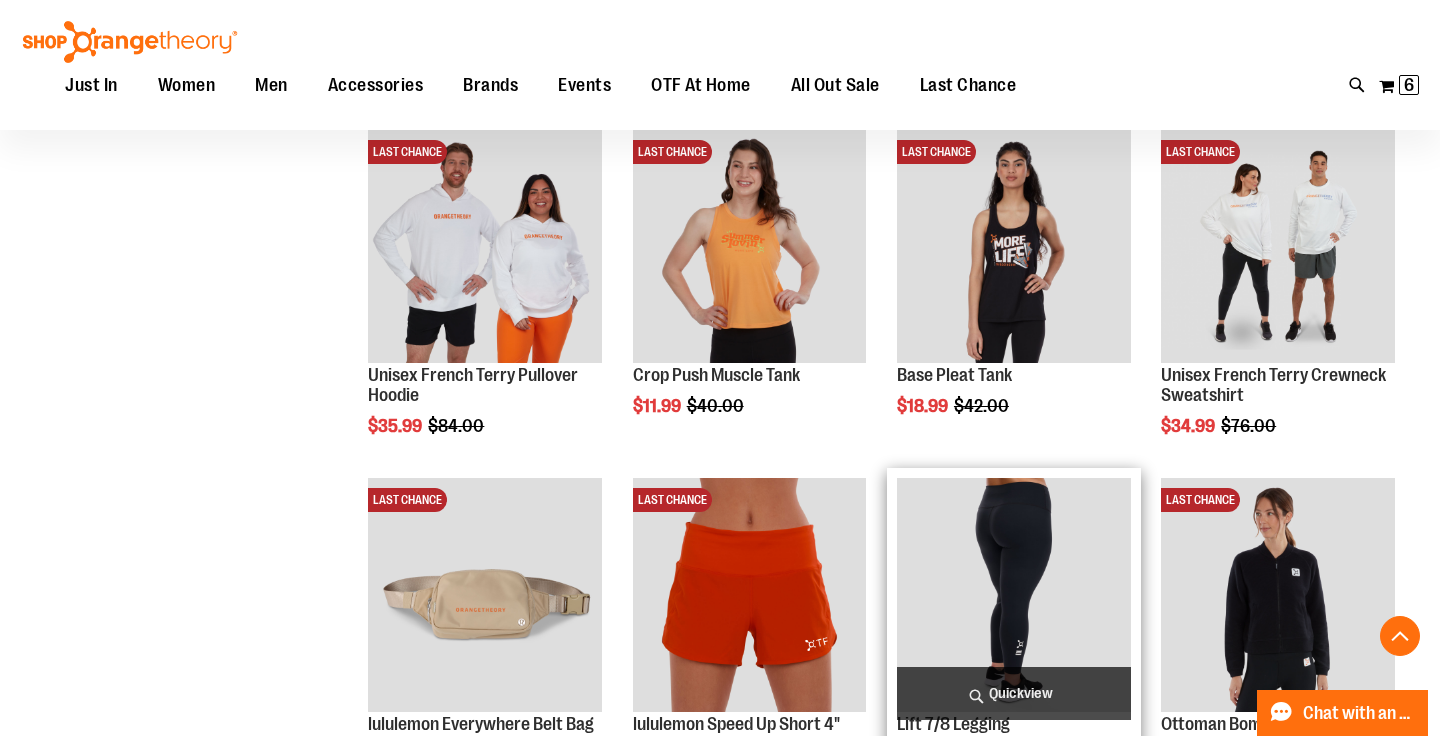 click at bounding box center [1014, 595] 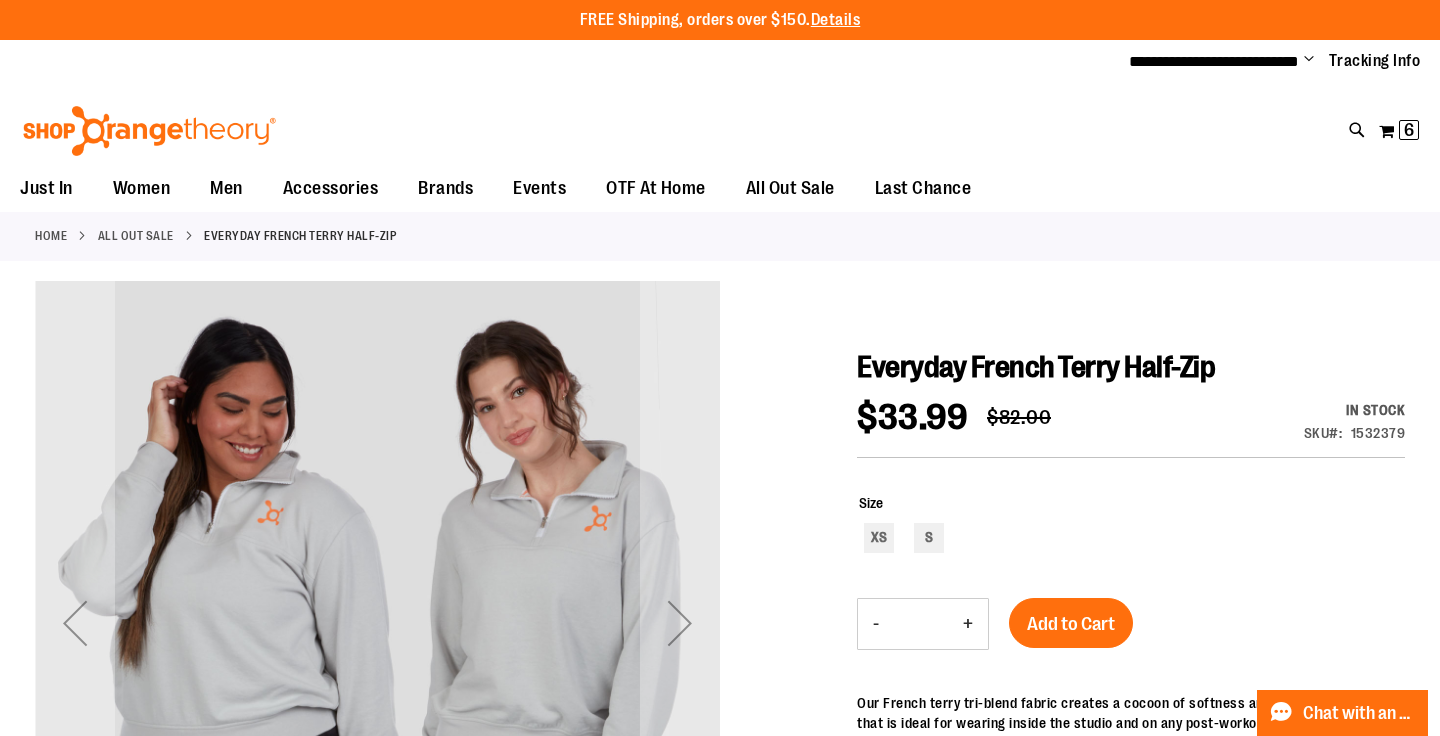 scroll, scrollTop: 0, scrollLeft: 0, axis: both 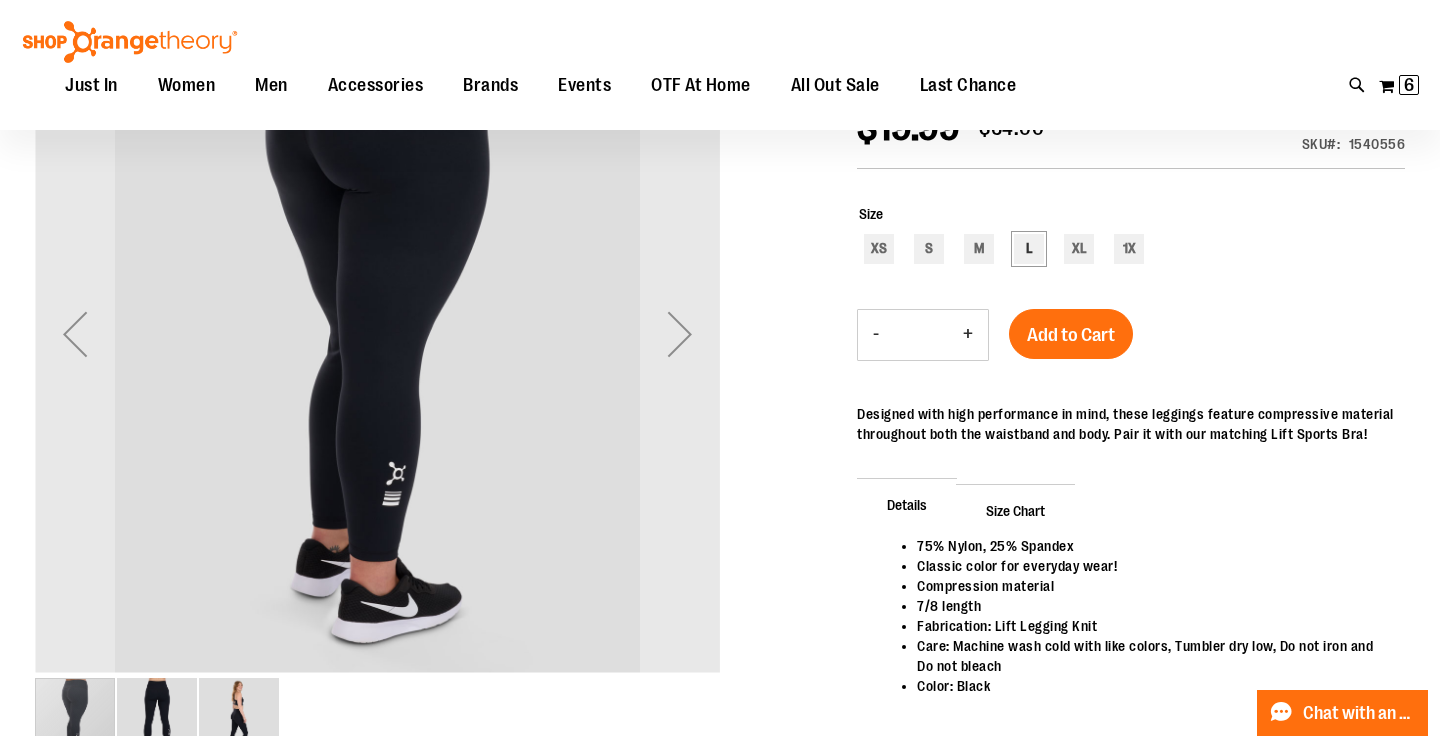 type on "**********" 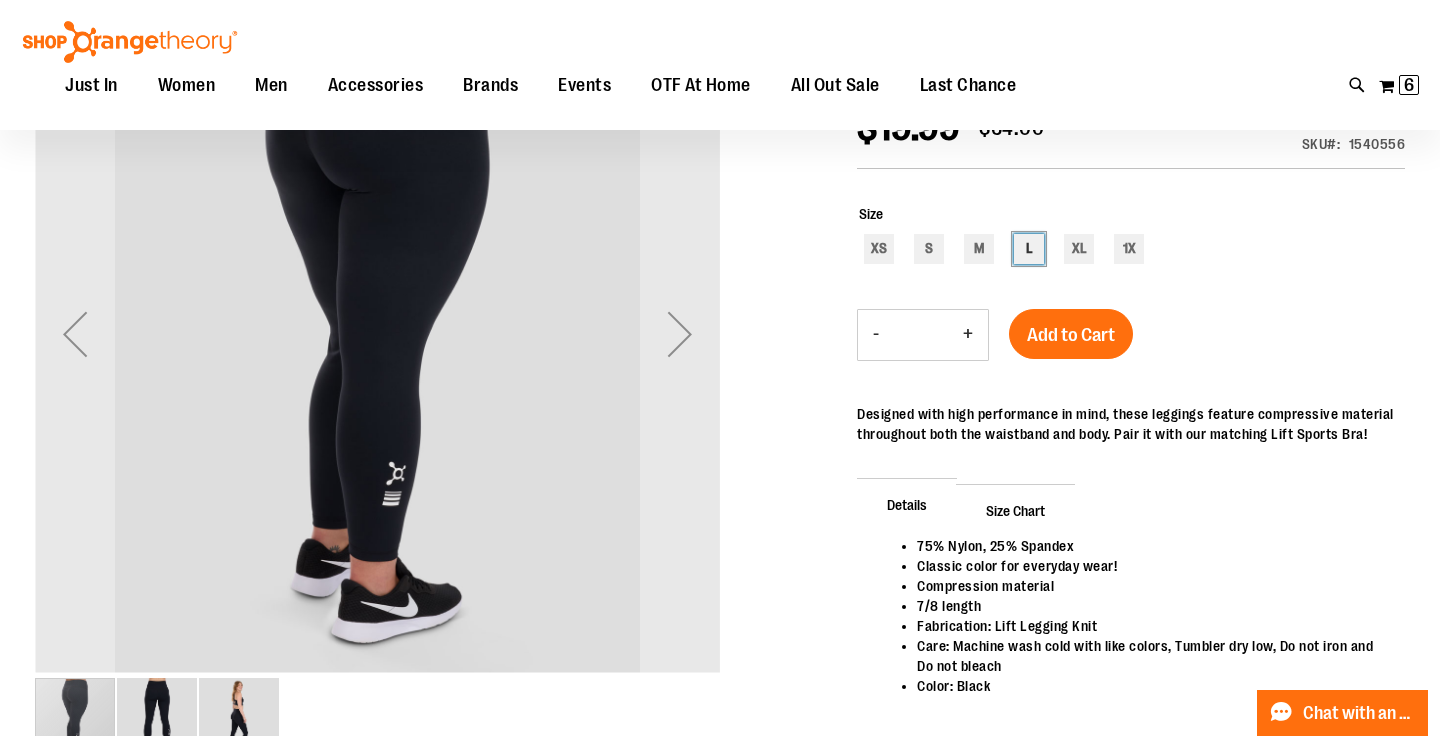 click on "L" at bounding box center [1029, 249] 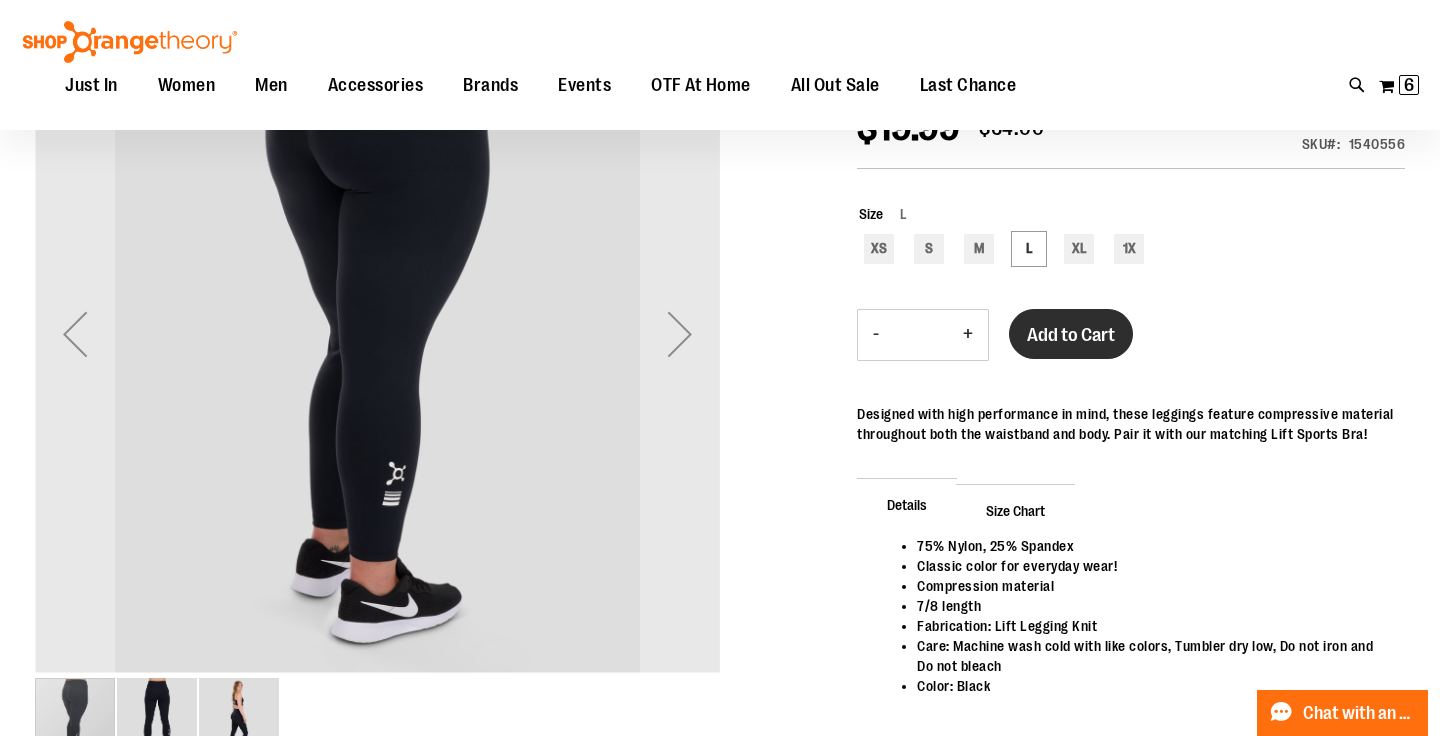click on "Add to Cart" at bounding box center [1071, 335] 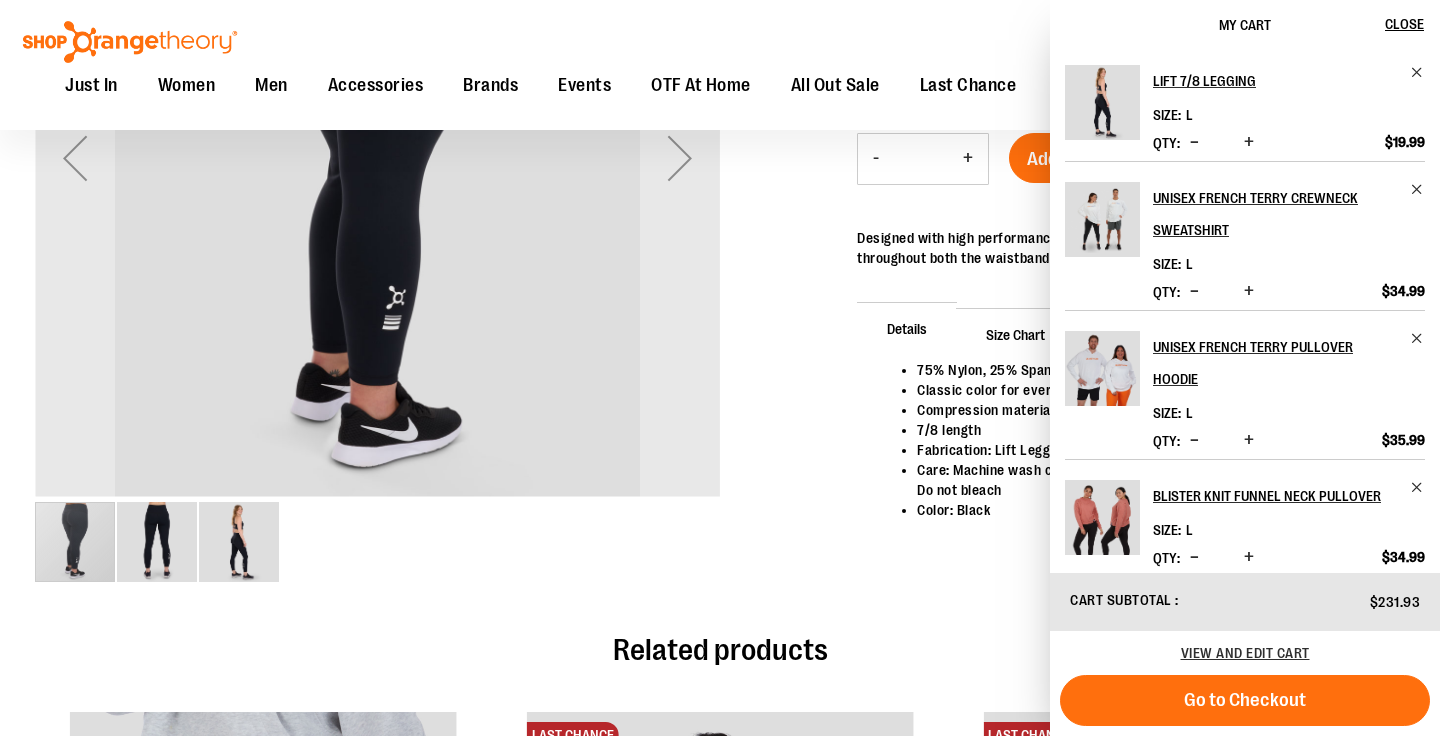 scroll, scrollTop: 466, scrollLeft: 0, axis: vertical 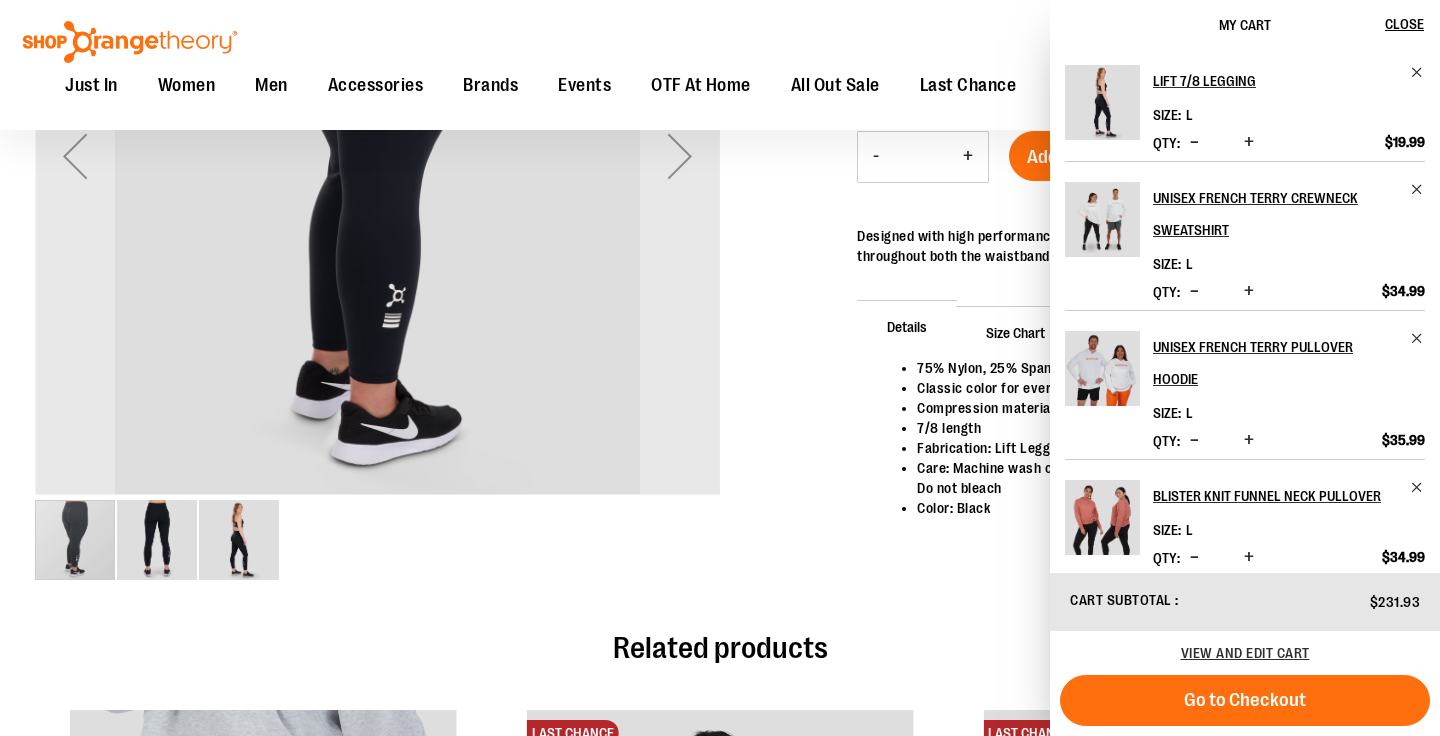 click at bounding box center [157, 540] 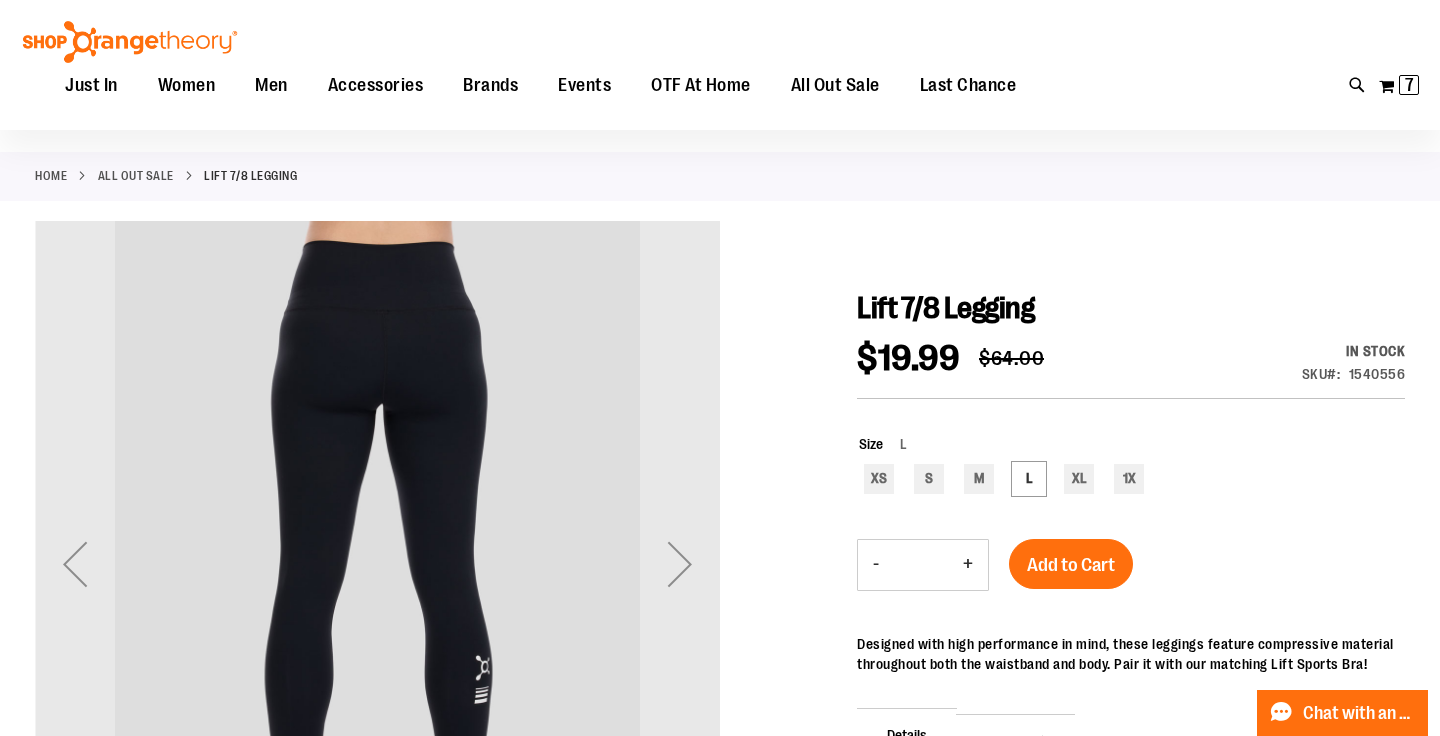 scroll, scrollTop: 56, scrollLeft: 0, axis: vertical 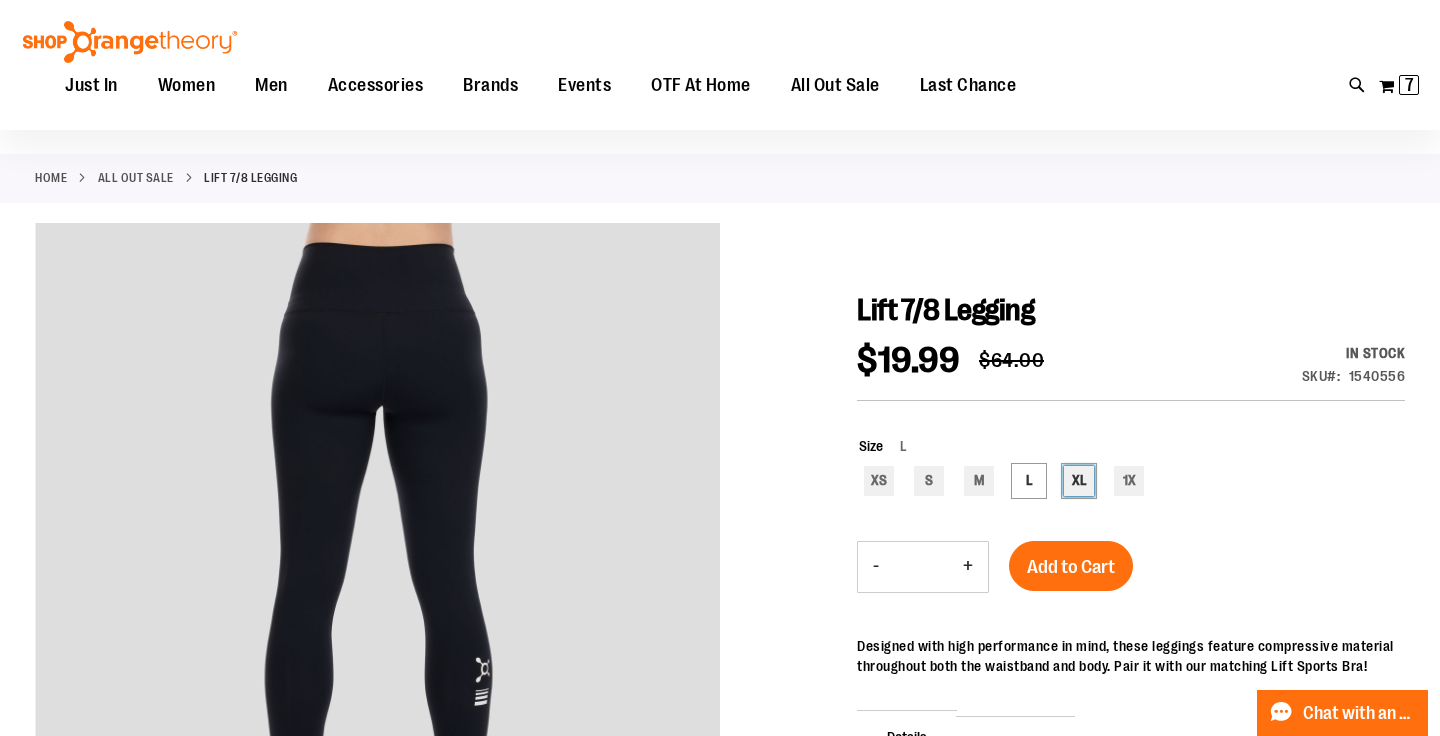 click on "XL" at bounding box center [1079, 481] 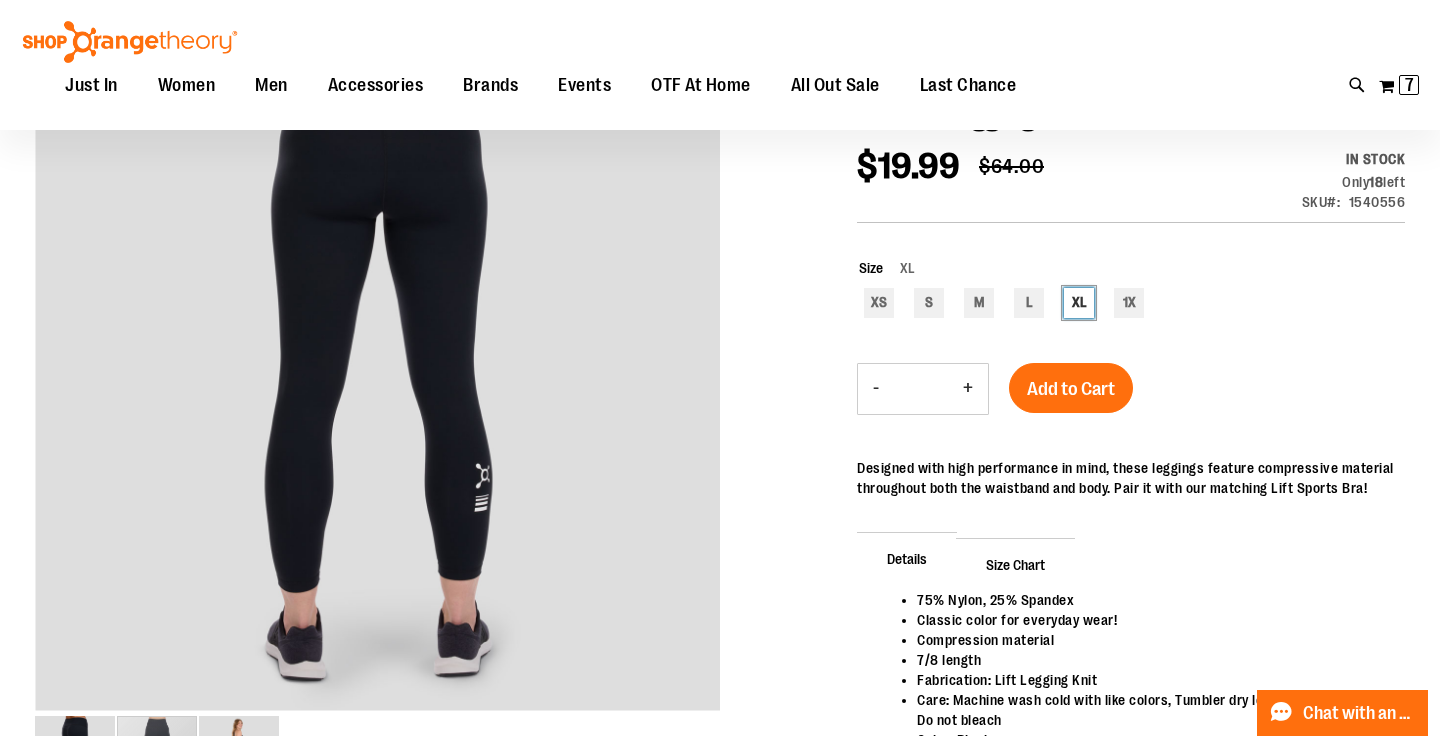 scroll, scrollTop: 251, scrollLeft: 0, axis: vertical 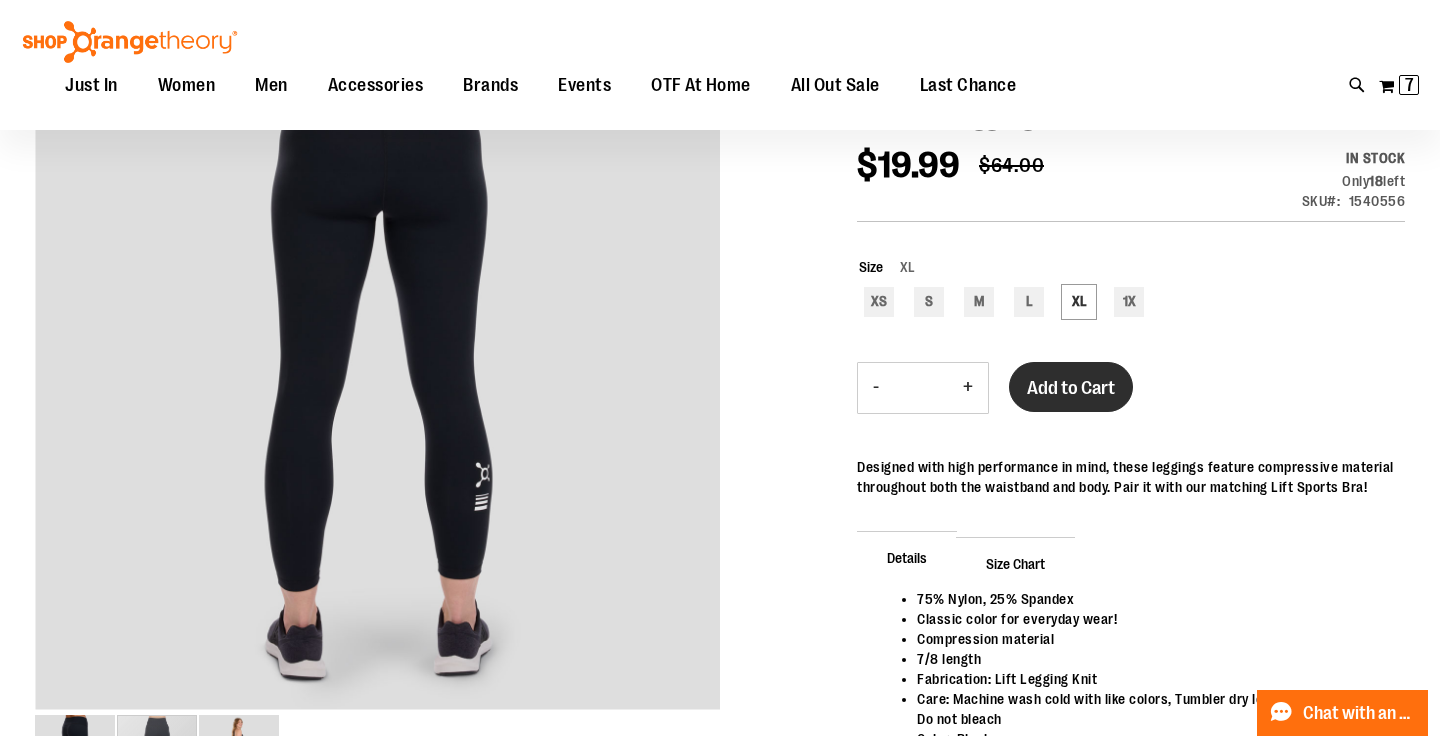 click on "Add to Cart" at bounding box center [1071, 388] 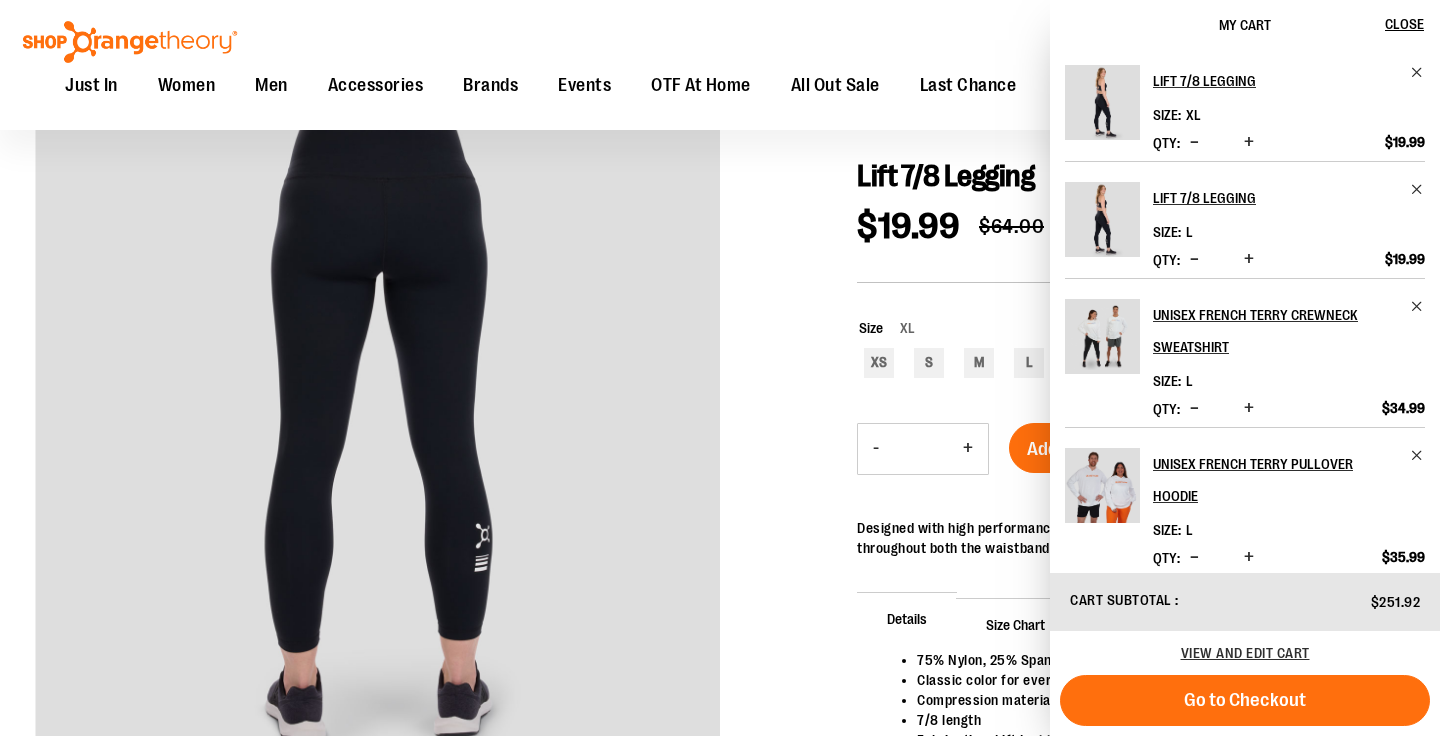 scroll, scrollTop: 161, scrollLeft: 0, axis: vertical 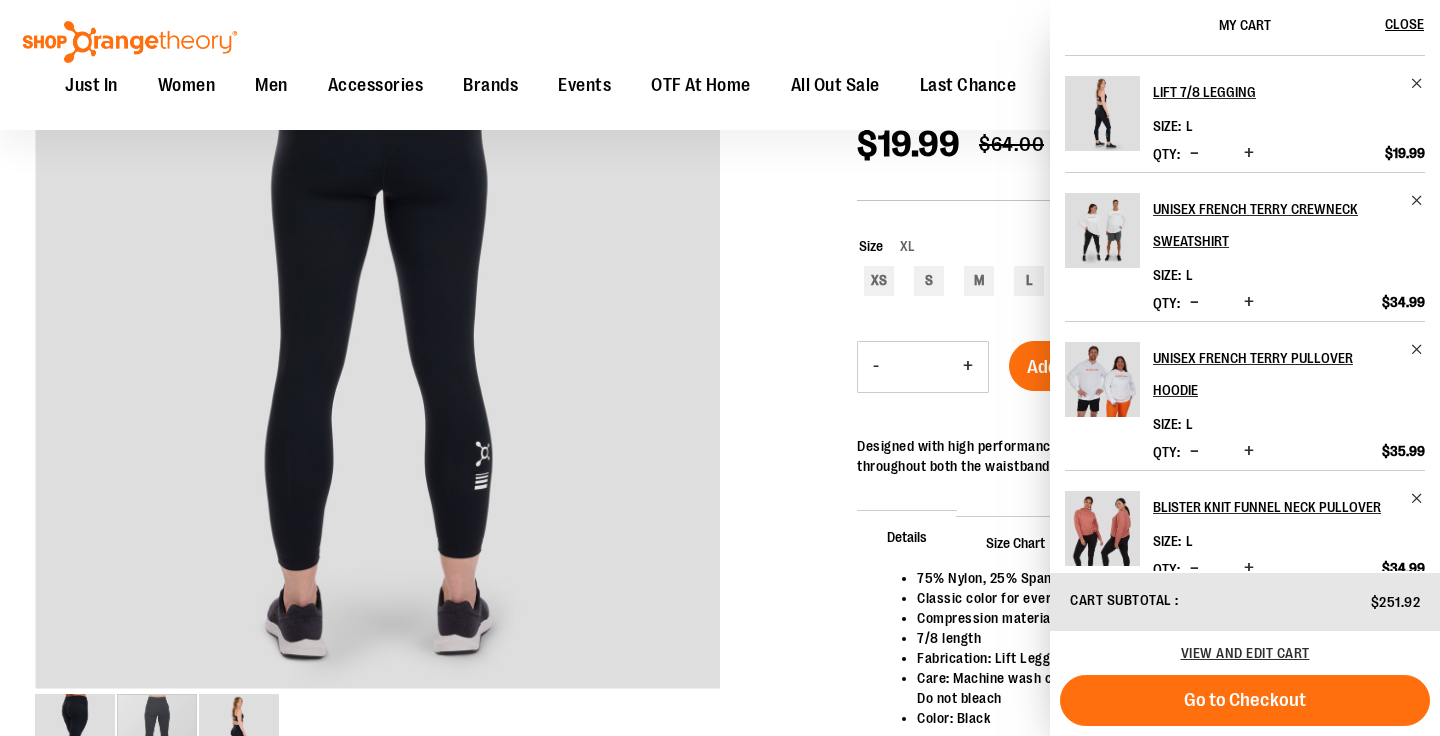 click at bounding box center [1194, 302] 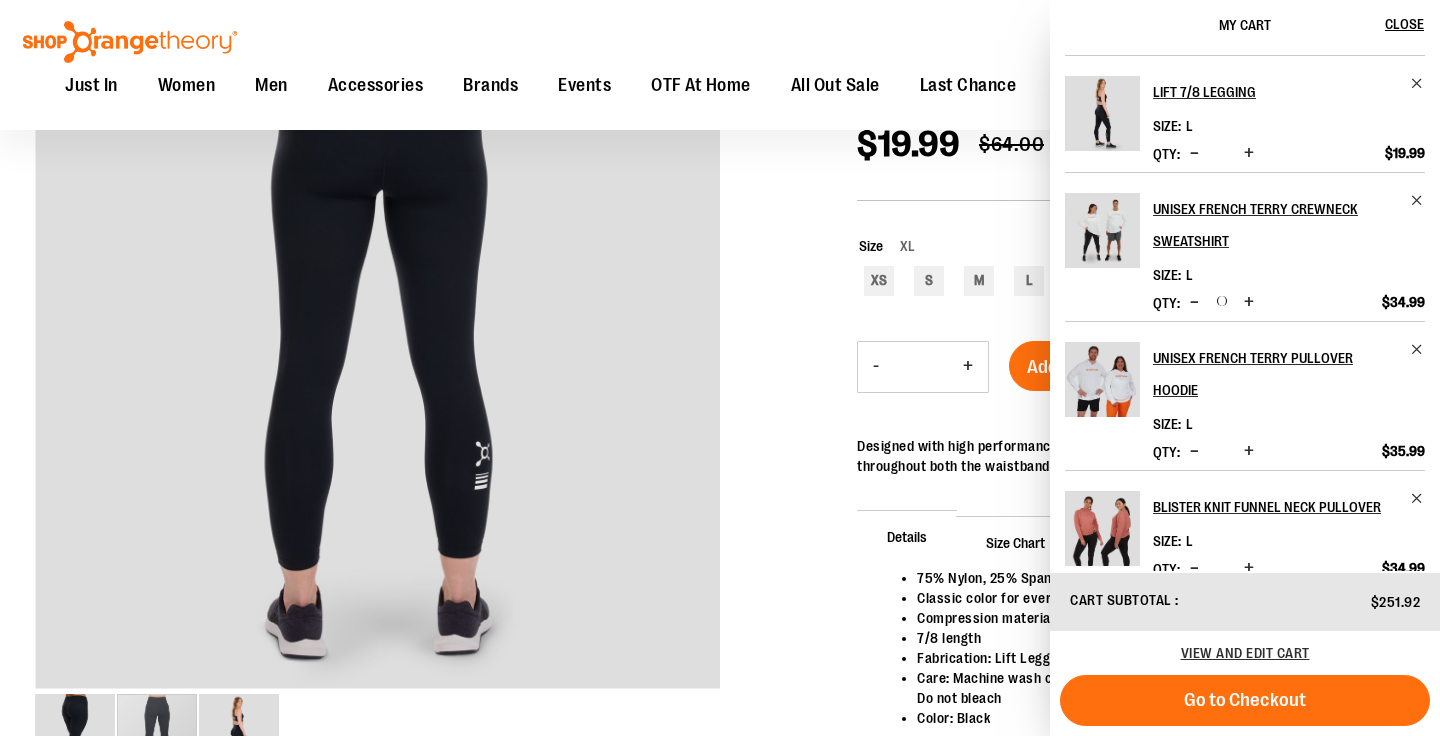 click at bounding box center [1194, 451] 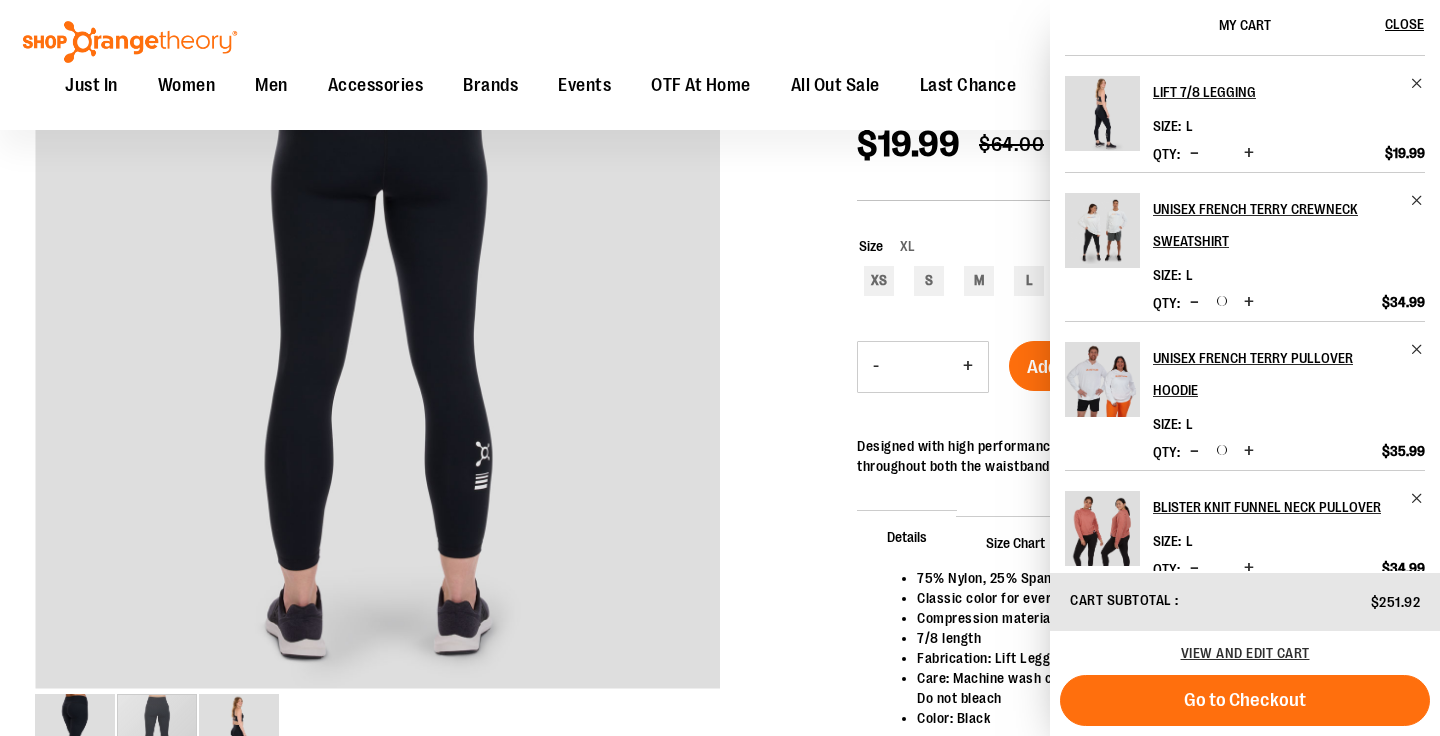 click at bounding box center (1194, 568) 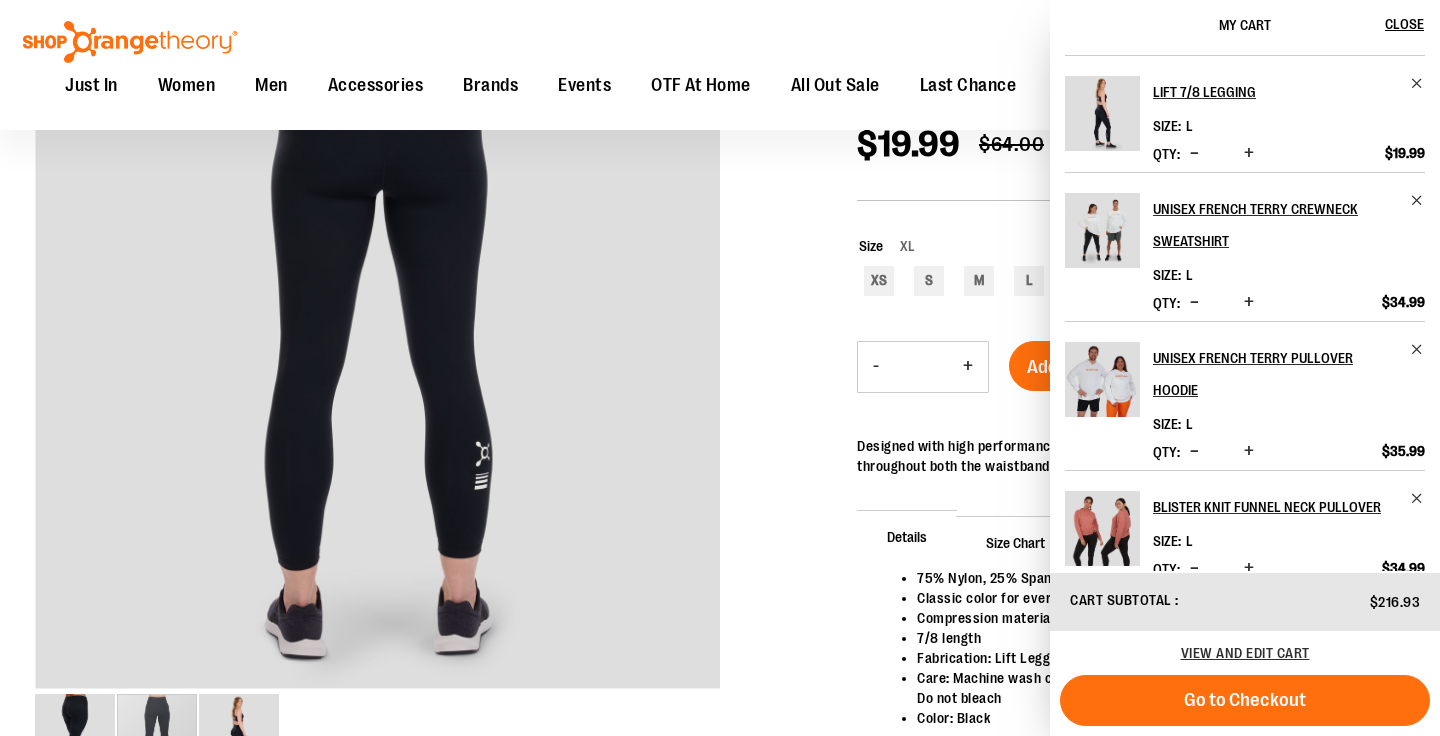 scroll, scrollTop: 0, scrollLeft: 0, axis: both 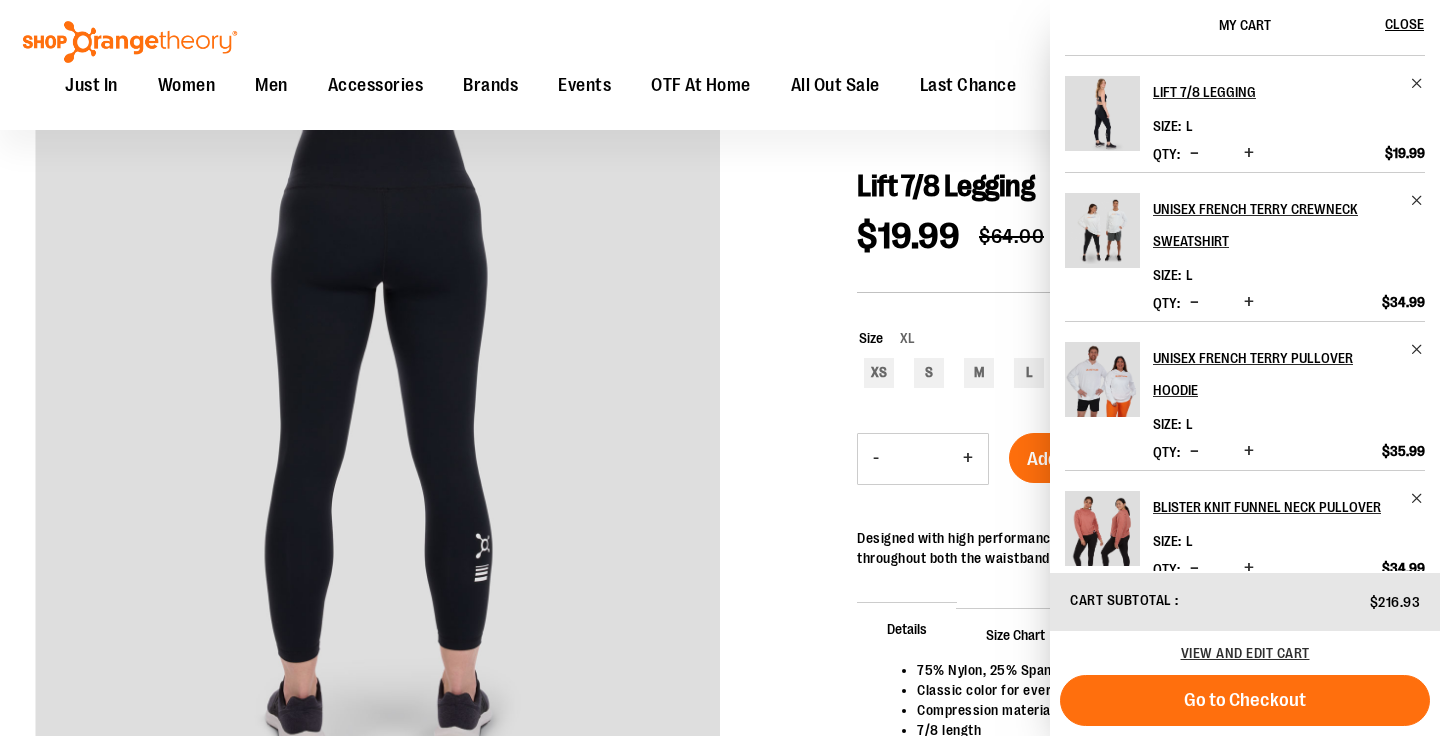 click at bounding box center [1194, 451] 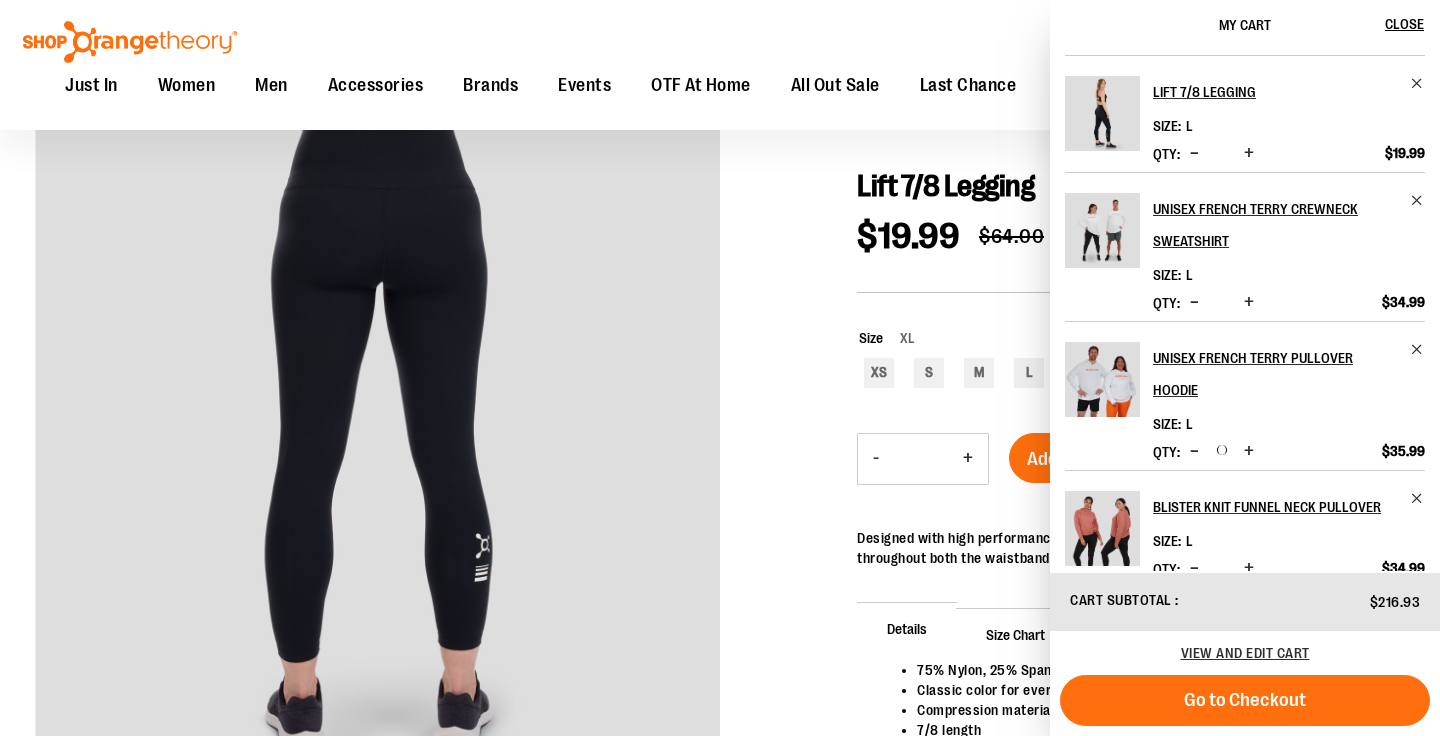 click at bounding box center [1194, 302] 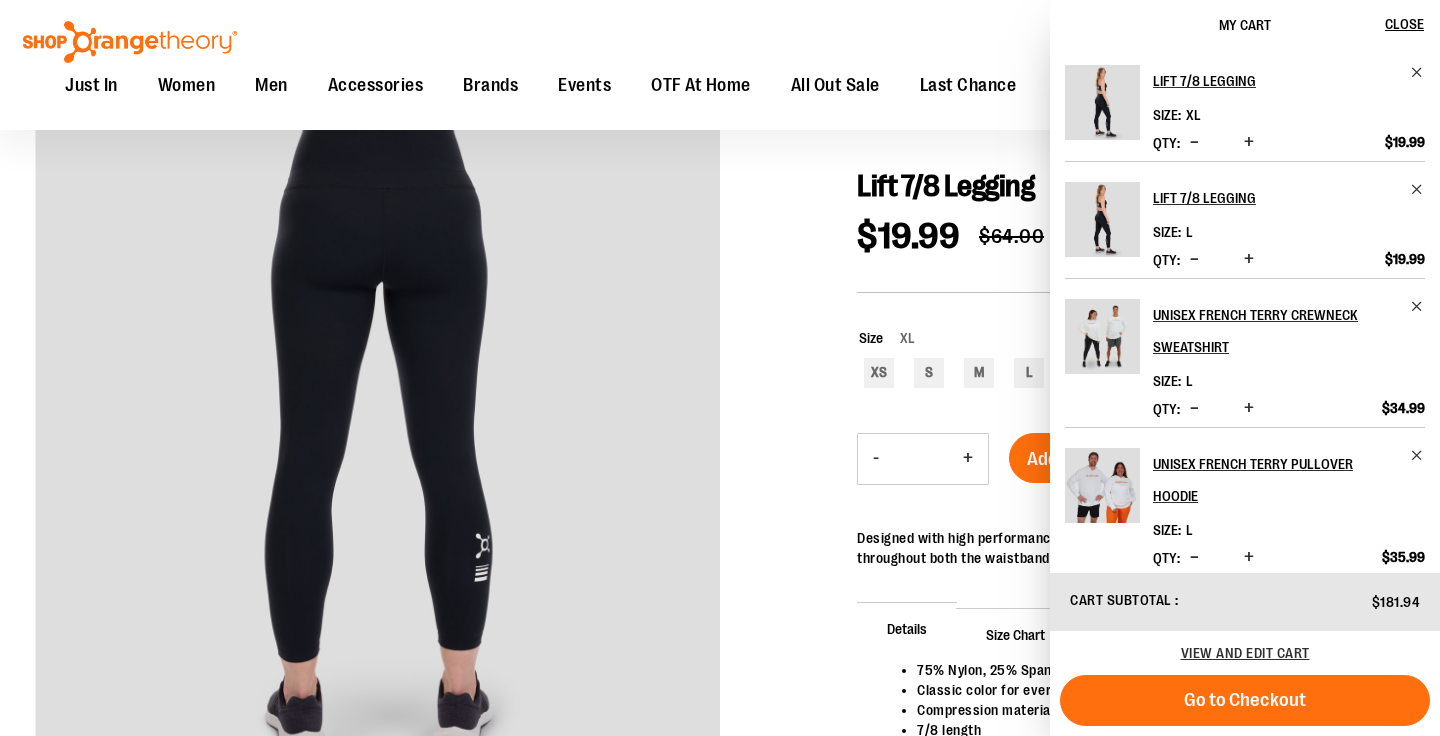 scroll, scrollTop: 106, scrollLeft: 0, axis: vertical 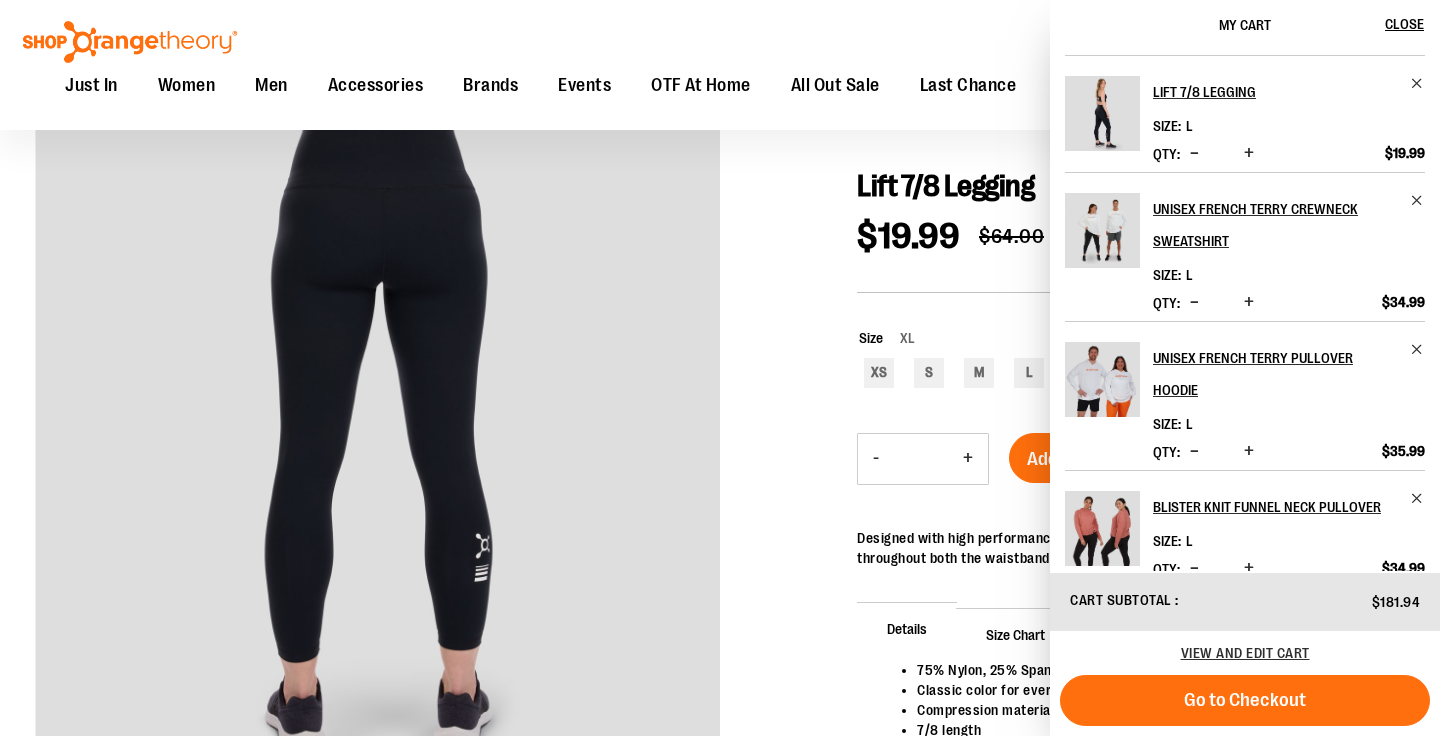 click at bounding box center [1194, 451] 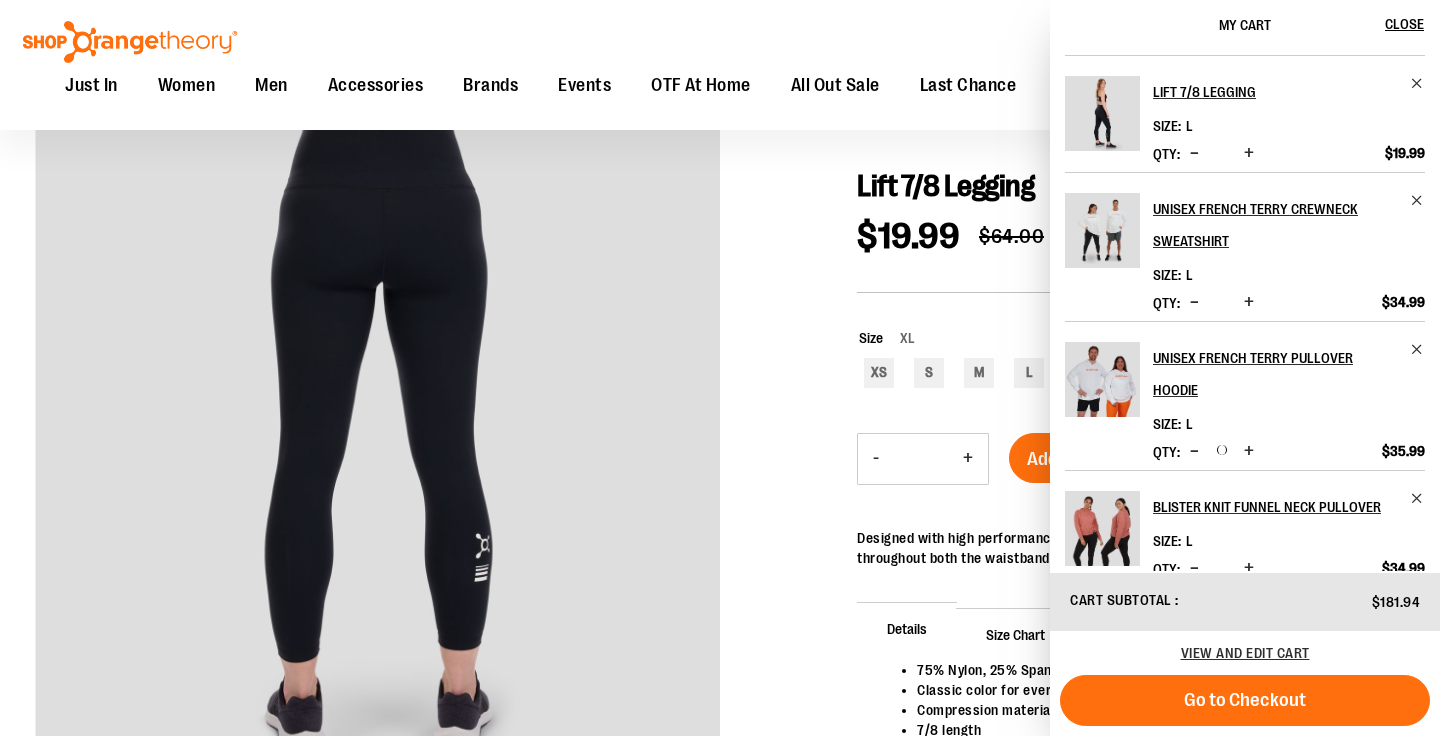 scroll, scrollTop: 0, scrollLeft: 0, axis: both 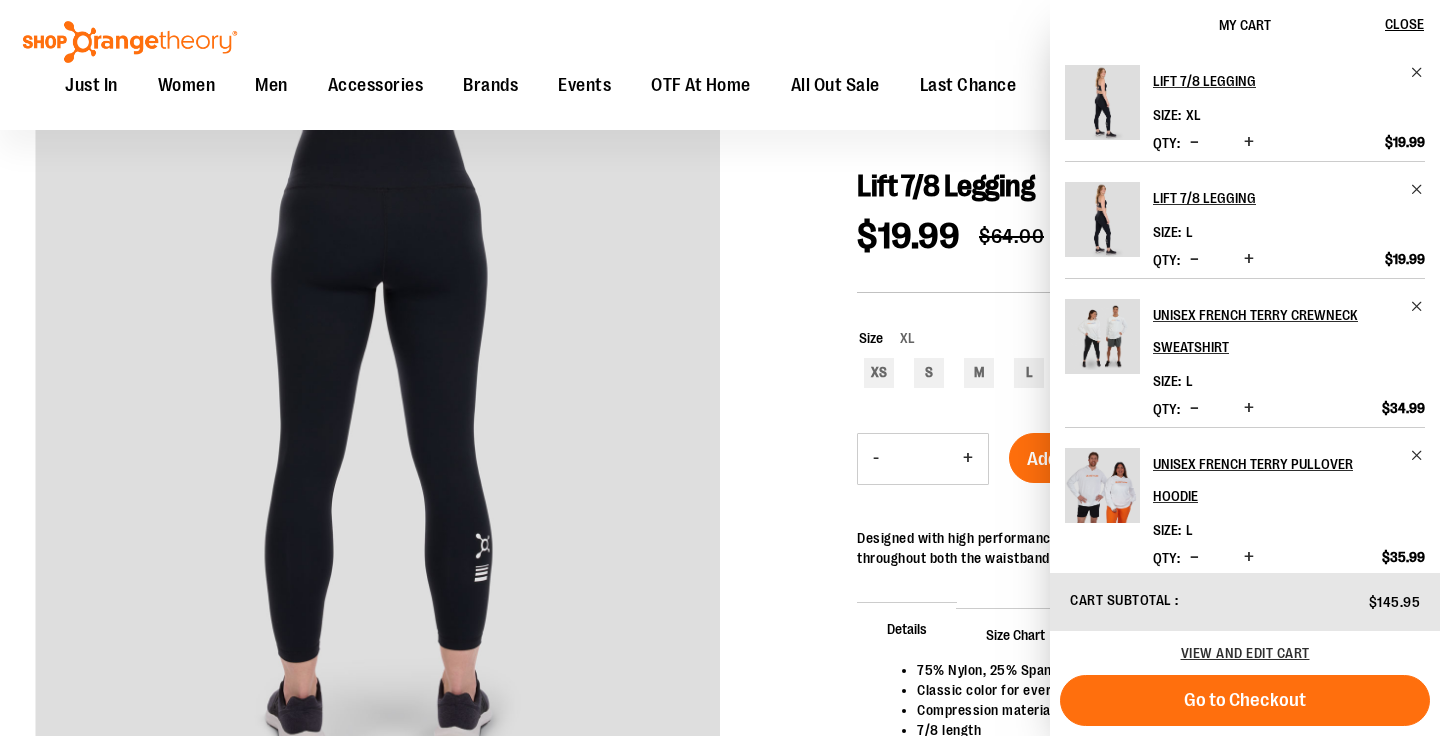 click at bounding box center [720, 500] 